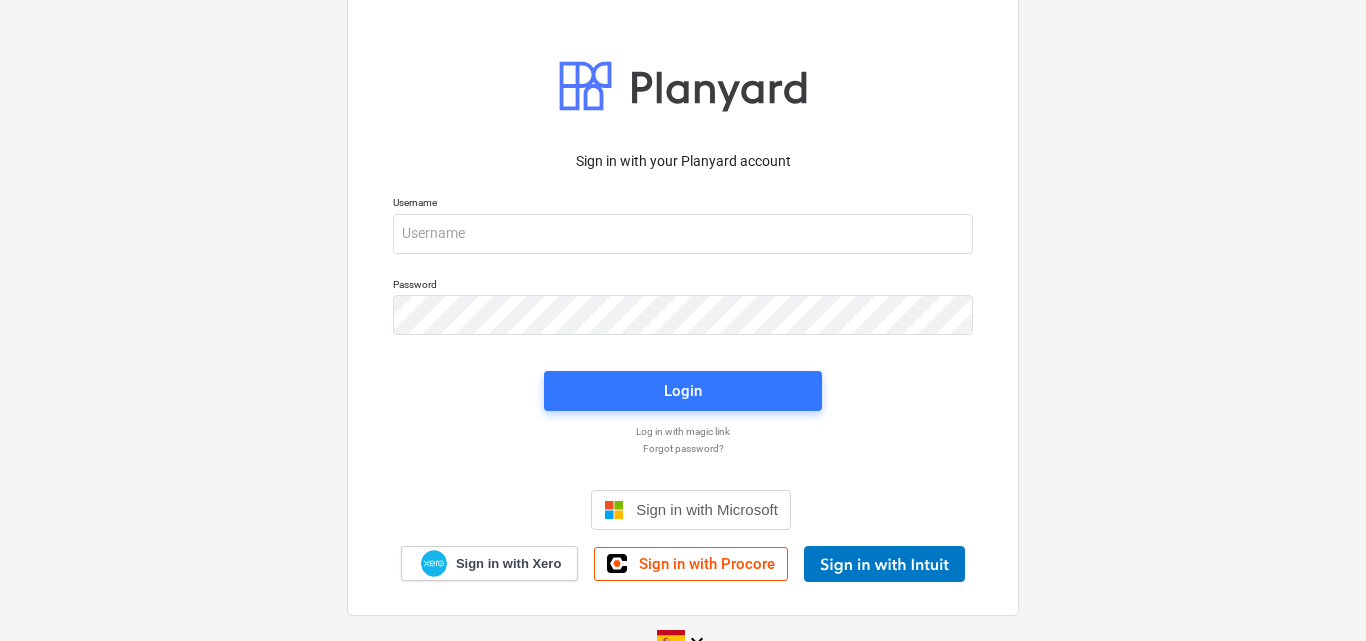 scroll, scrollTop: 0, scrollLeft: 0, axis: both 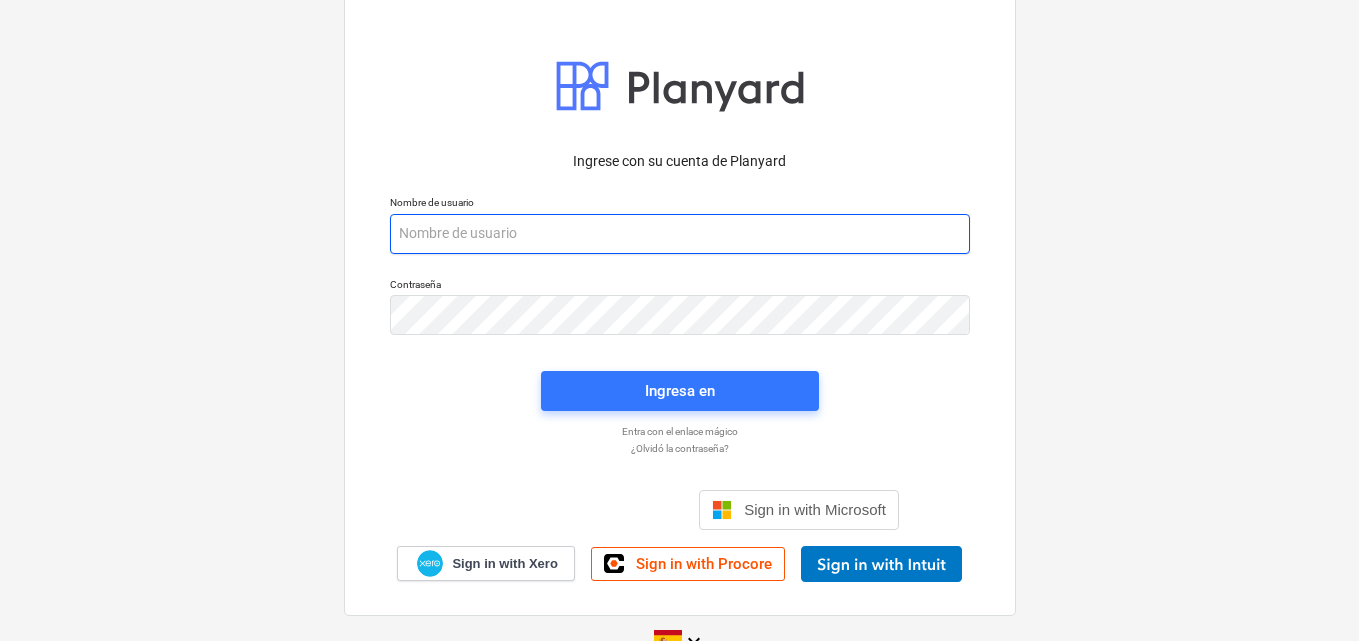 click at bounding box center (680, 234) 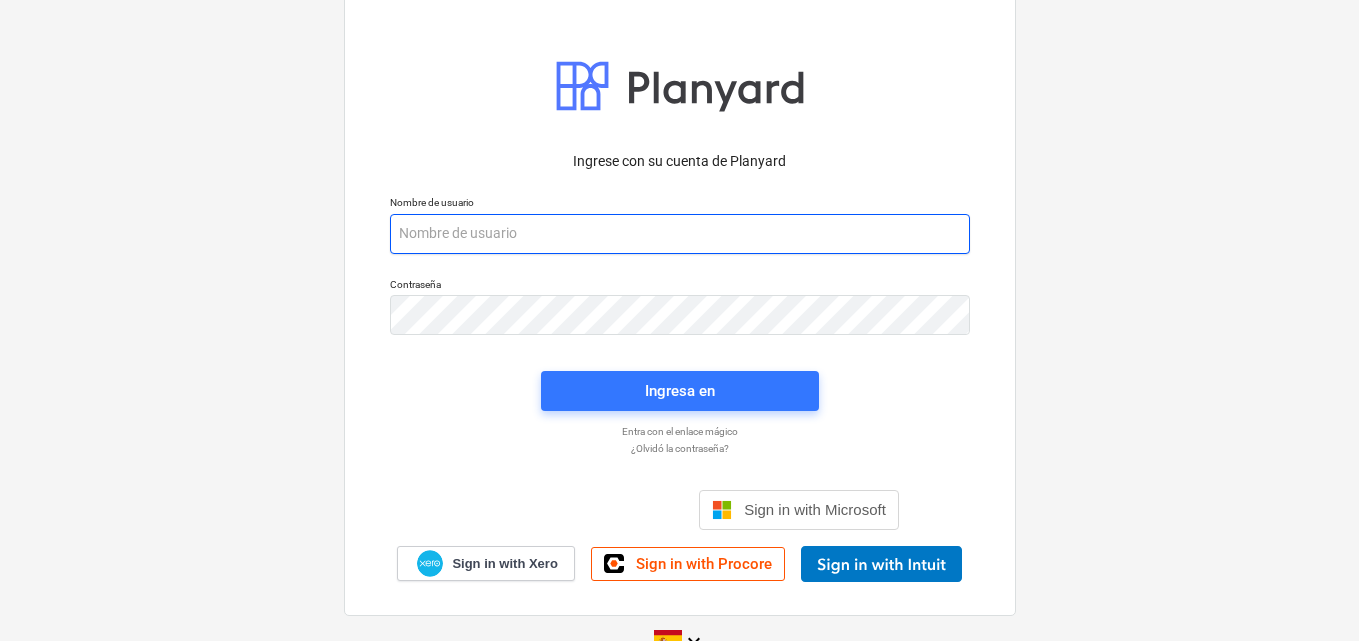 paste on "[EMAIL]" 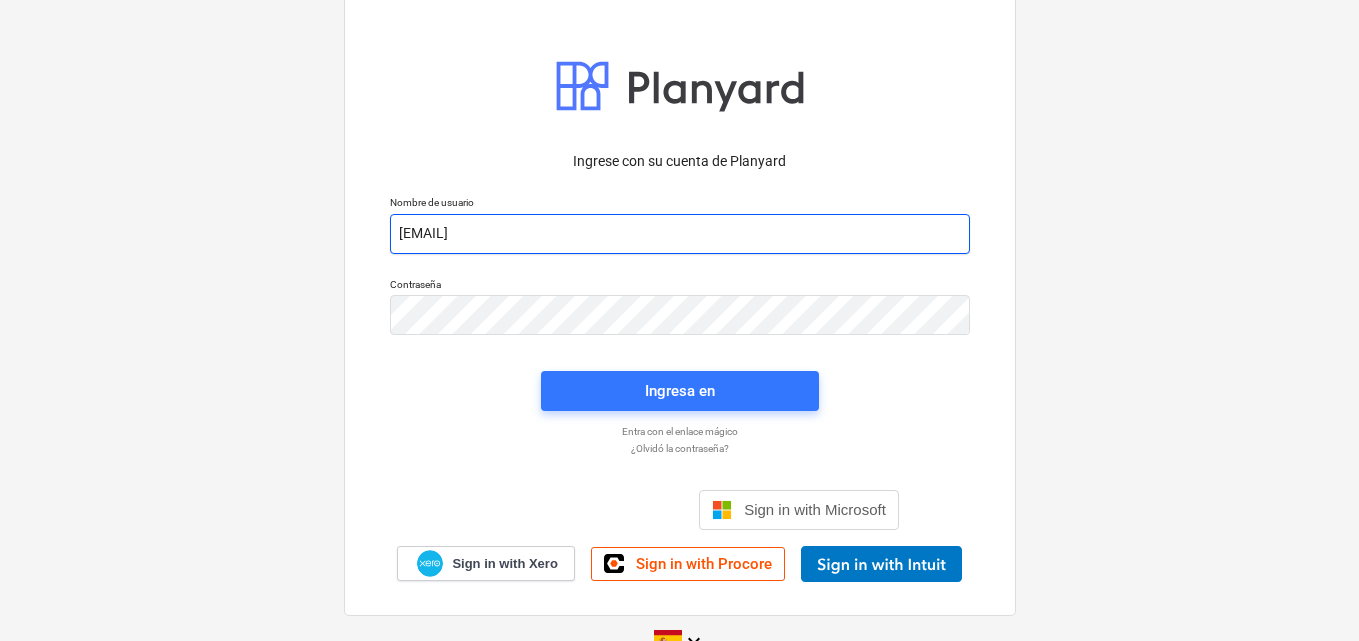 click on "[EMAIL]" at bounding box center [680, 234] 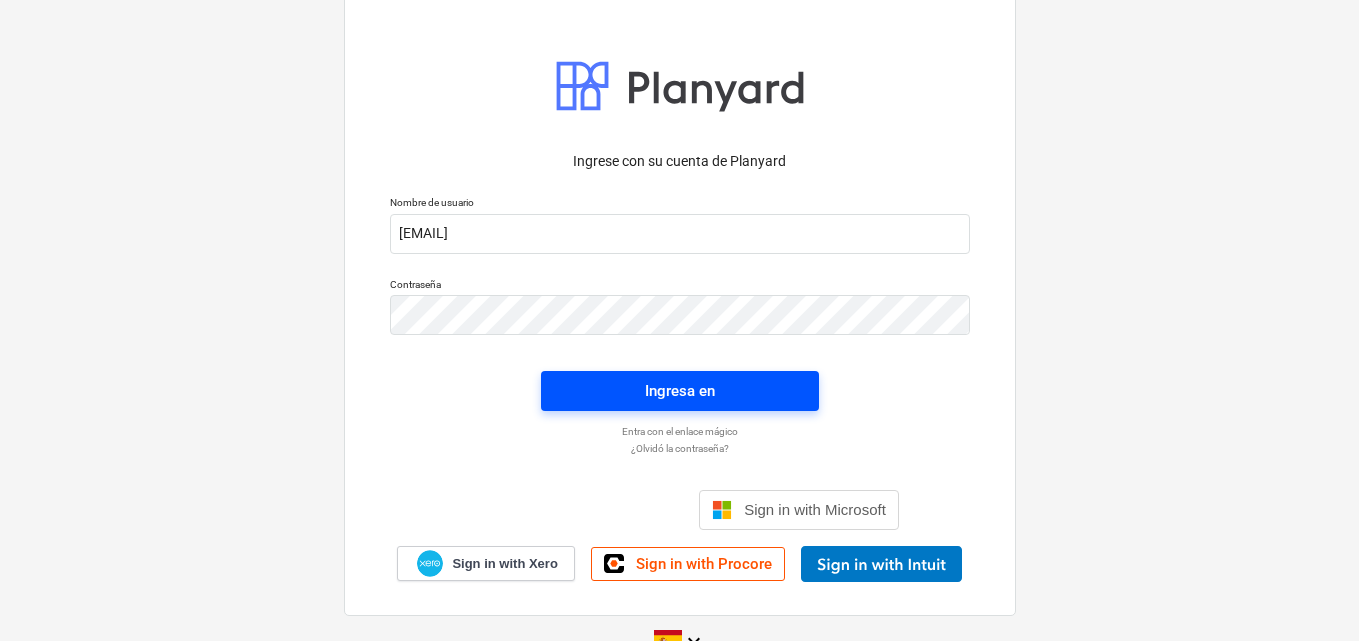 click on "Ingresa en" at bounding box center [680, 391] 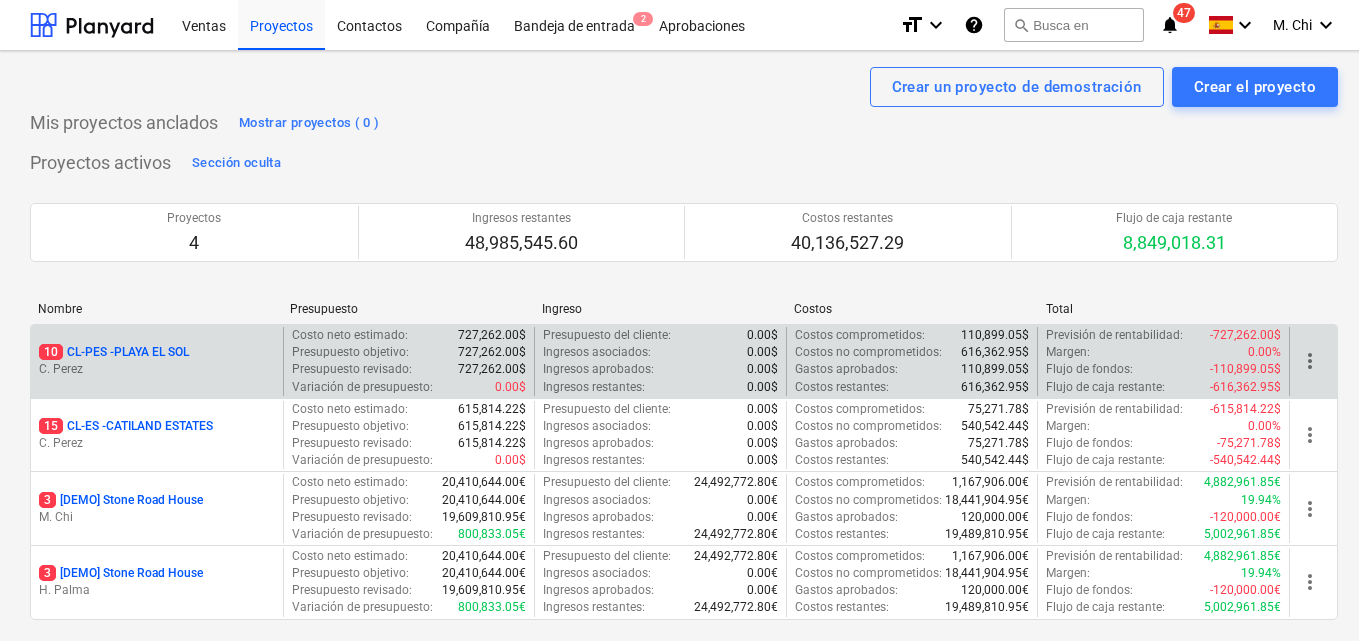 click on "[NUMBER] CL-PES - [LOCATION]" at bounding box center (114, 352) 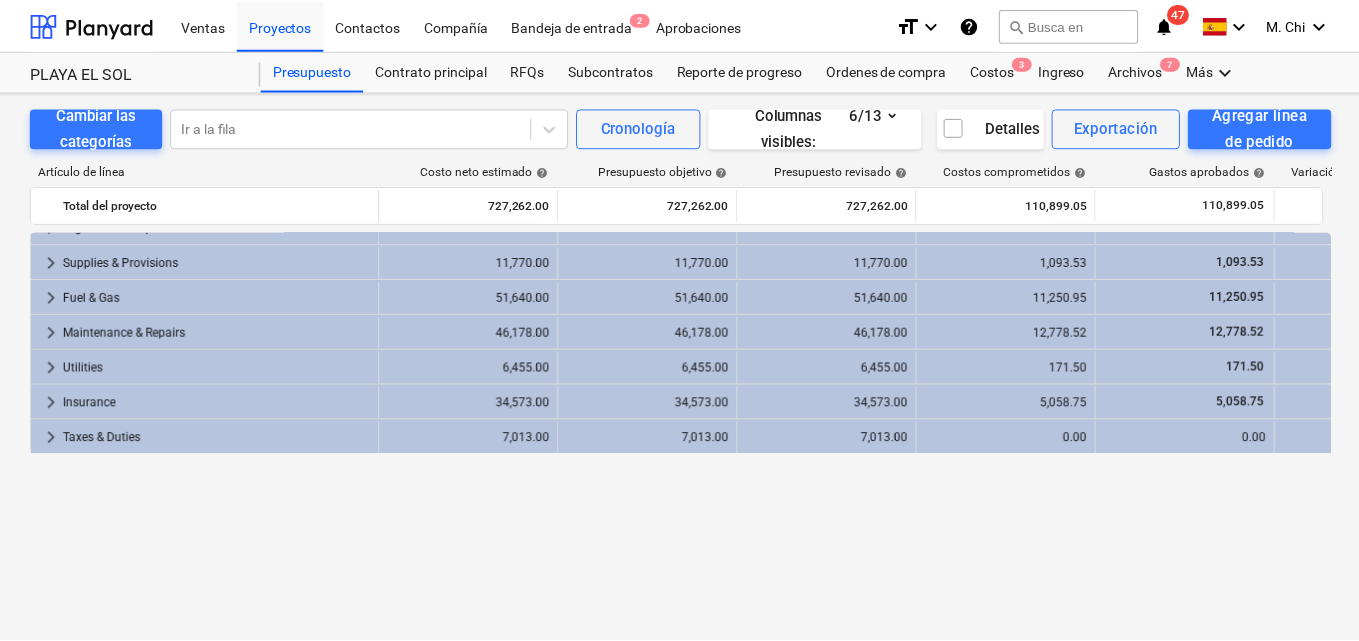 scroll, scrollTop: 0, scrollLeft: 0, axis: both 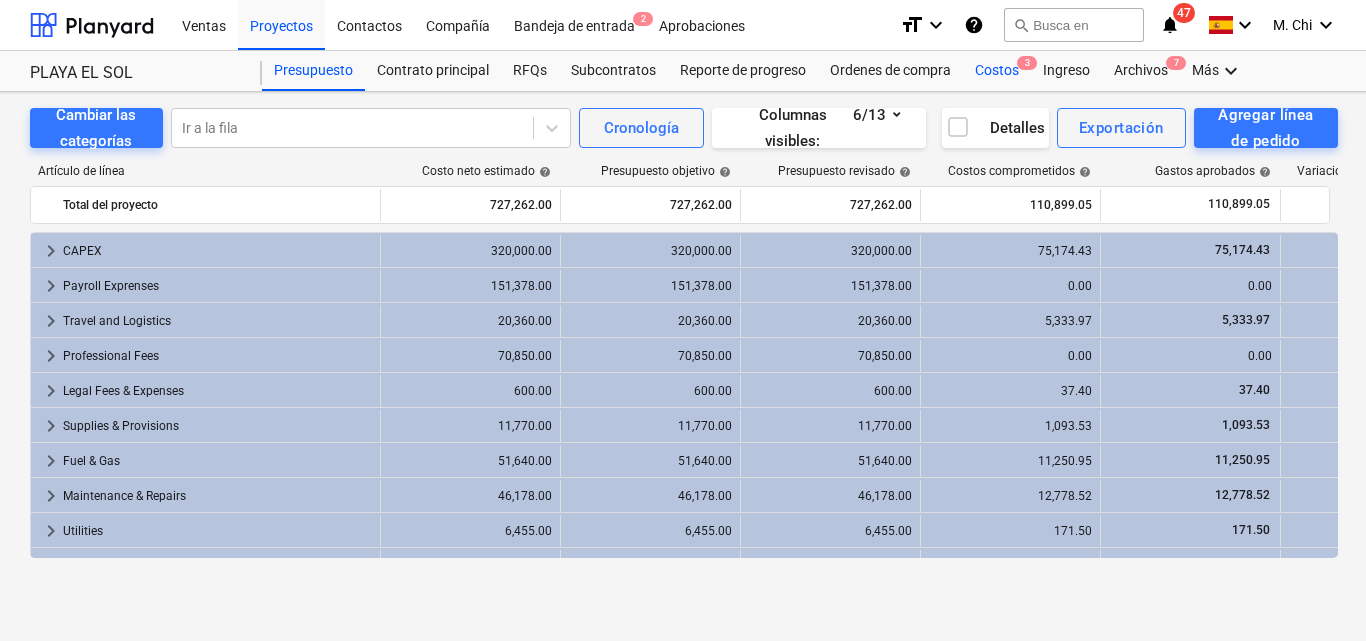click on "Costos 3" at bounding box center (997, 71) 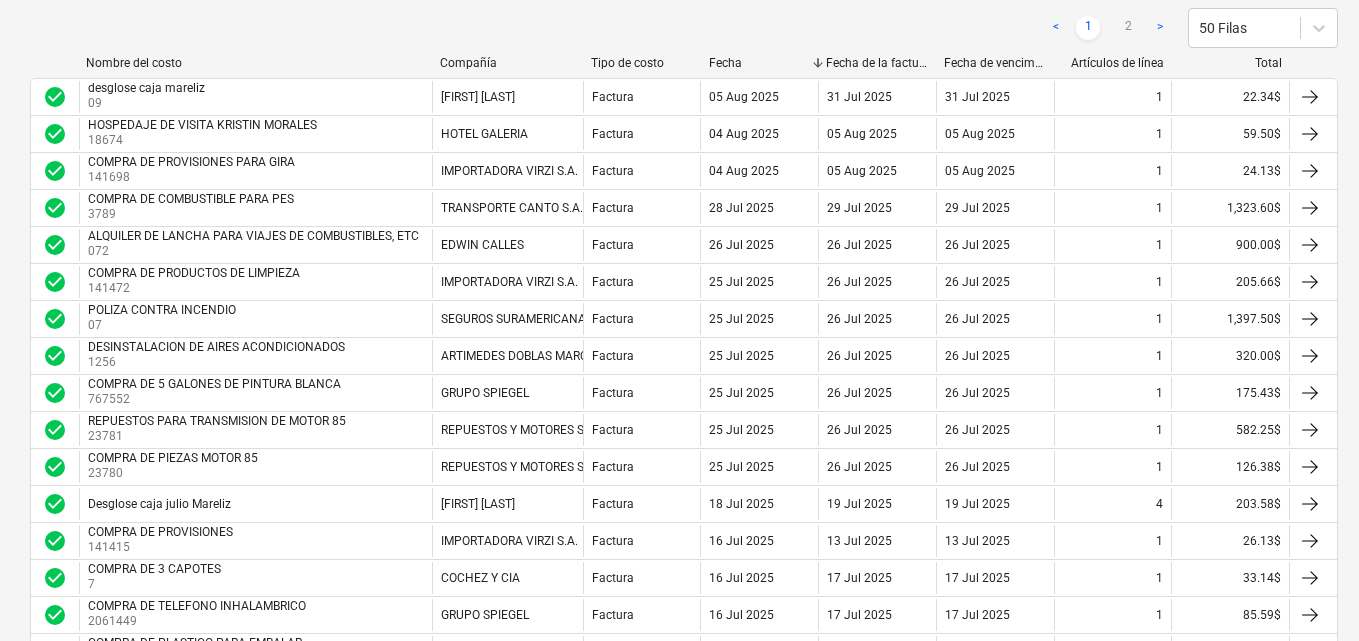scroll, scrollTop: 0, scrollLeft: 0, axis: both 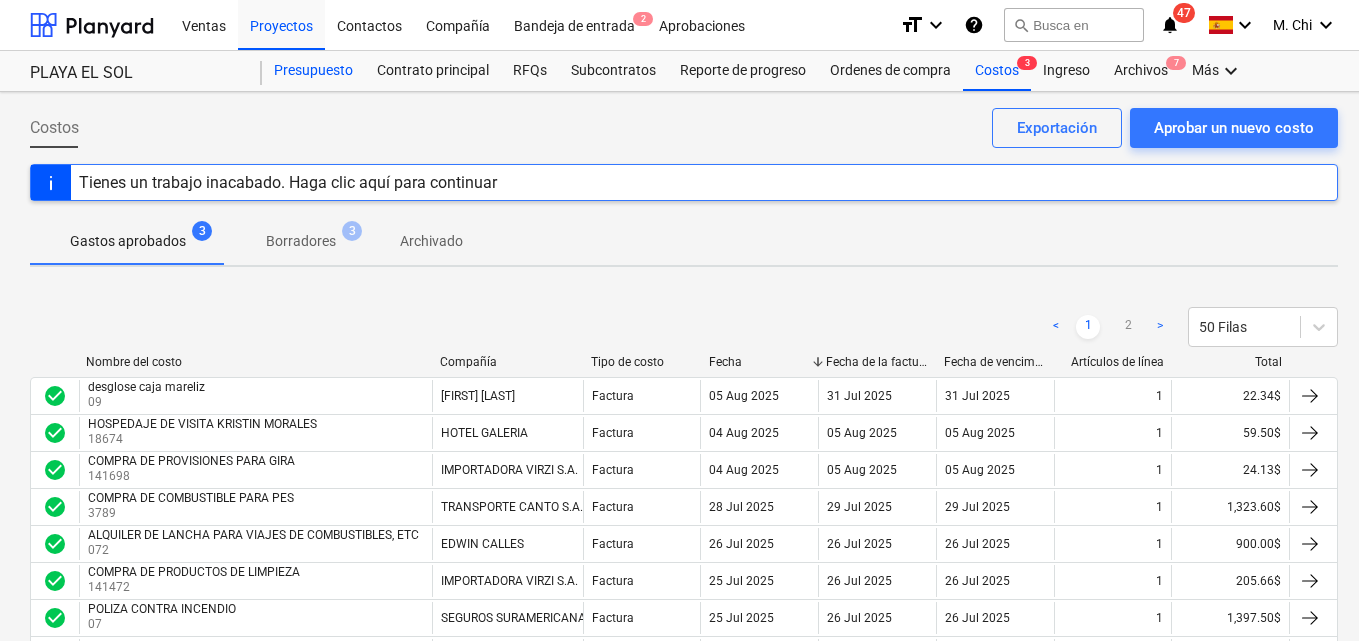 click on "Presupuesto" at bounding box center (313, 71) 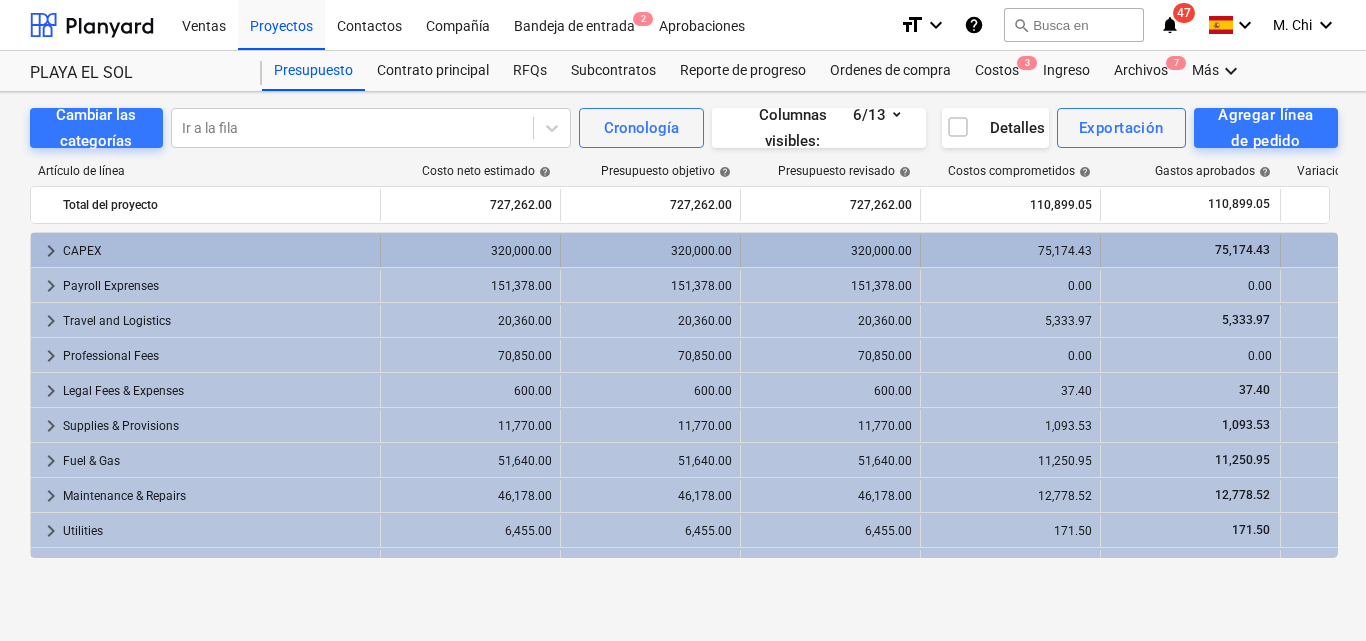 click on "CAPEX" at bounding box center (217, 251) 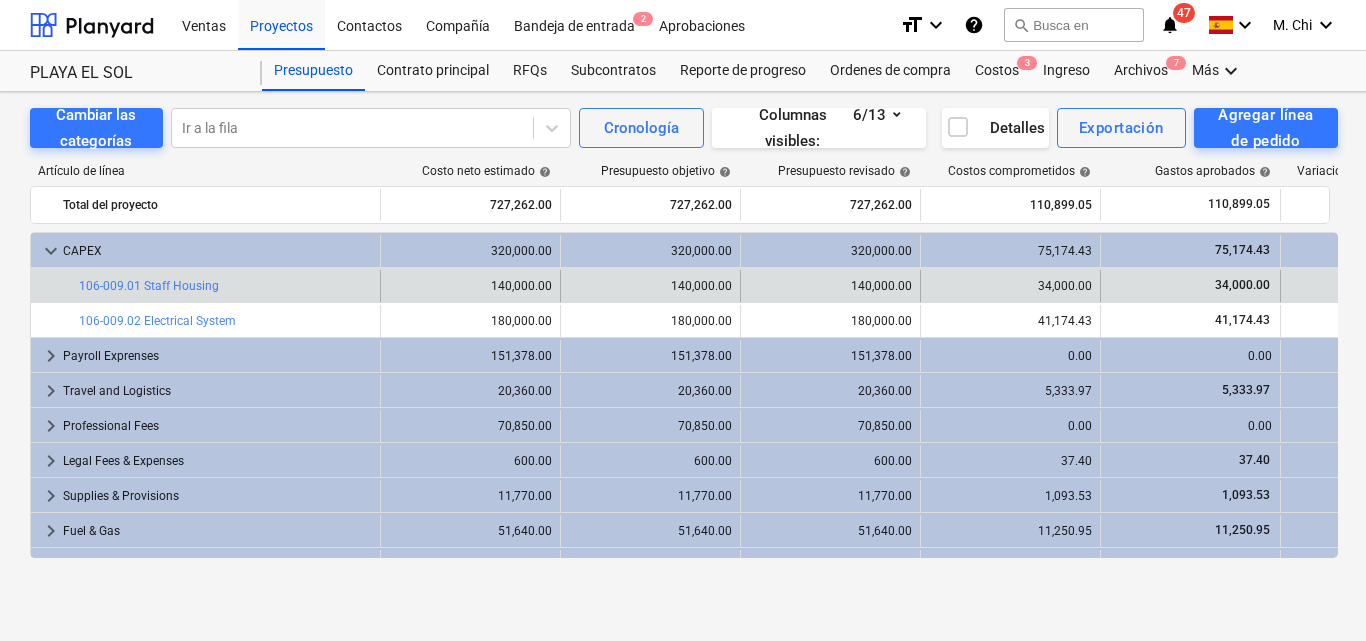 click on "bar_chart 106-009.01 Staff Housing" at bounding box center [225, 286] 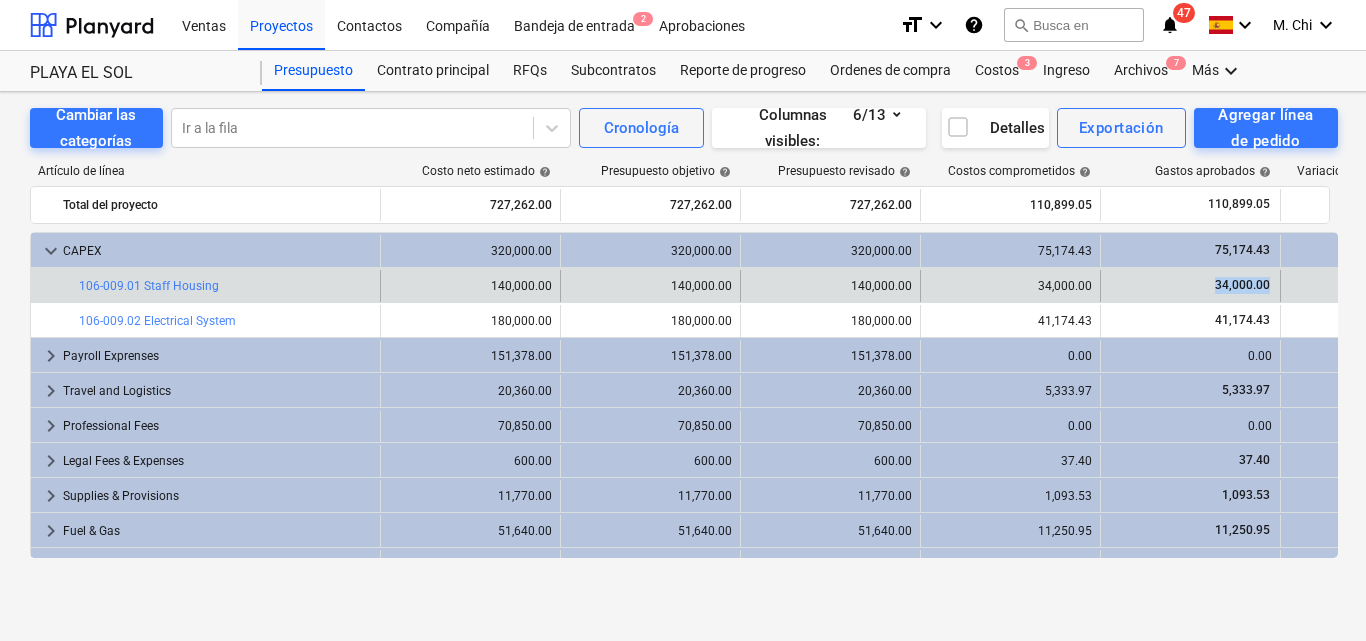 click on "34,000.00" at bounding box center [1190, 285] 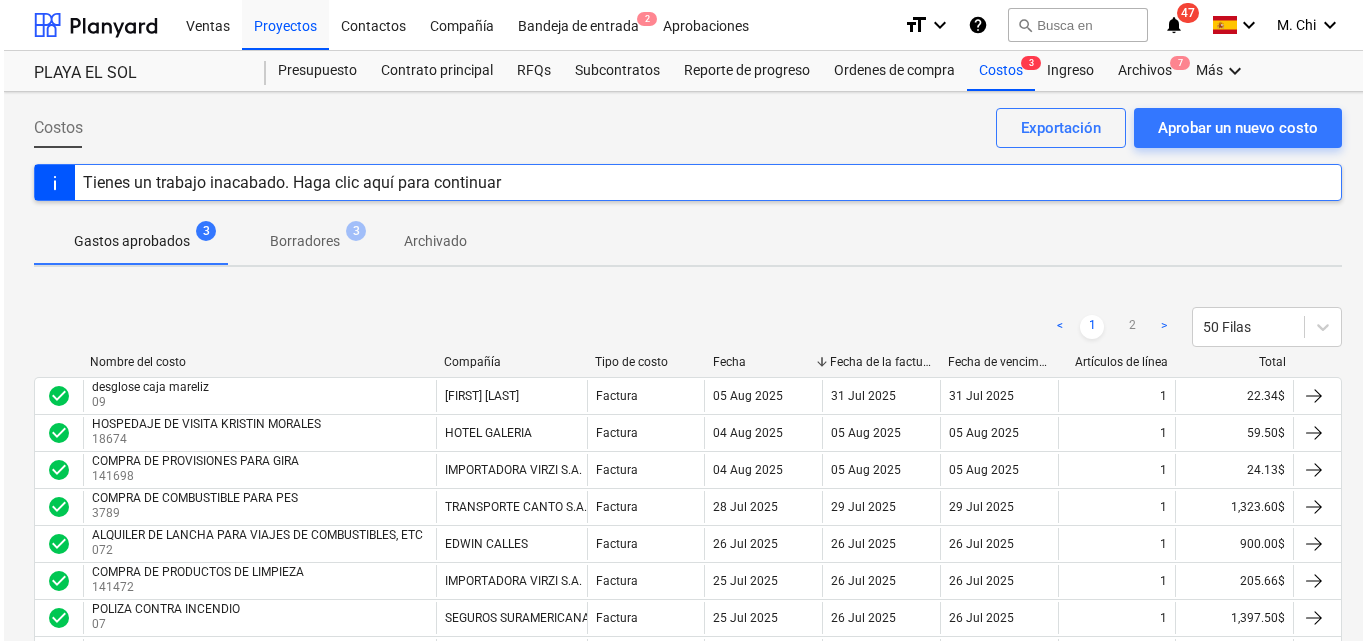 scroll, scrollTop: 0, scrollLeft: 0, axis: both 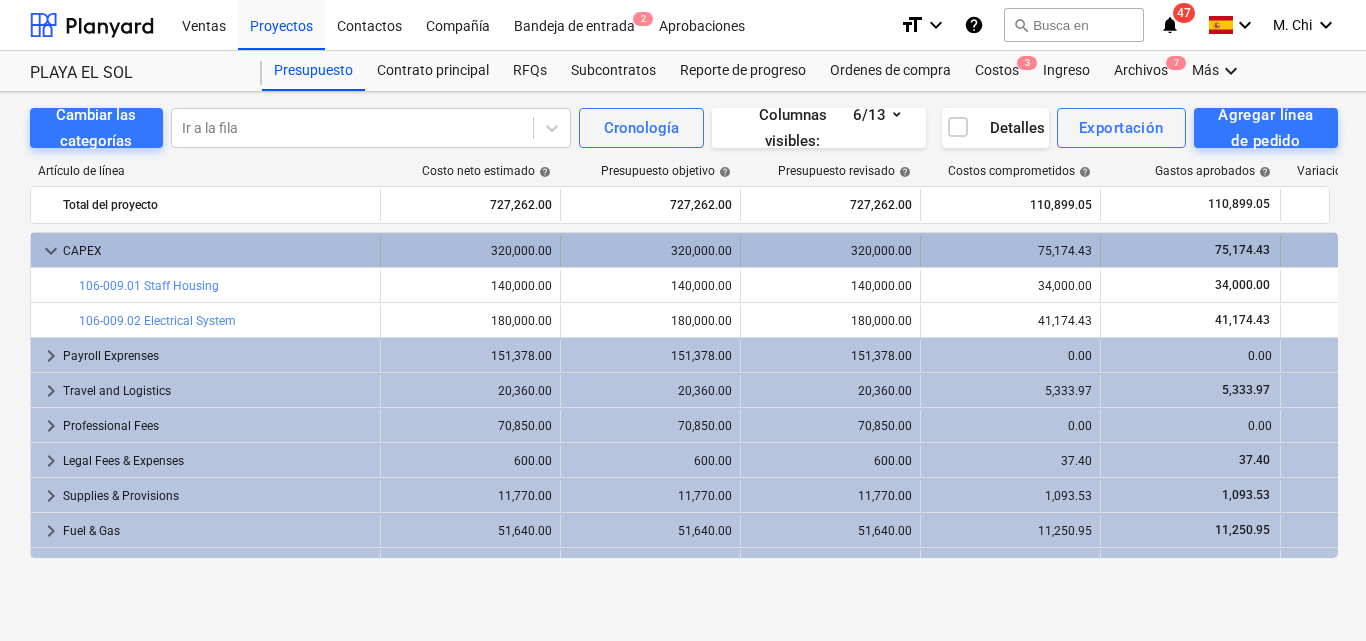 click on "keyboard_arrow_down" at bounding box center [51, 251] 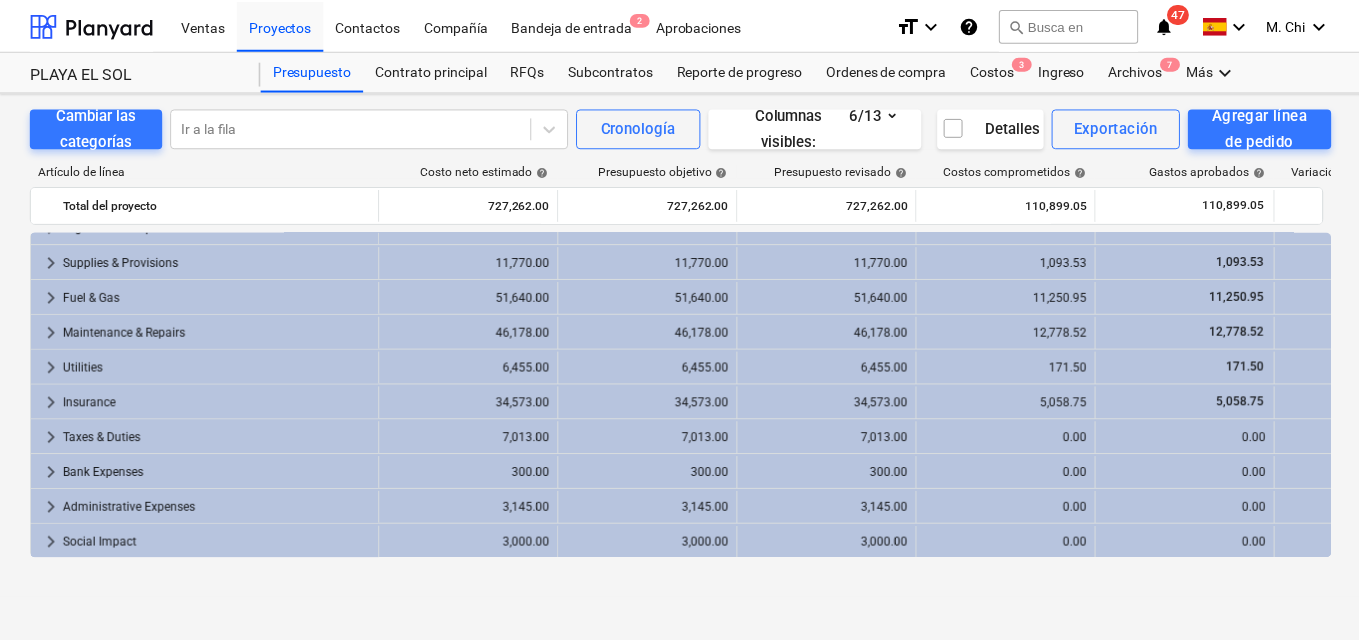 scroll, scrollTop: 0, scrollLeft: 0, axis: both 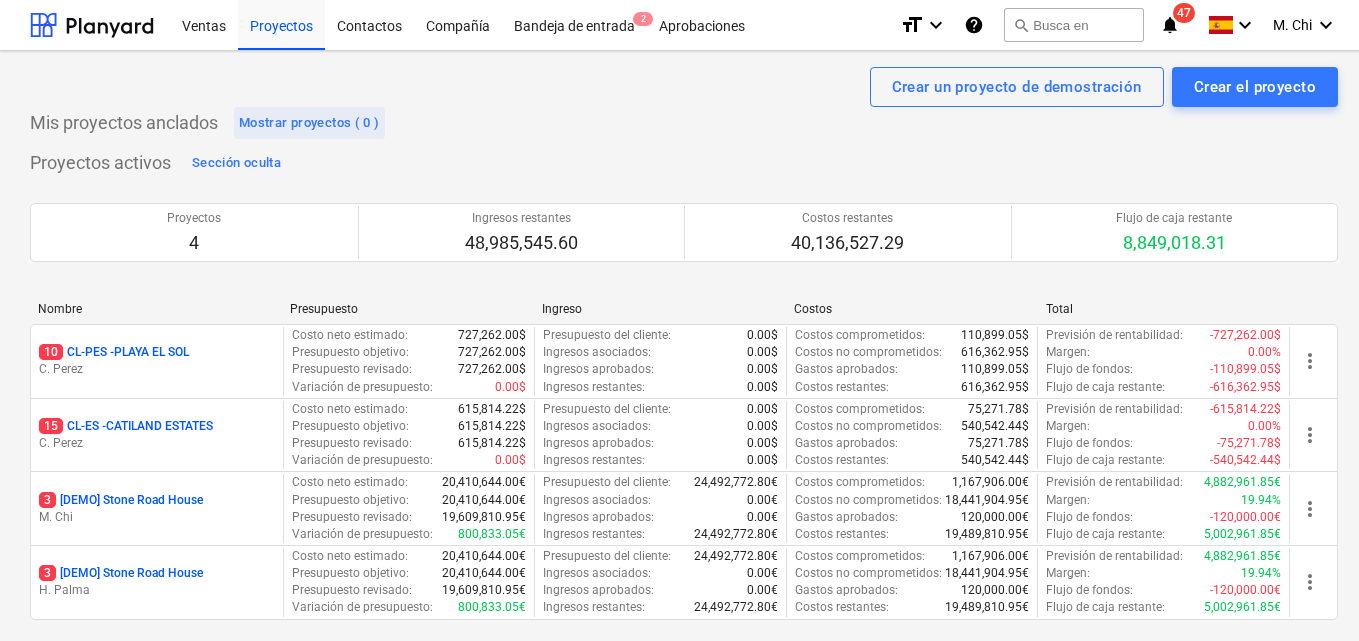 click on "Mostrar proyectos ( 0 )" at bounding box center (309, 123) 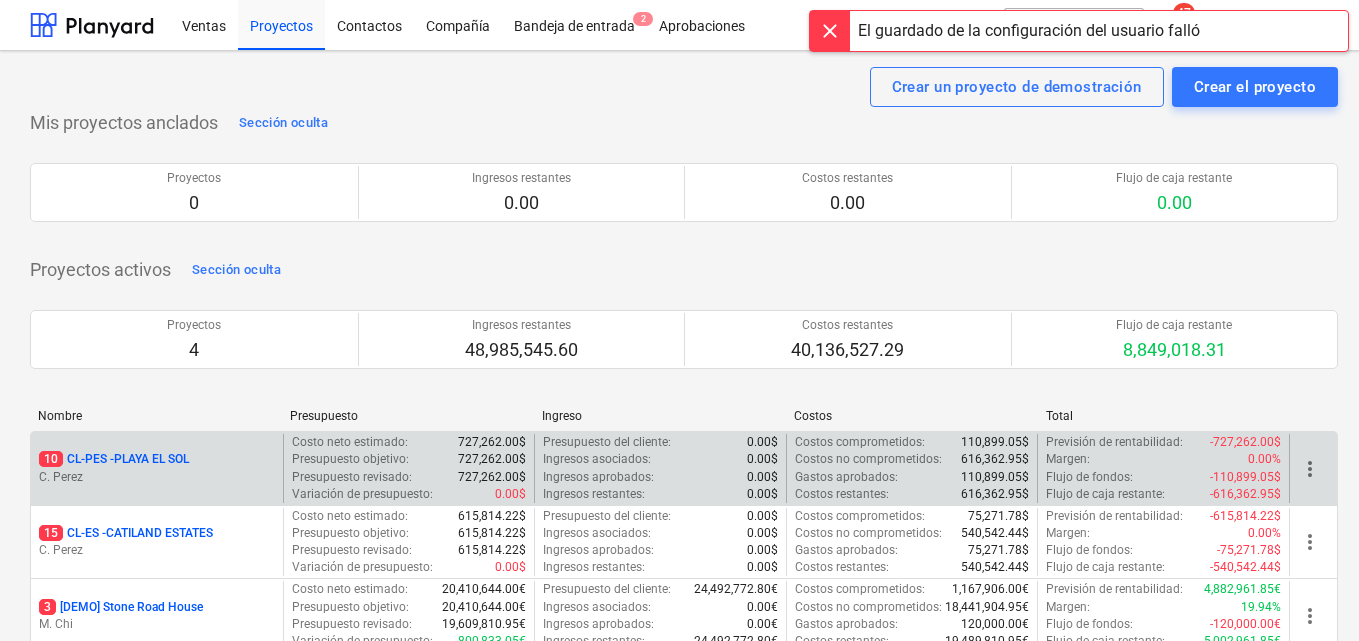 scroll, scrollTop: 246, scrollLeft: 0, axis: vertical 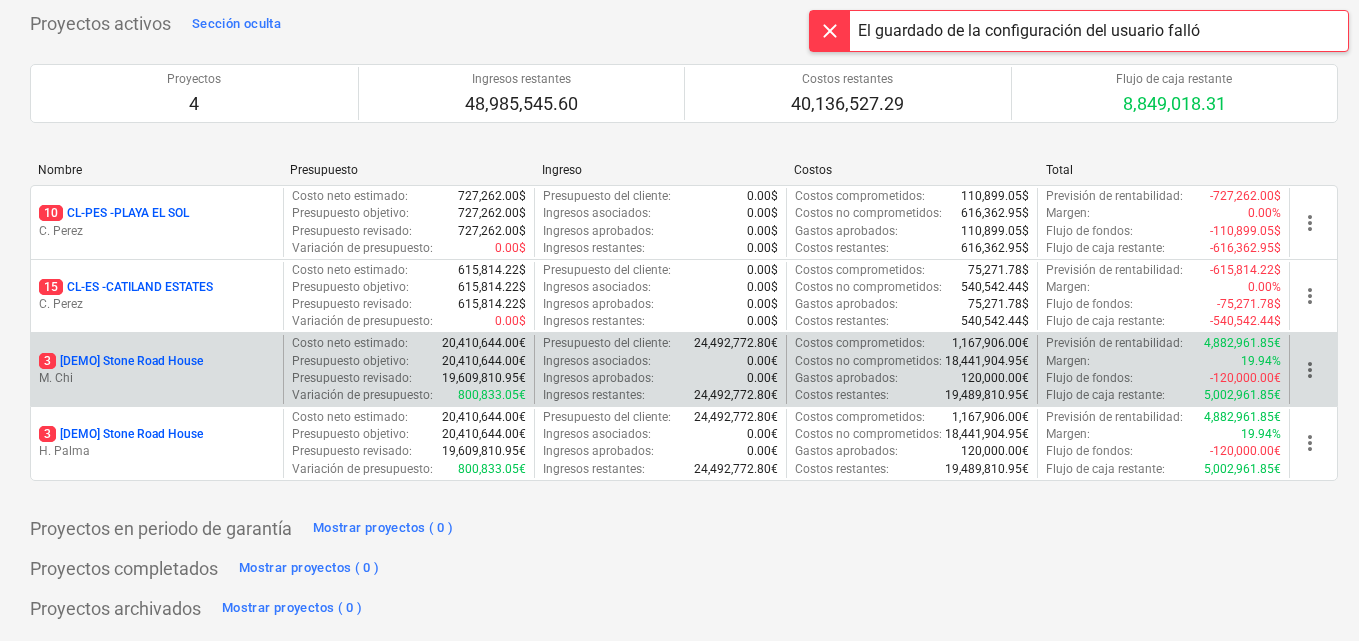 click on "3 [DEMO] Stone Road House" at bounding box center (121, 361) 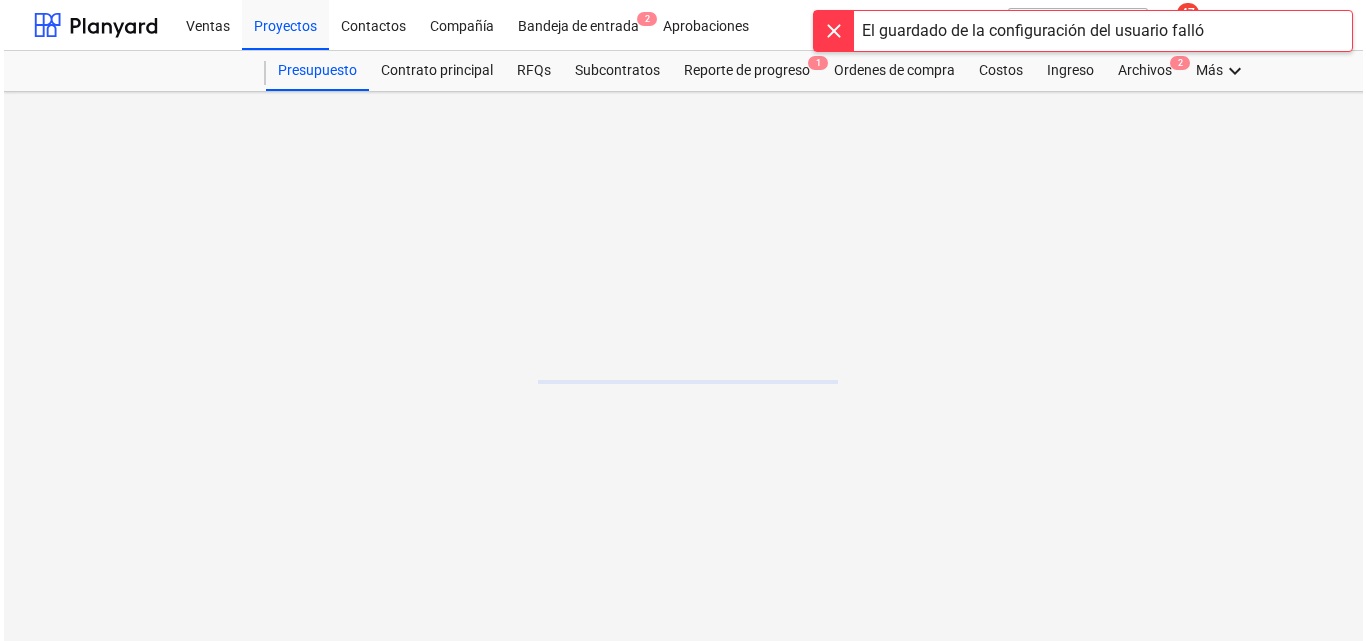 scroll, scrollTop: 0, scrollLeft: 0, axis: both 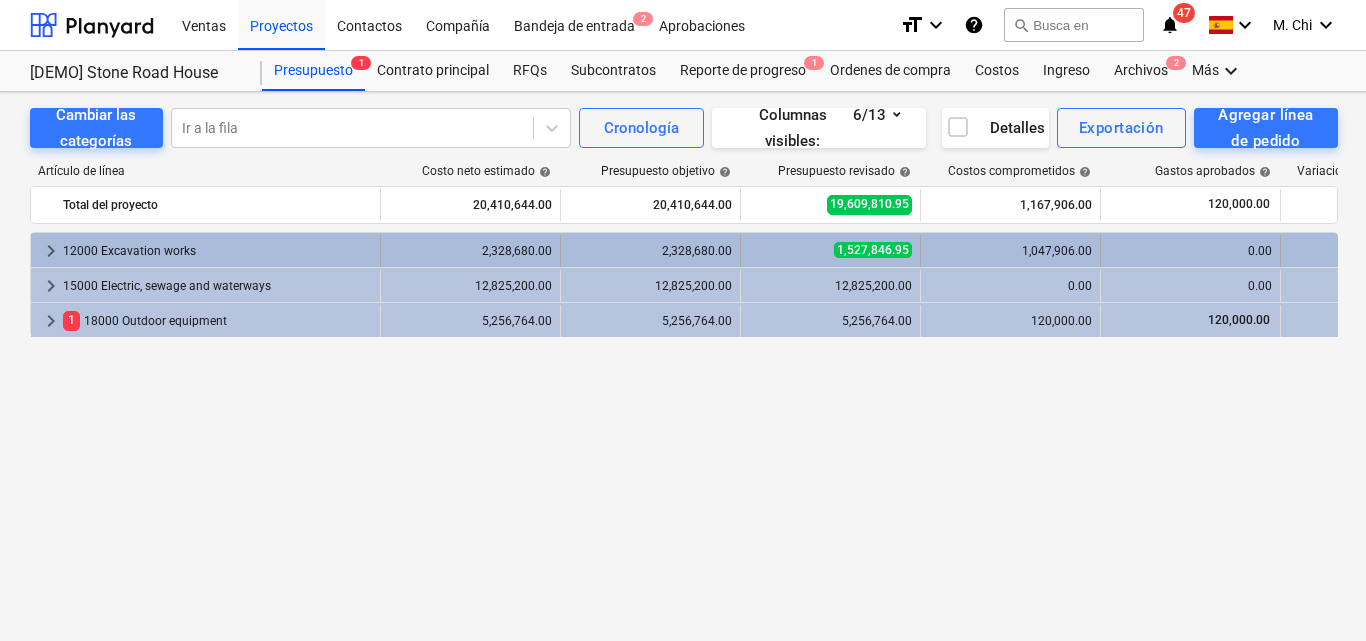 click on "keyboard_arrow_right" at bounding box center (51, 251) 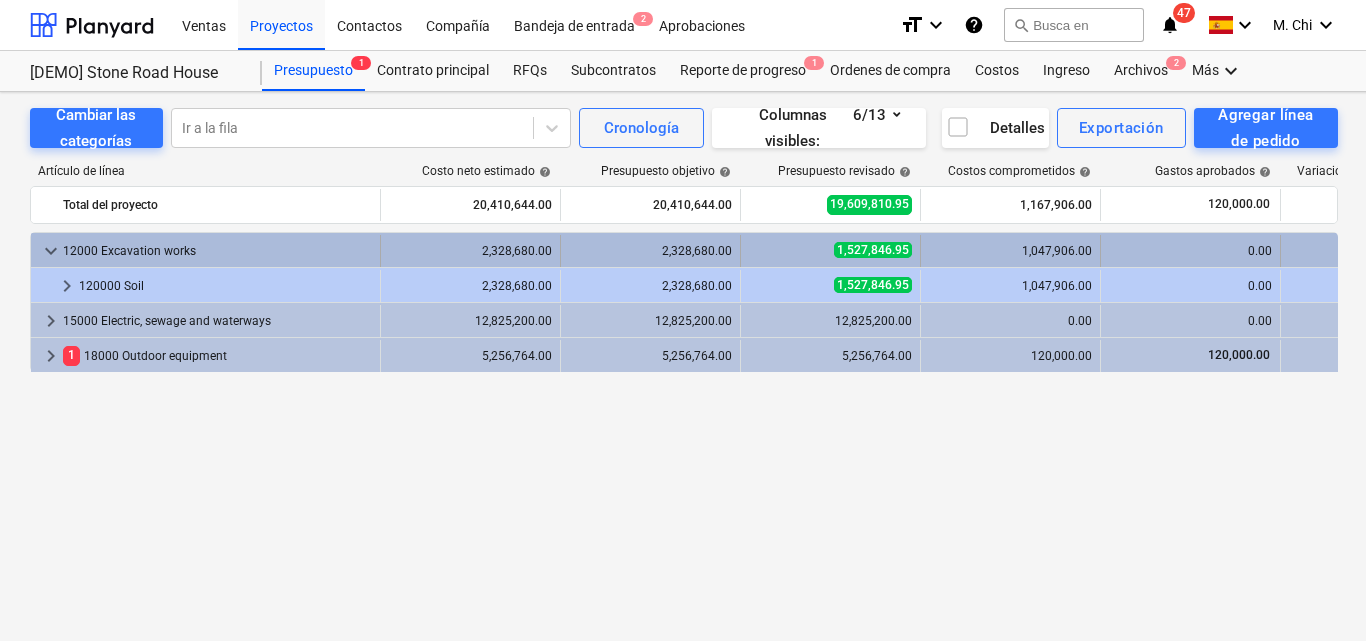 click on "keyboard_arrow_down" at bounding box center (51, 251) 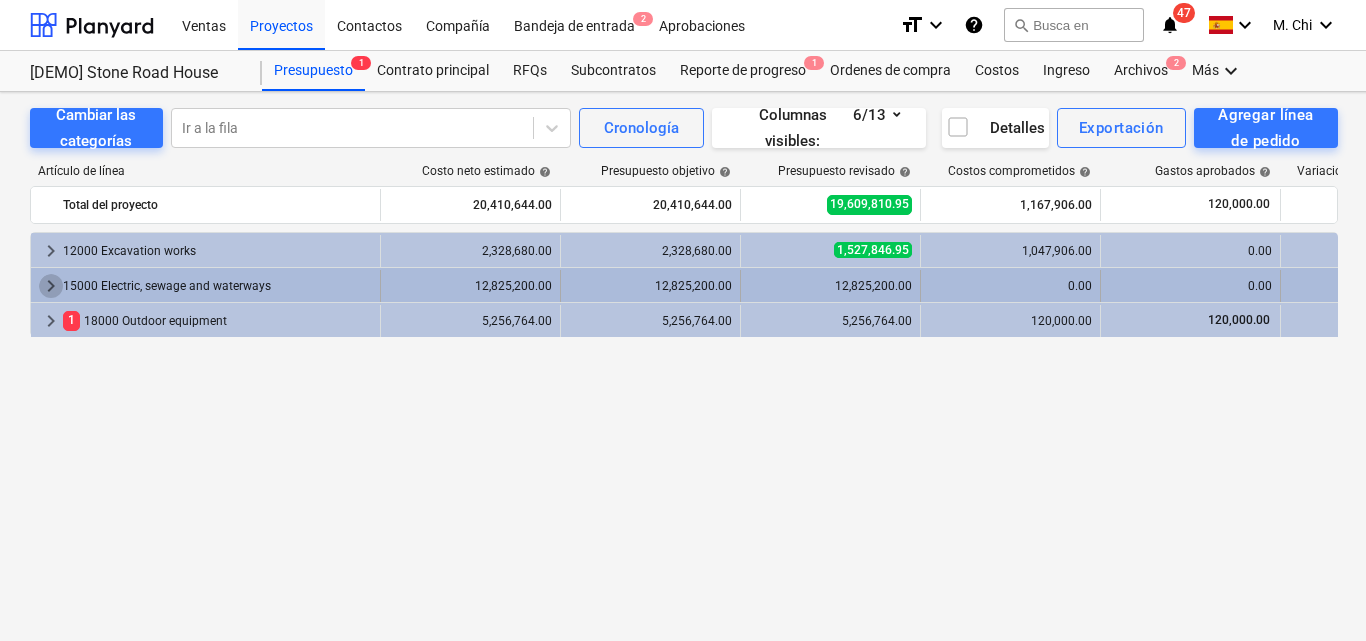 click on "keyboard_arrow_right" at bounding box center [51, 286] 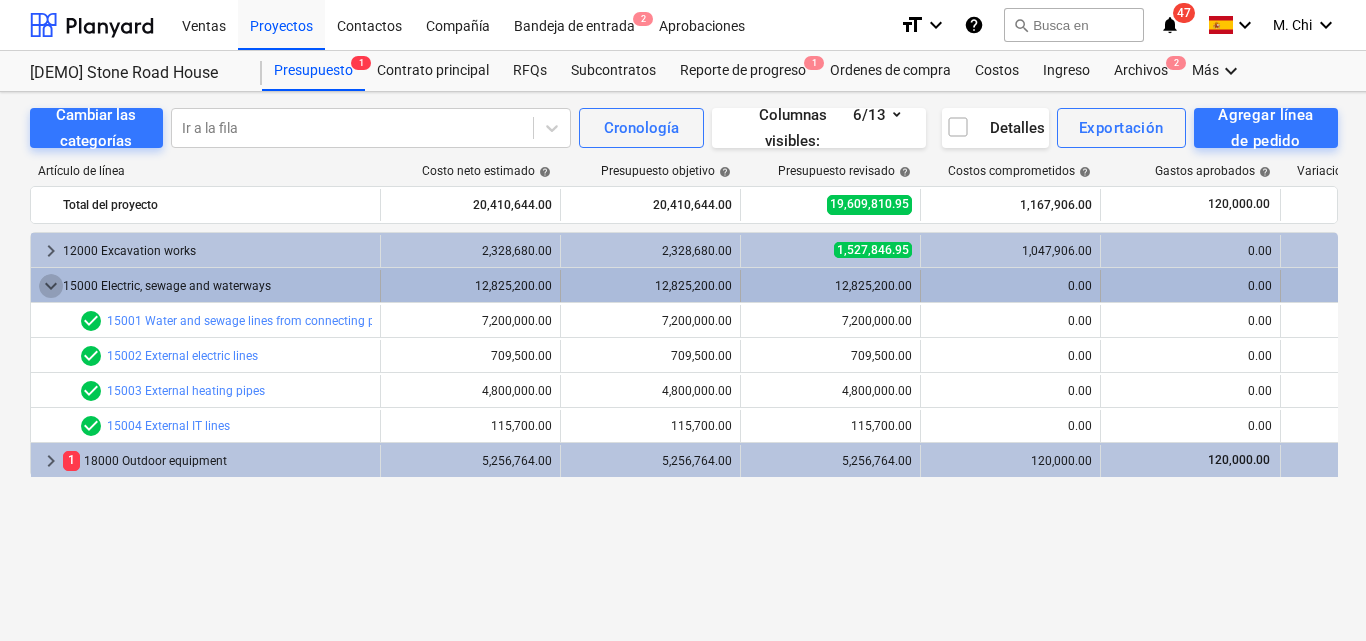 click on "keyboard_arrow_down" at bounding box center [51, 286] 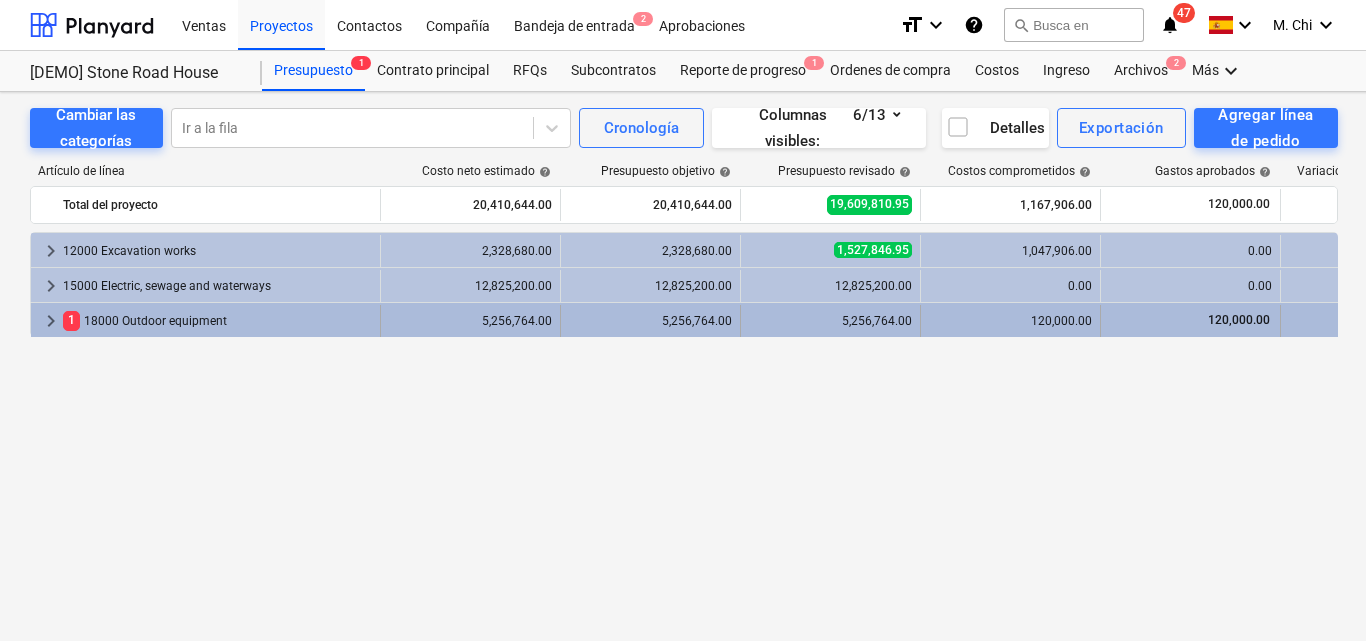 click on "keyboard_arrow_right" at bounding box center [51, 321] 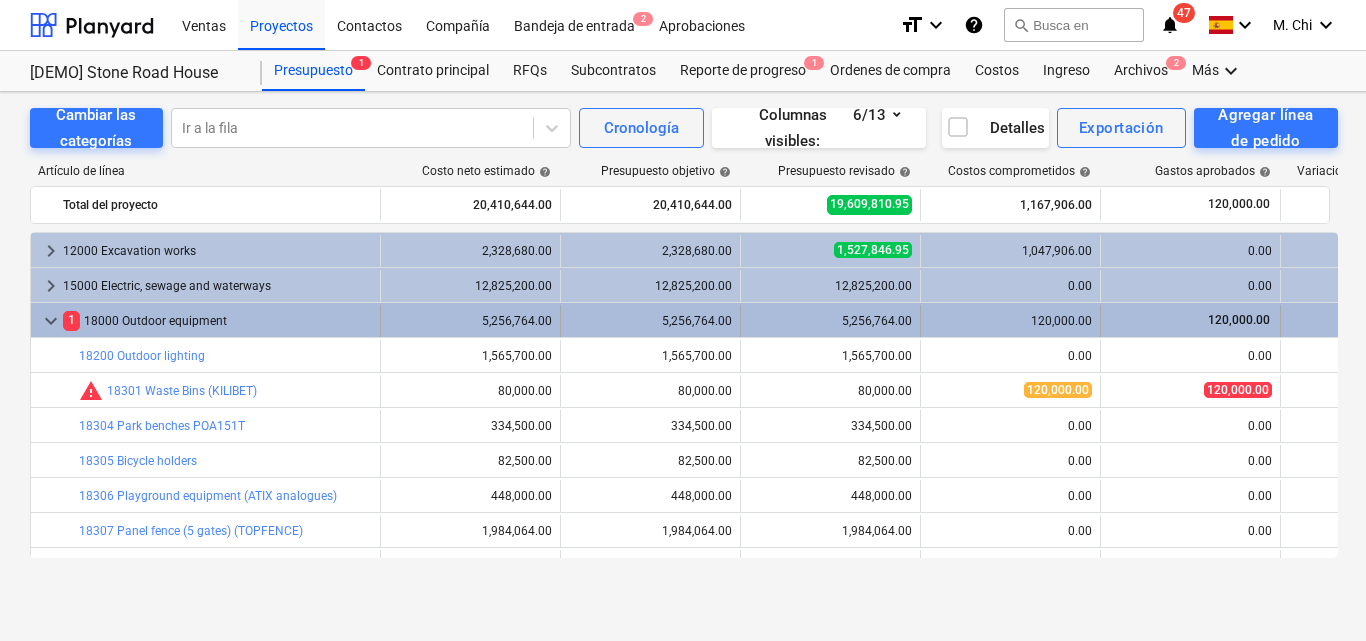 click on "keyboard_arrow_down" at bounding box center (51, 321) 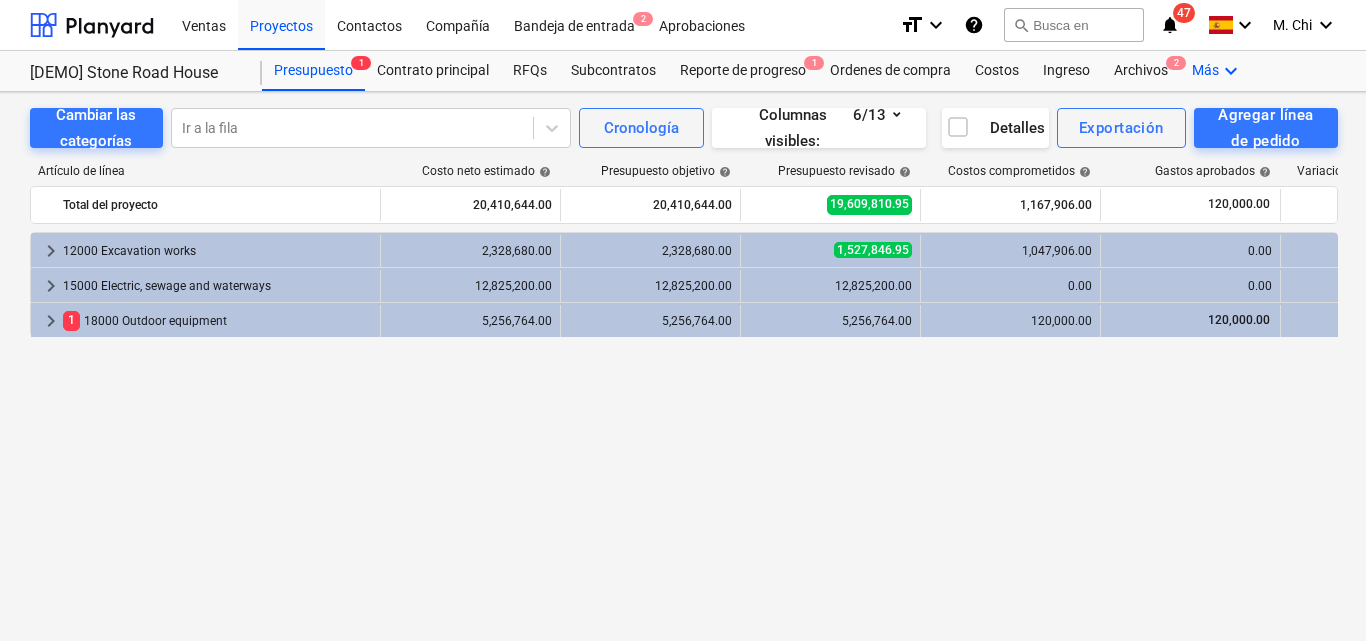click on "keyboard_arrow_down" at bounding box center [1231, 71] 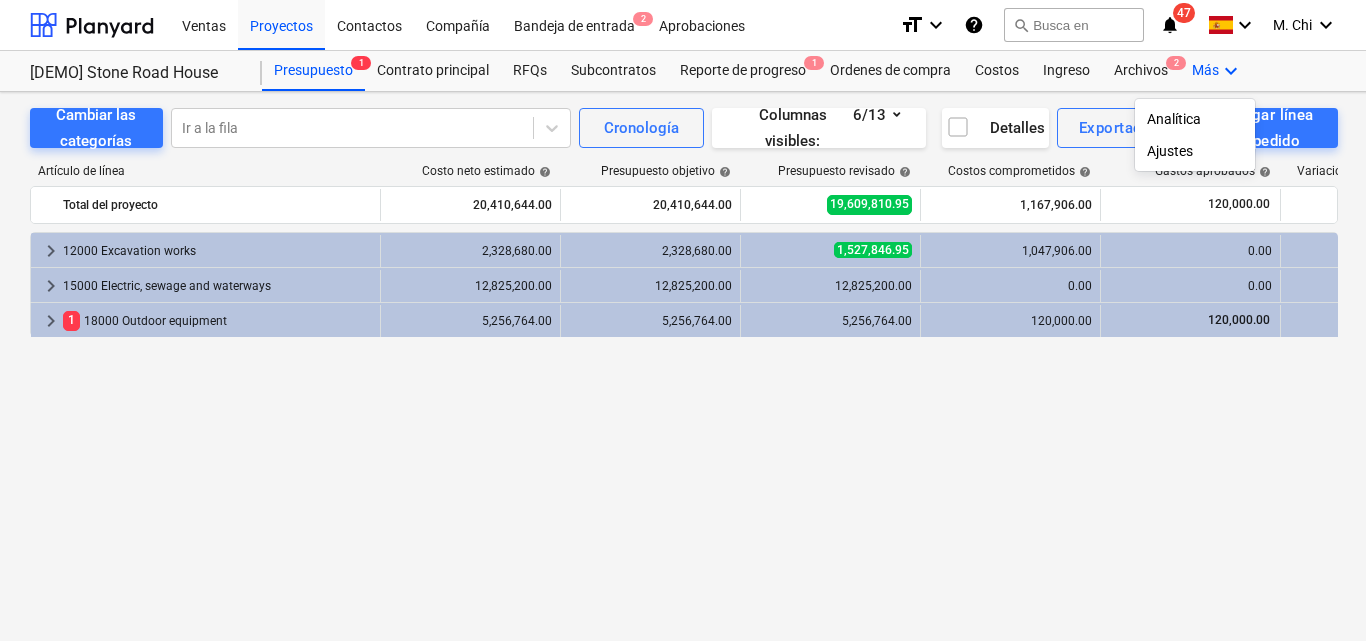 click at bounding box center (683, 320) 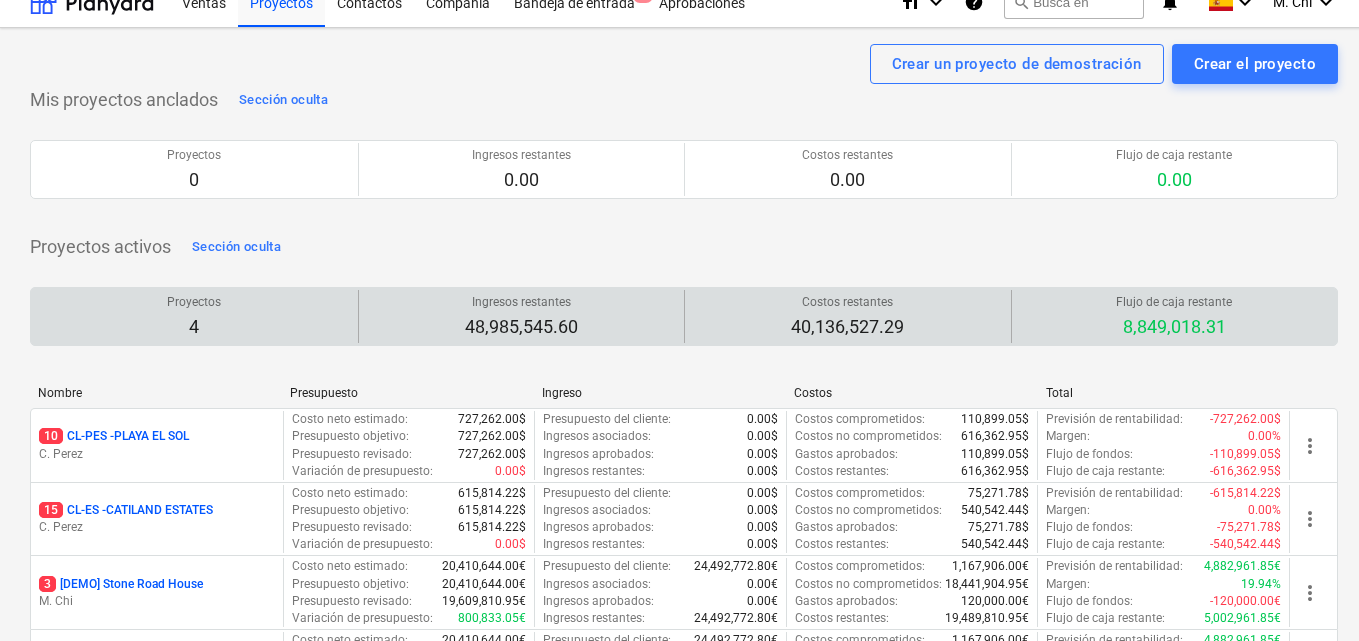 scroll, scrollTop: 0, scrollLeft: 0, axis: both 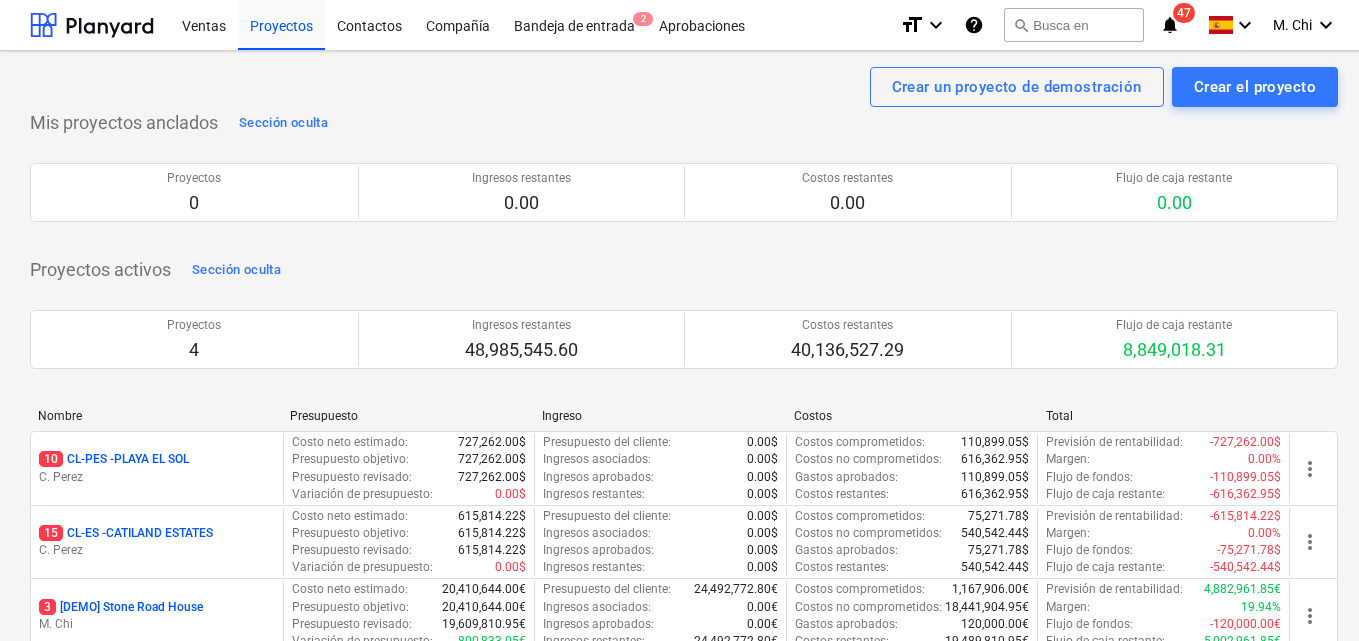 click on "Ventas Proyectos Contactos Compañía Bandeja de entrada 2 Aprobaciones format_size keyboard_arrow_down help search Busca en notifications 47 keyboard_arrow_down M. Chi keyboard_arrow_down" at bounding box center [684, 25] 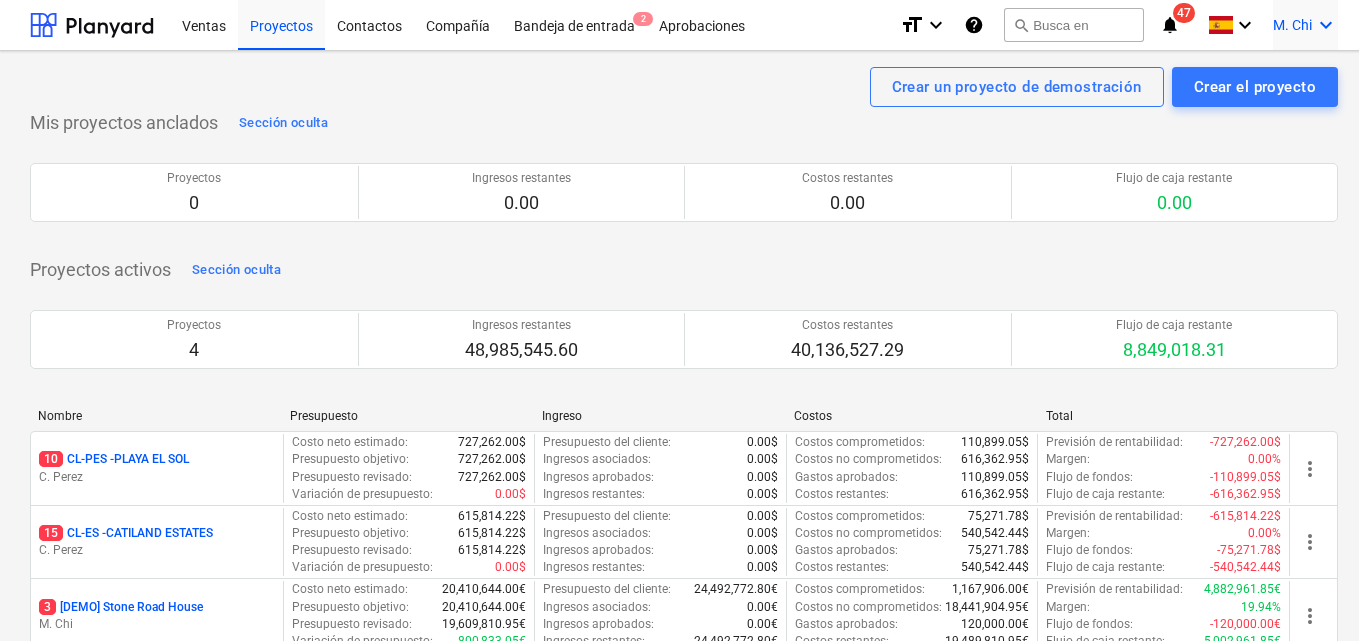 click on "keyboard_arrow_down" at bounding box center (1326, 25) 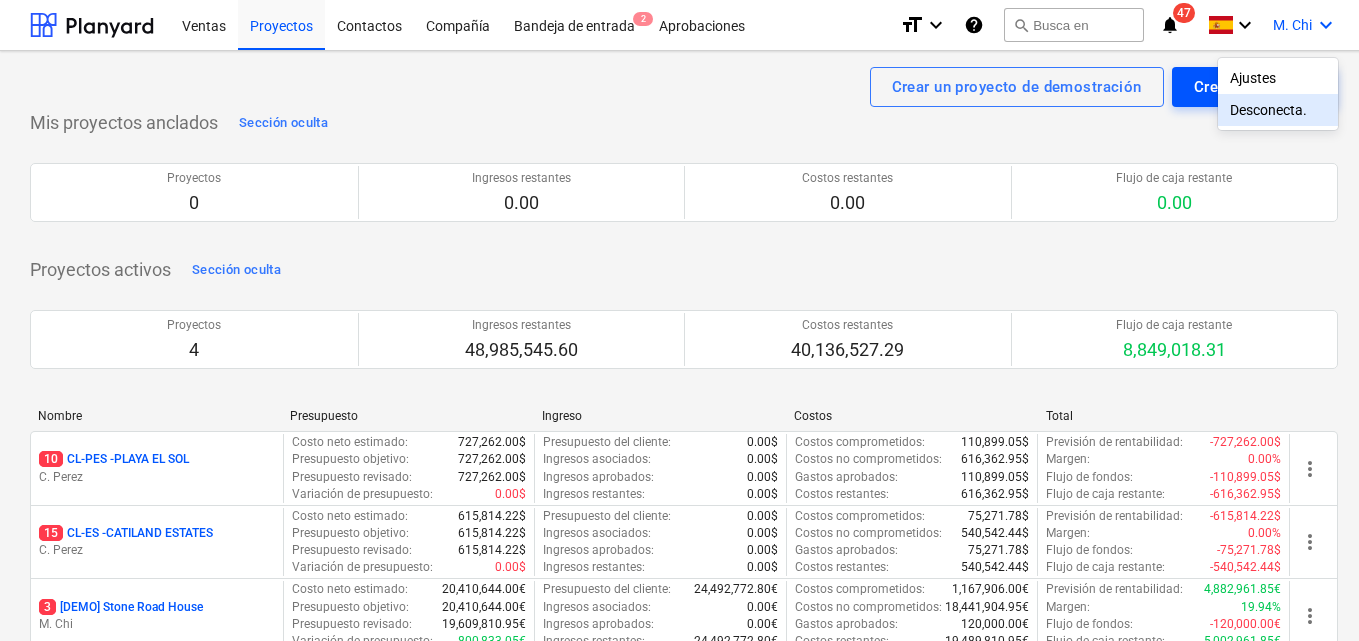click on "Desconecta." at bounding box center (1278, 110) 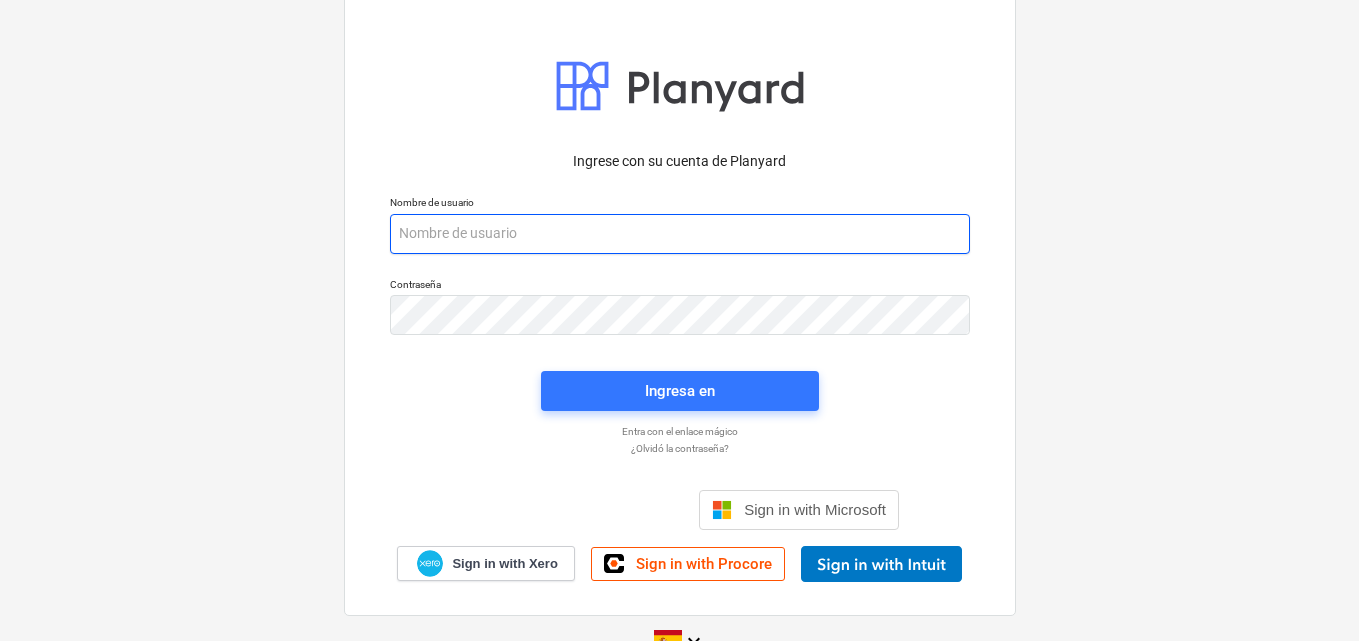 click at bounding box center (680, 234) 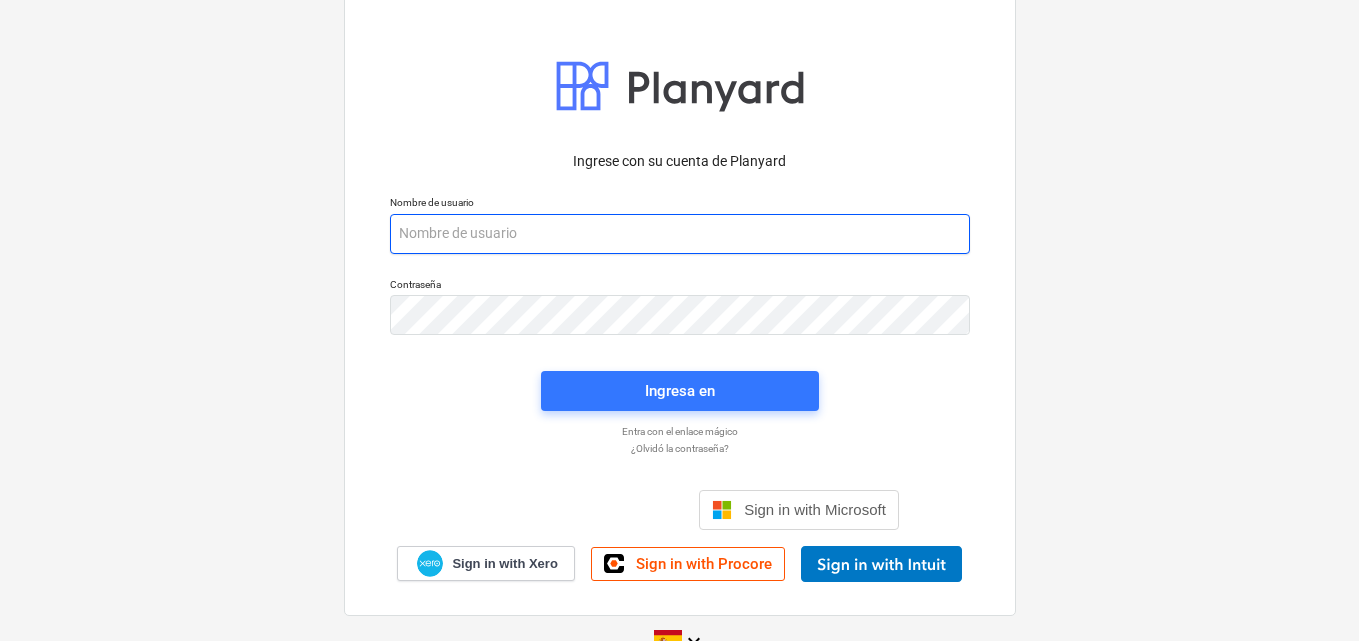 paste on "[EMAIL]" 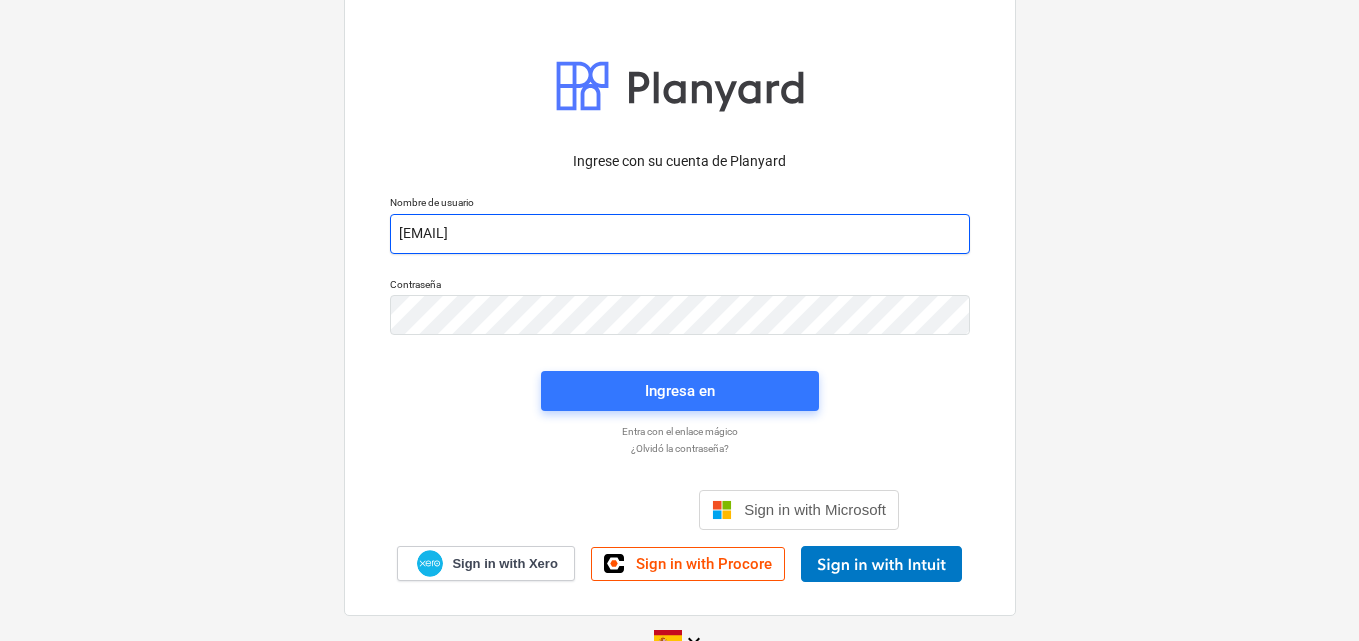 type on "[EMAIL]" 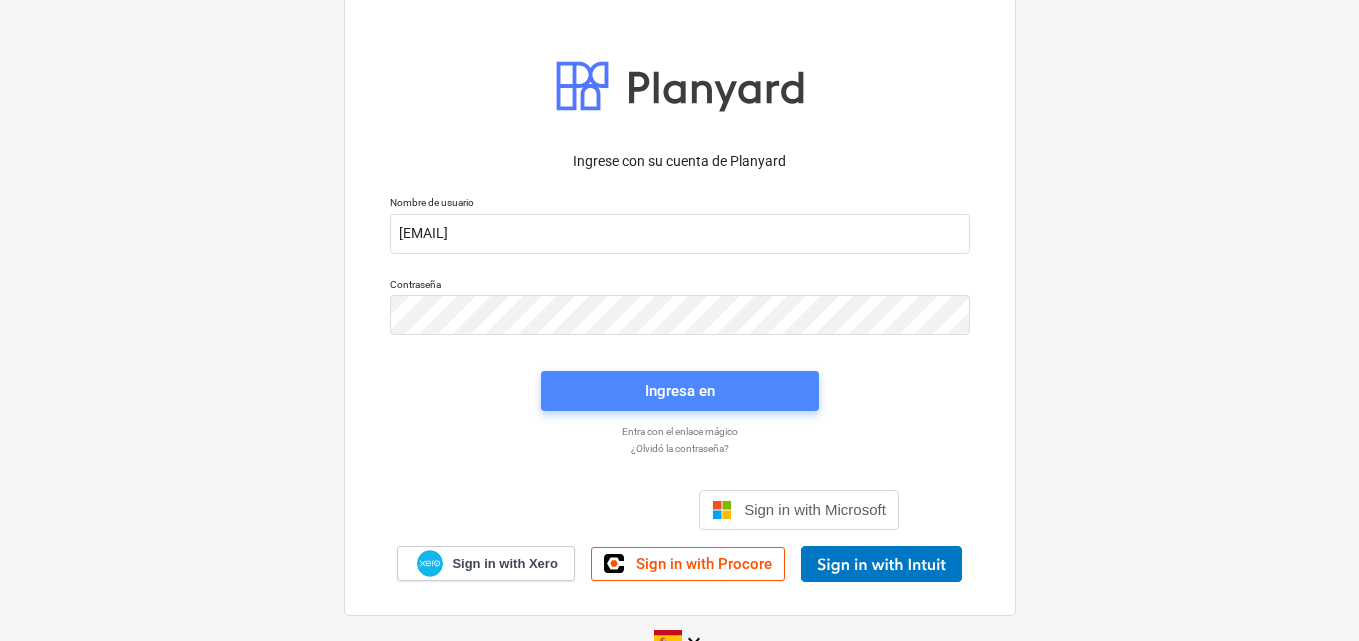 click on "Ingresa en" at bounding box center (680, 391) 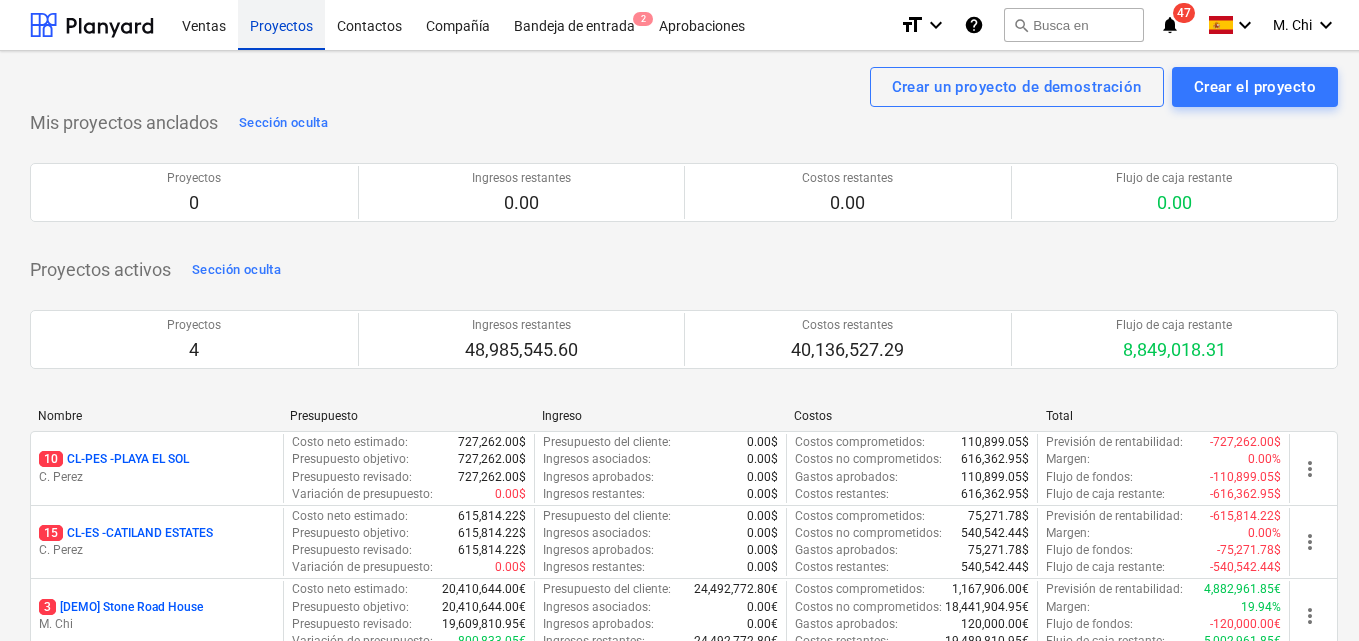 click on "Proyectos" at bounding box center (281, 24) 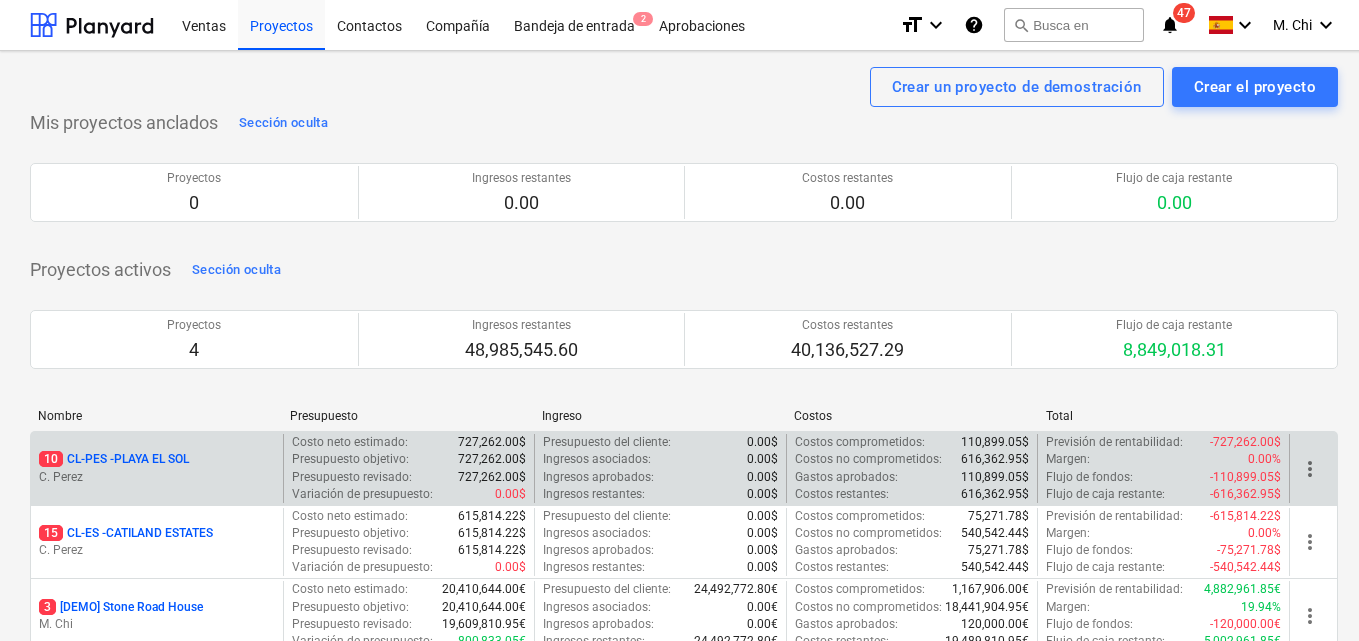 click on "C. Perez" at bounding box center (157, 477) 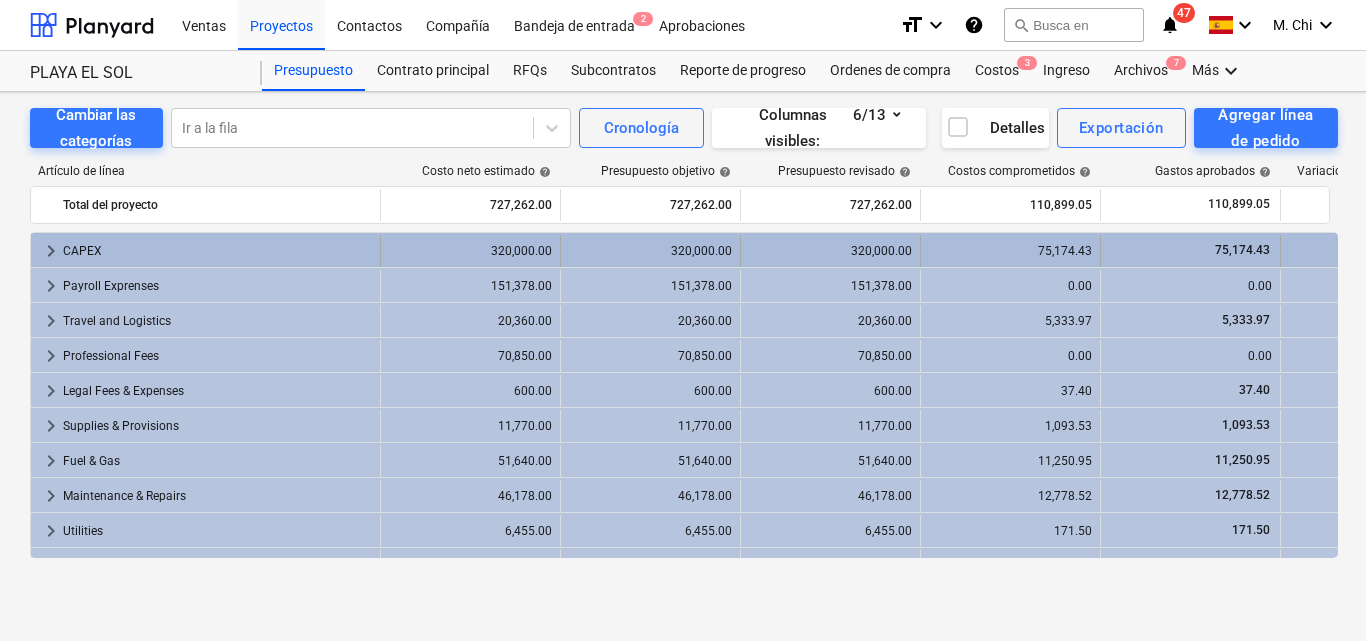 click on "keyboard_arrow_right" at bounding box center (51, 251) 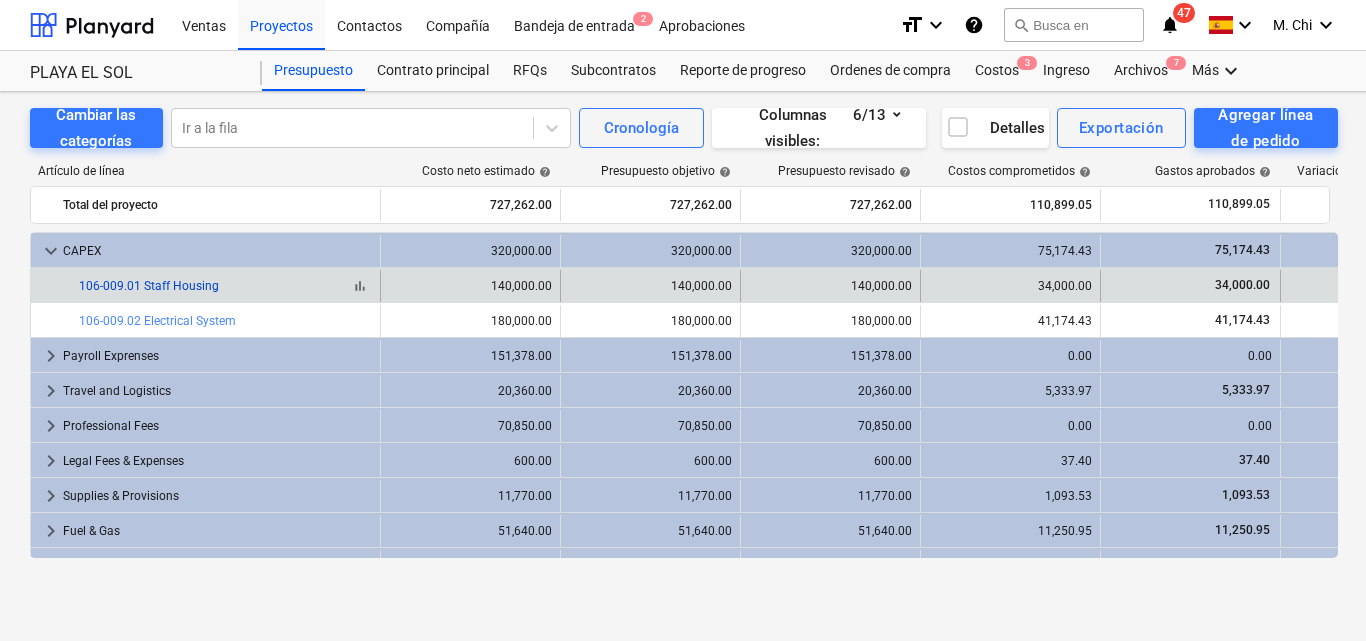 click on "106-009.01 Staff Housing" at bounding box center [149, 286] 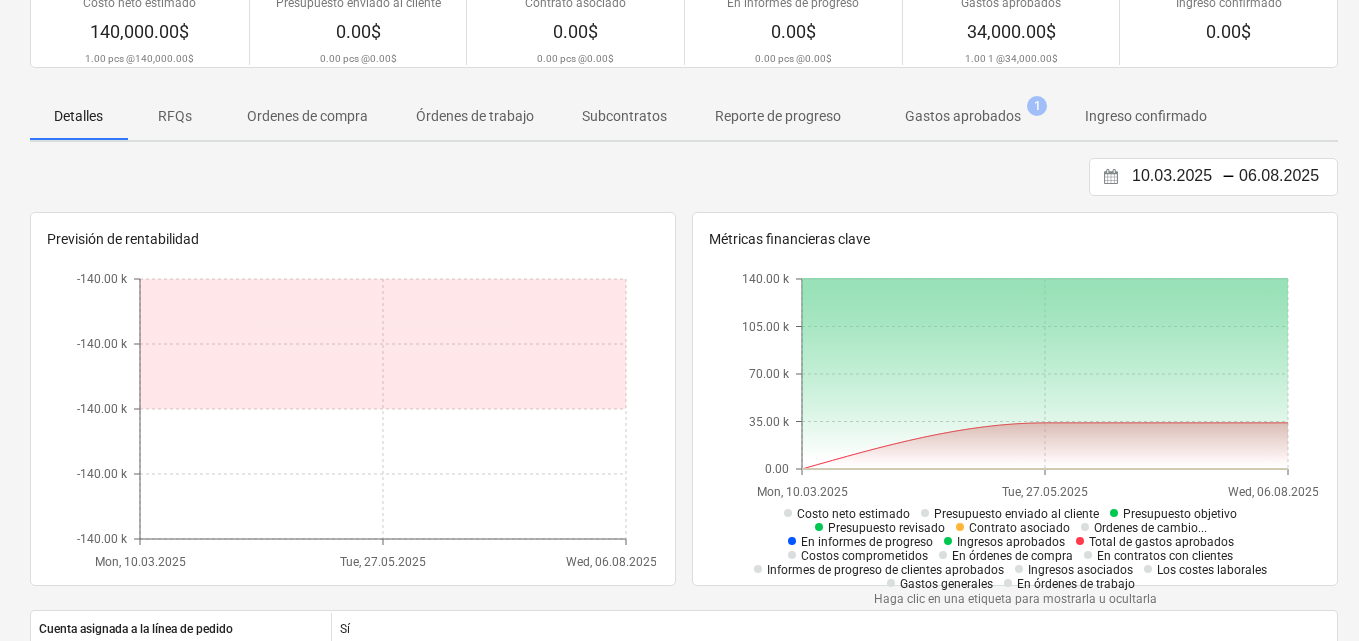 scroll, scrollTop: 0, scrollLeft: 0, axis: both 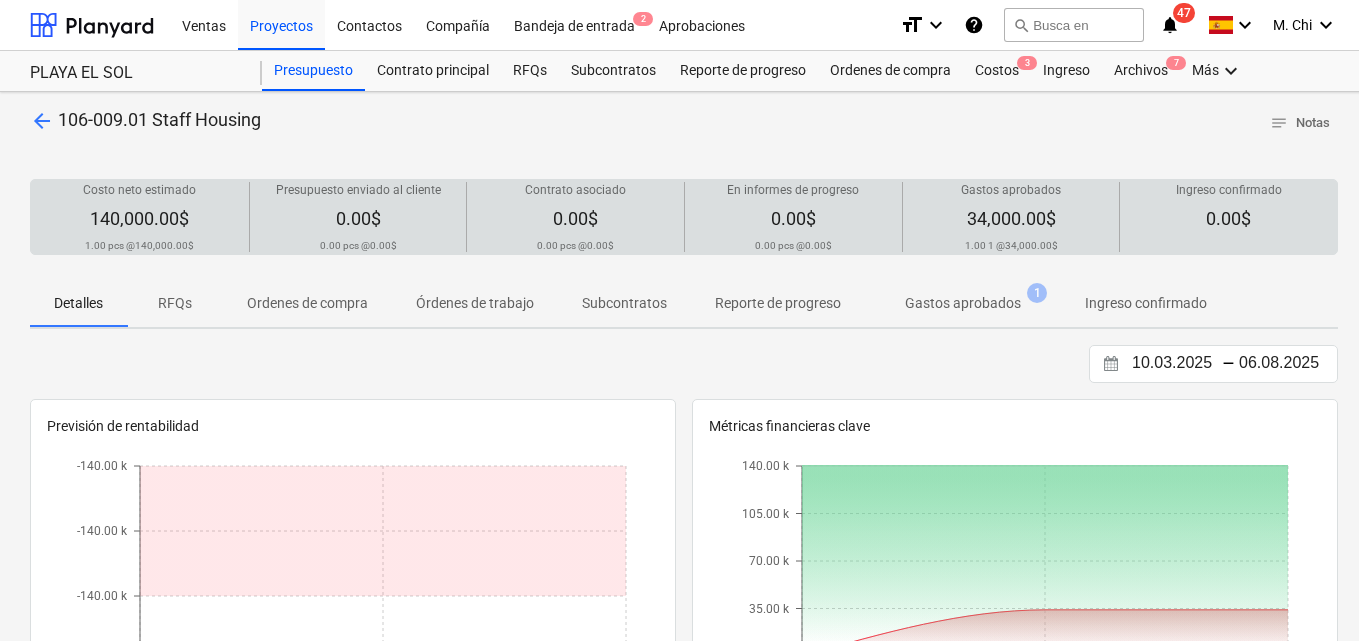 click on "0.00$" at bounding box center (358, 218) 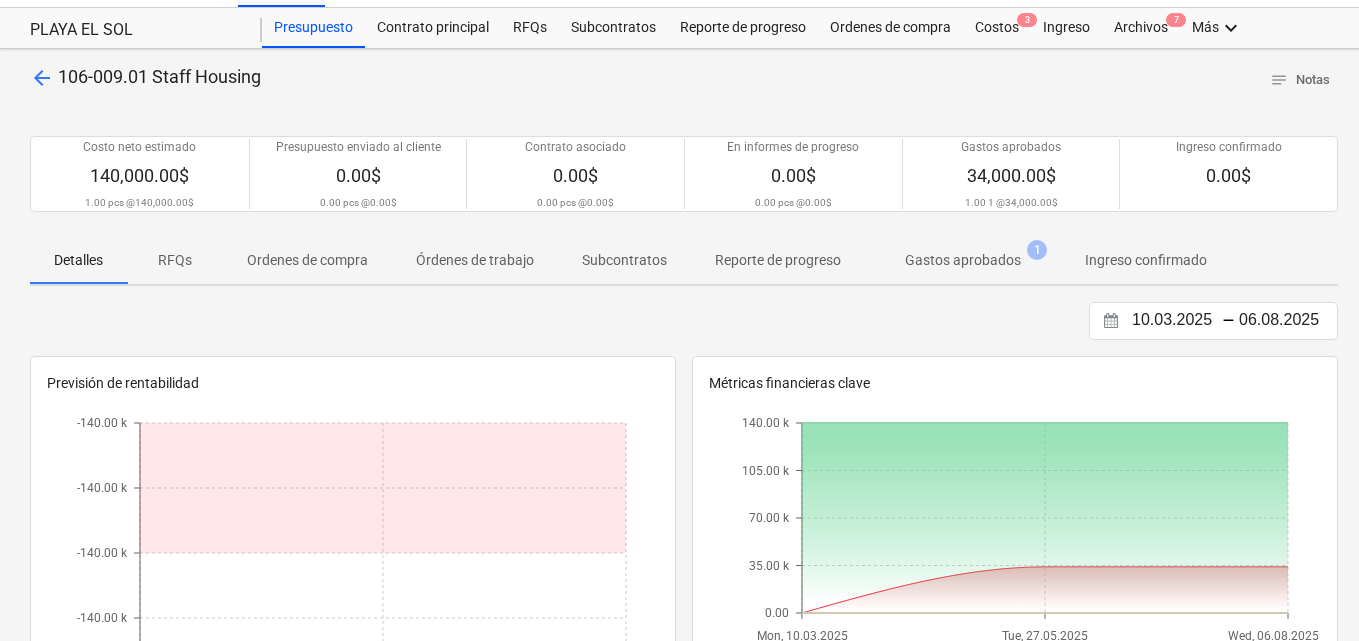 scroll, scrollTop: 0, scrollLeft: 0, axis: both 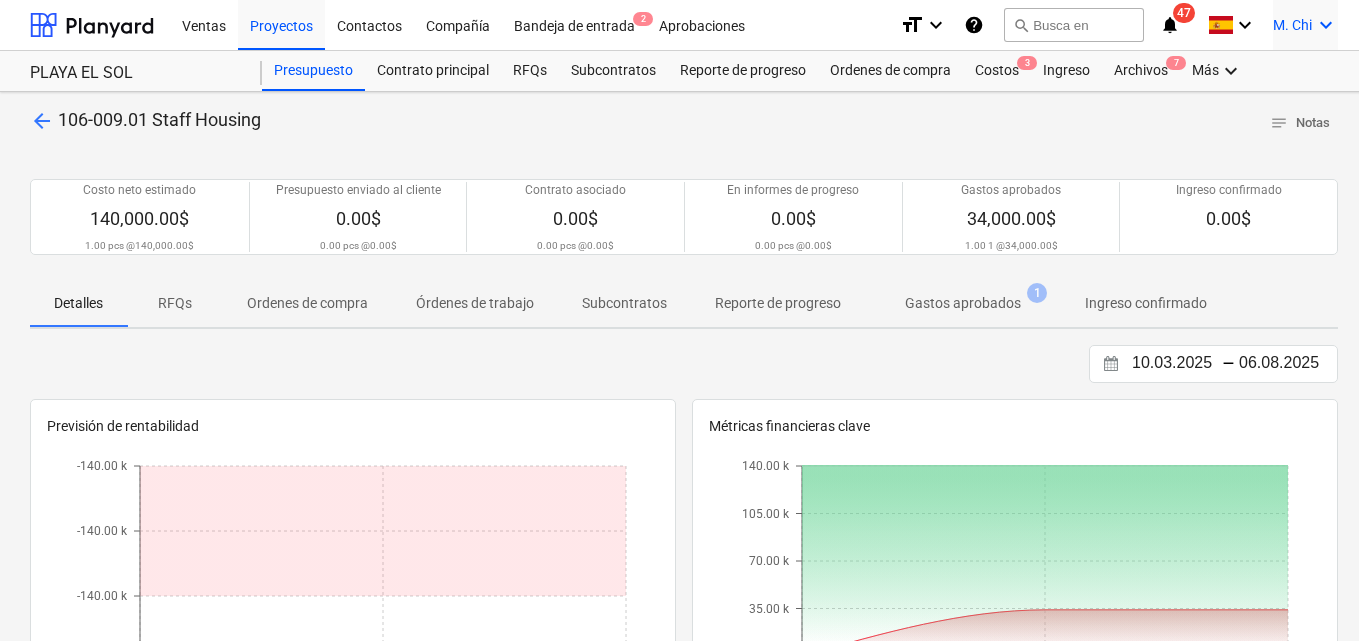 click on "keyboard_arrow_down" at bounding box center (1326, 25) 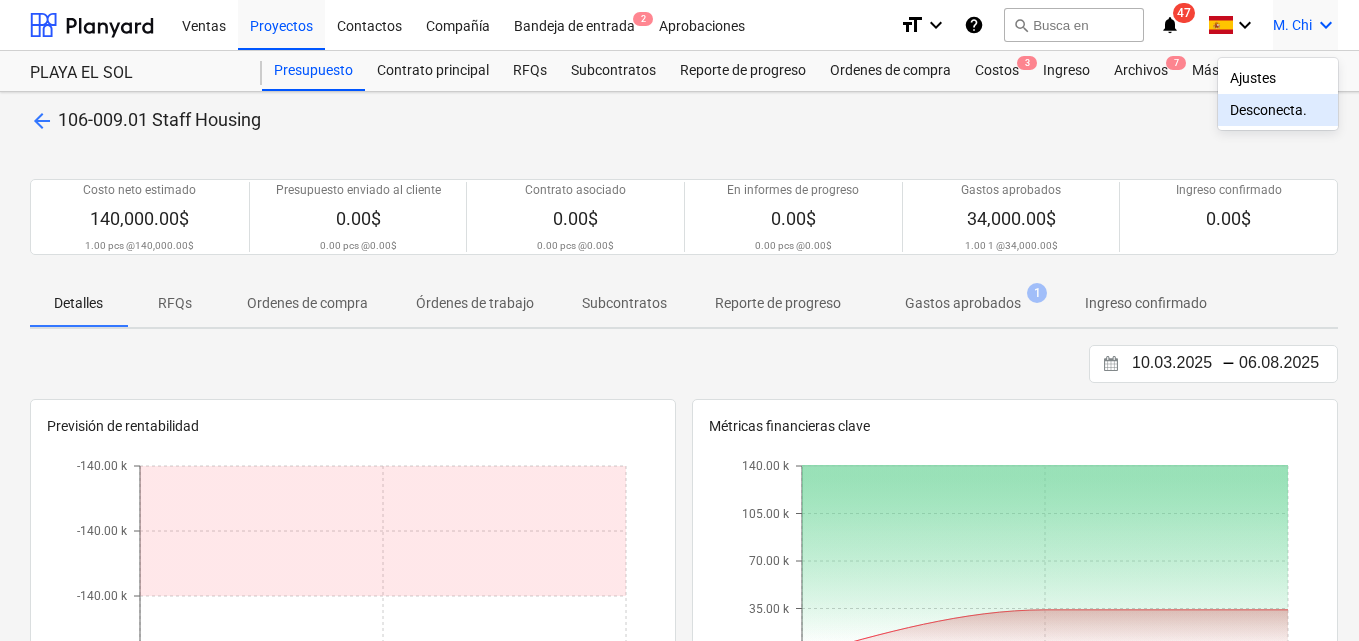 click on "Desconecta." at bounding box center [1278, 110] 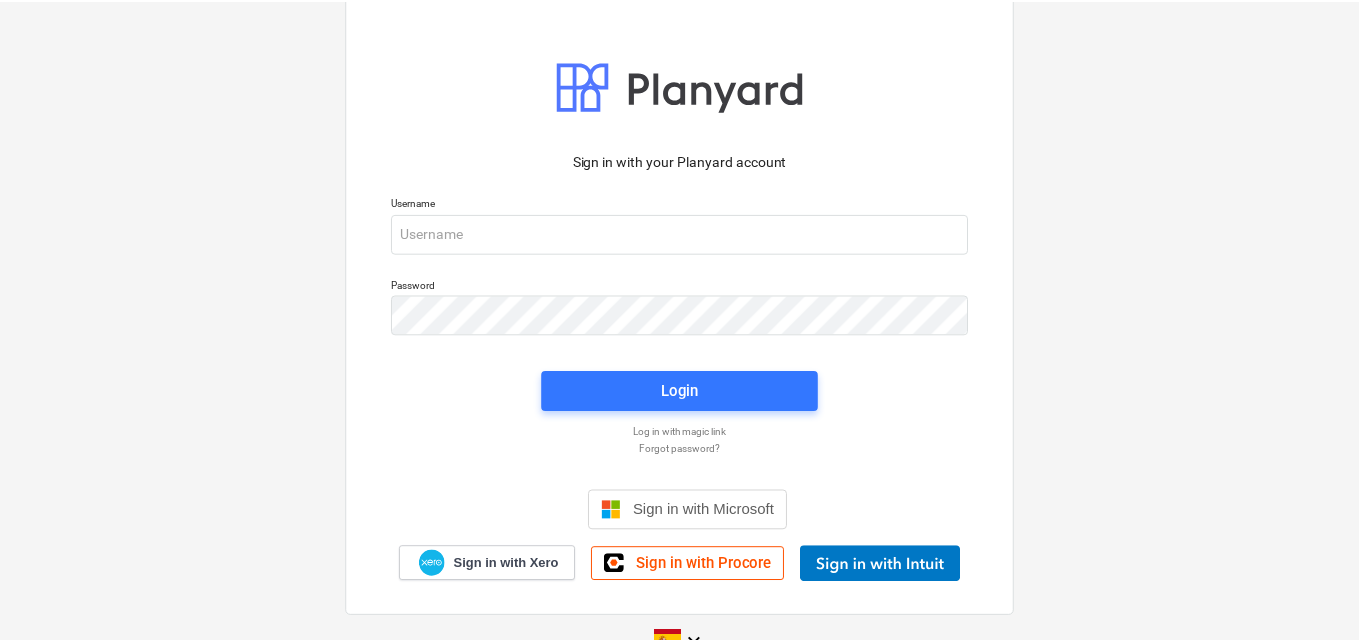 scroll, scrollTop: 0, scrollLeft: 0, axis: both 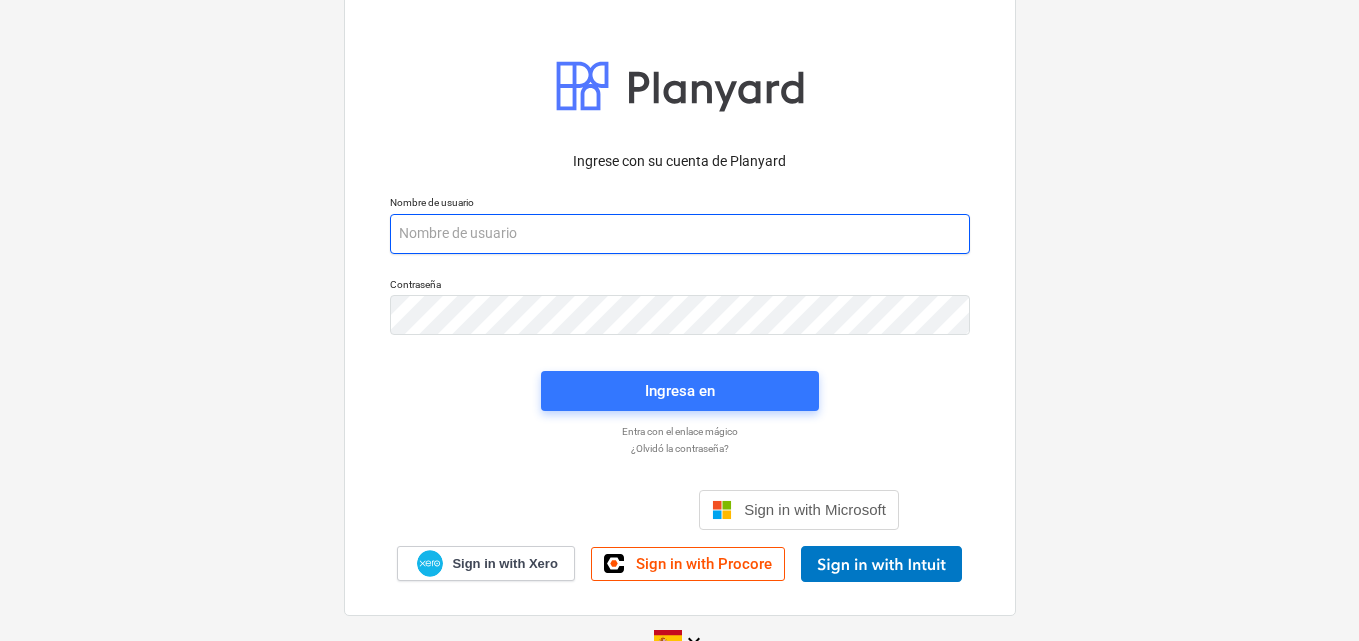 click at bounding box center (680, 234) 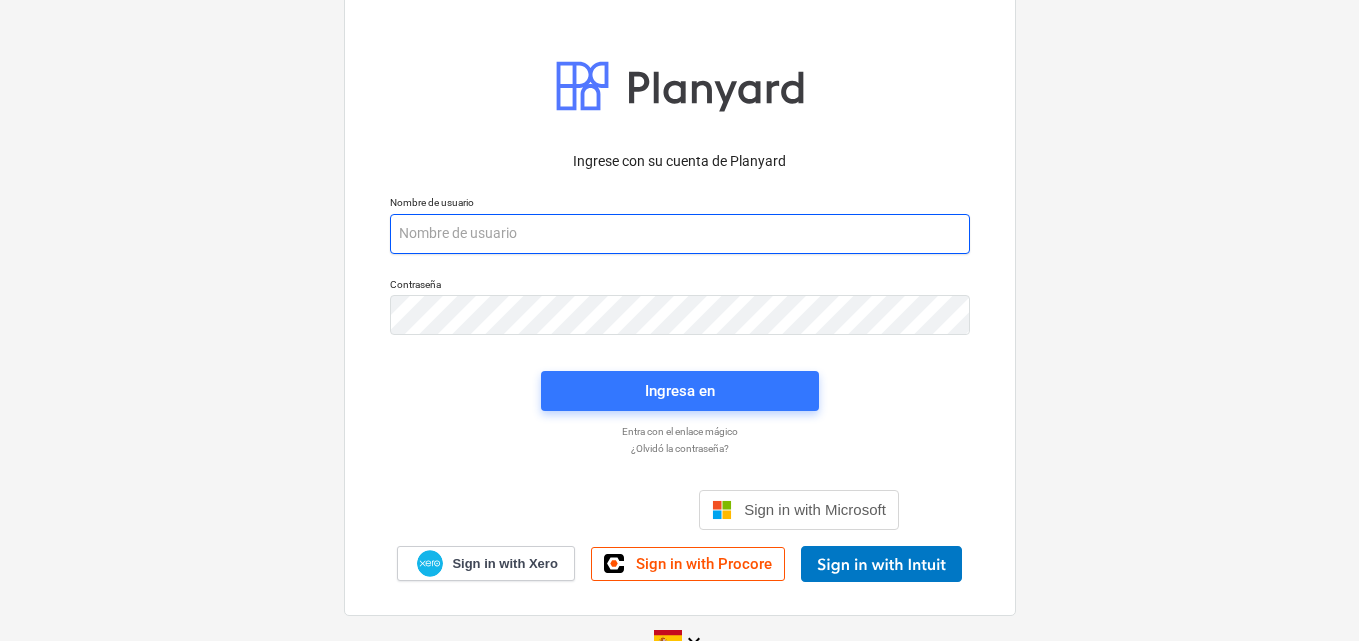 paste on "[EMAIL]" 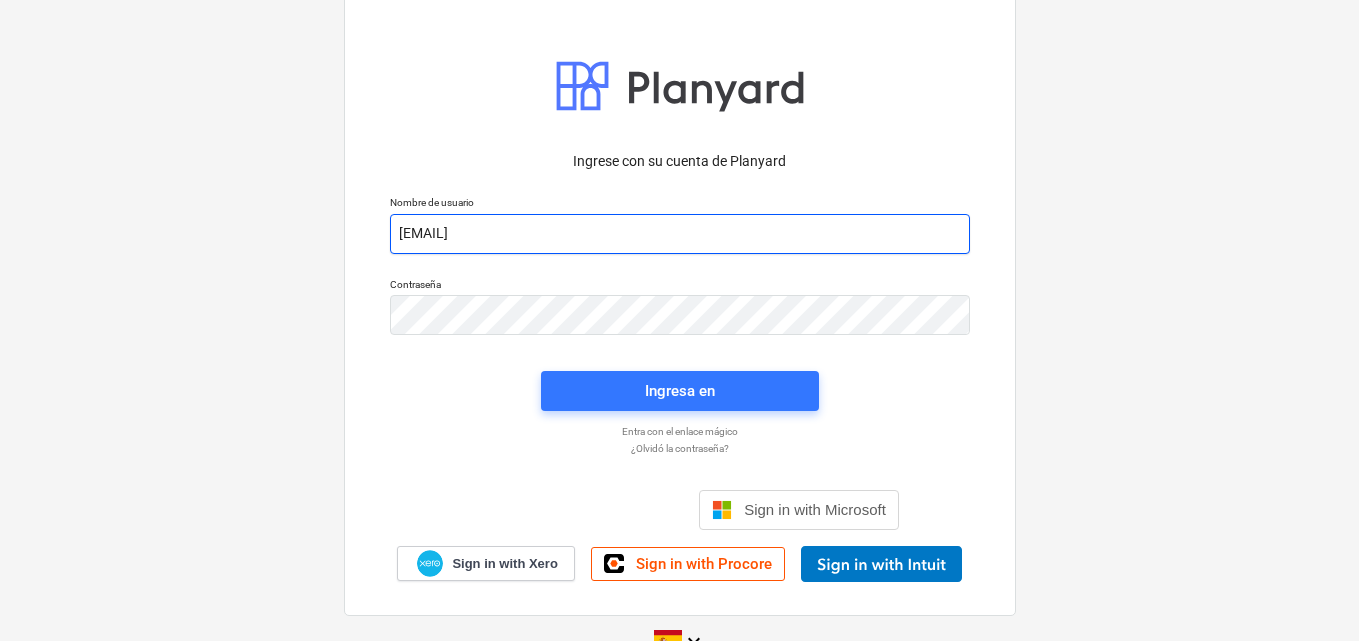 type on "[EMAIL]" 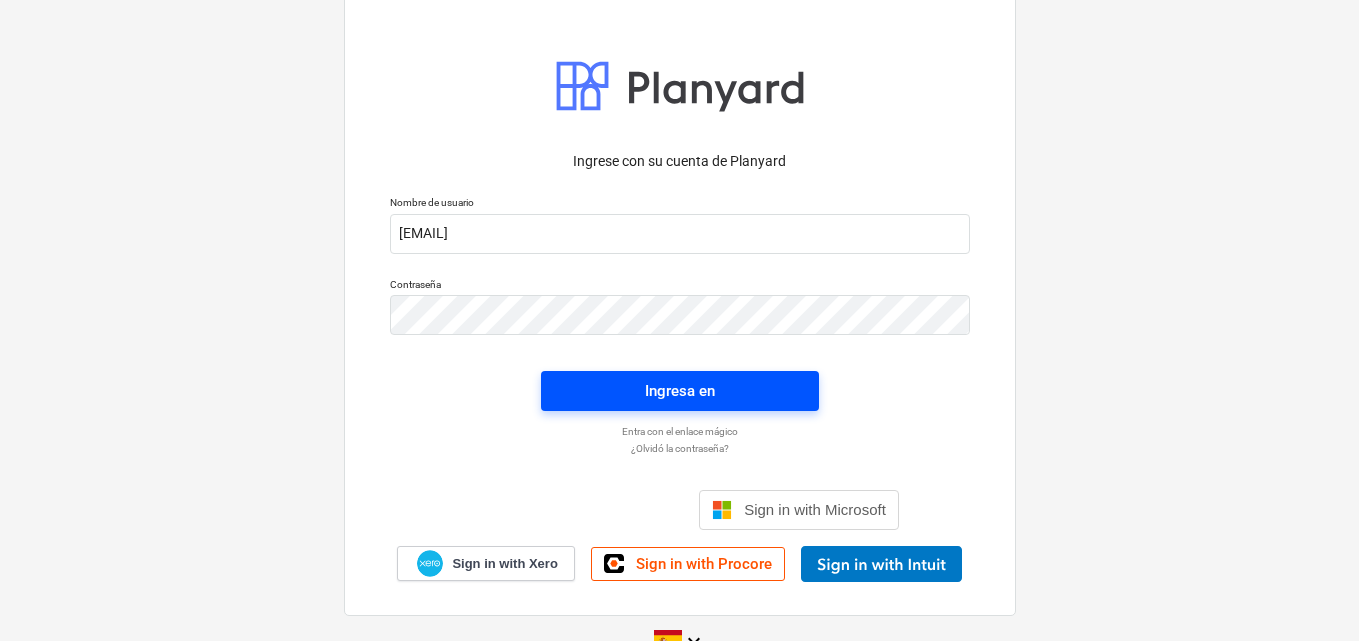 click on "Ingresa en" at bounding box center (680, 391) 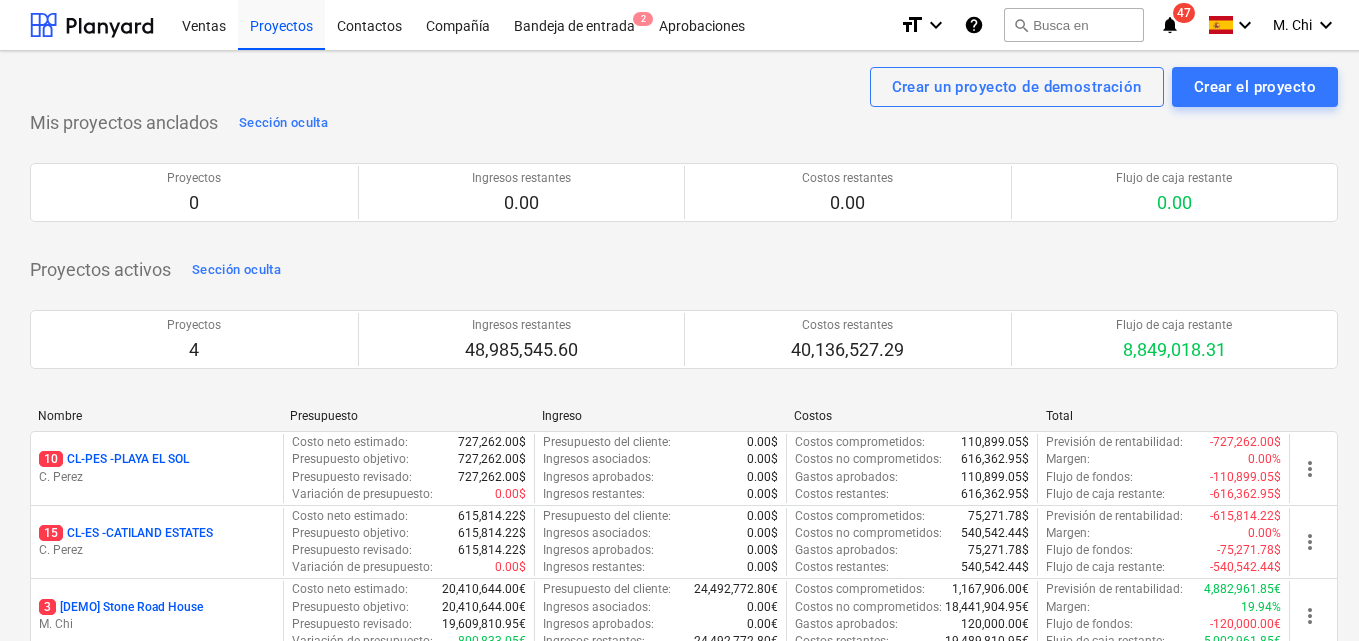 click on "10  CL-PES -  PLAYA EL SOL" at bounding box center [114, 459] 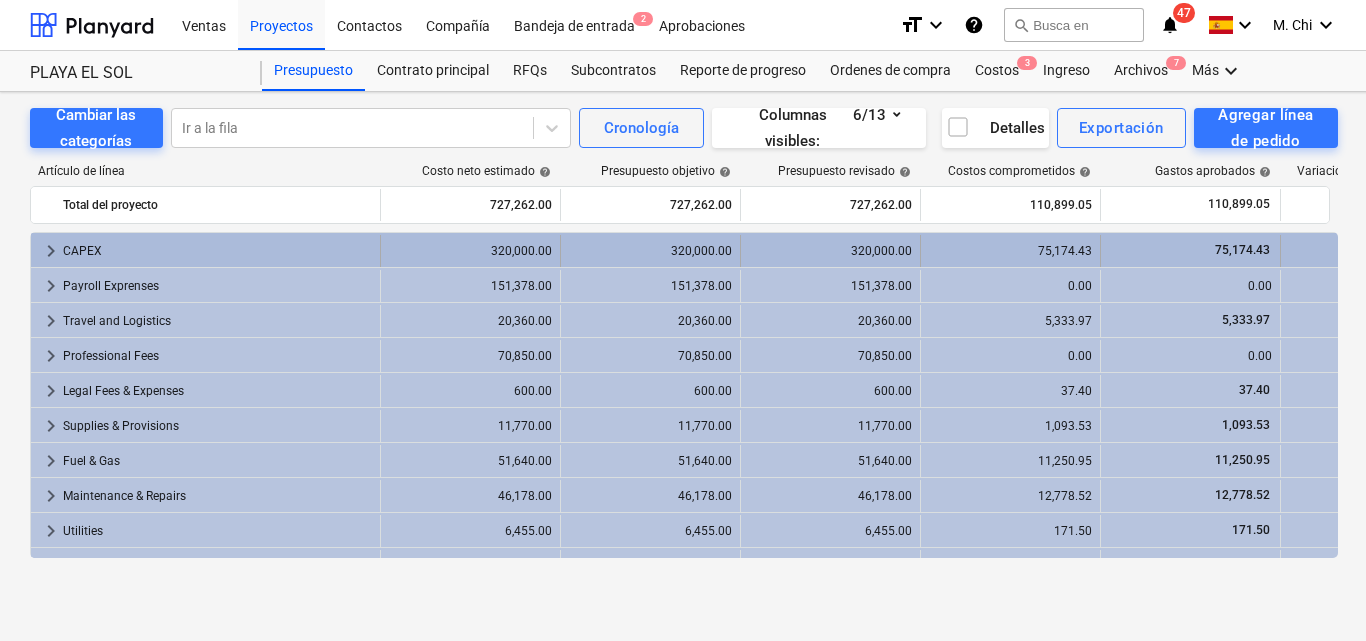 click on "keyboard_arrow_right" at bounding box center (51, 251) 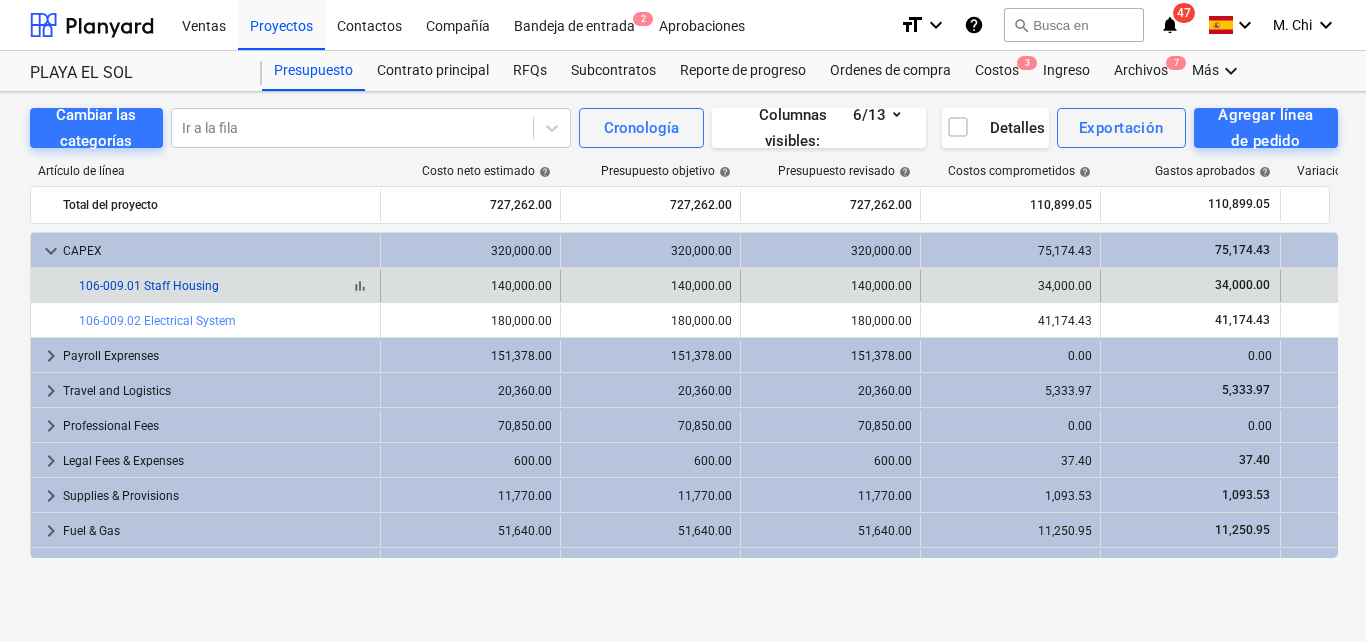 click on "106-009.01 Staff Housing" at bounding box center (149, 286) 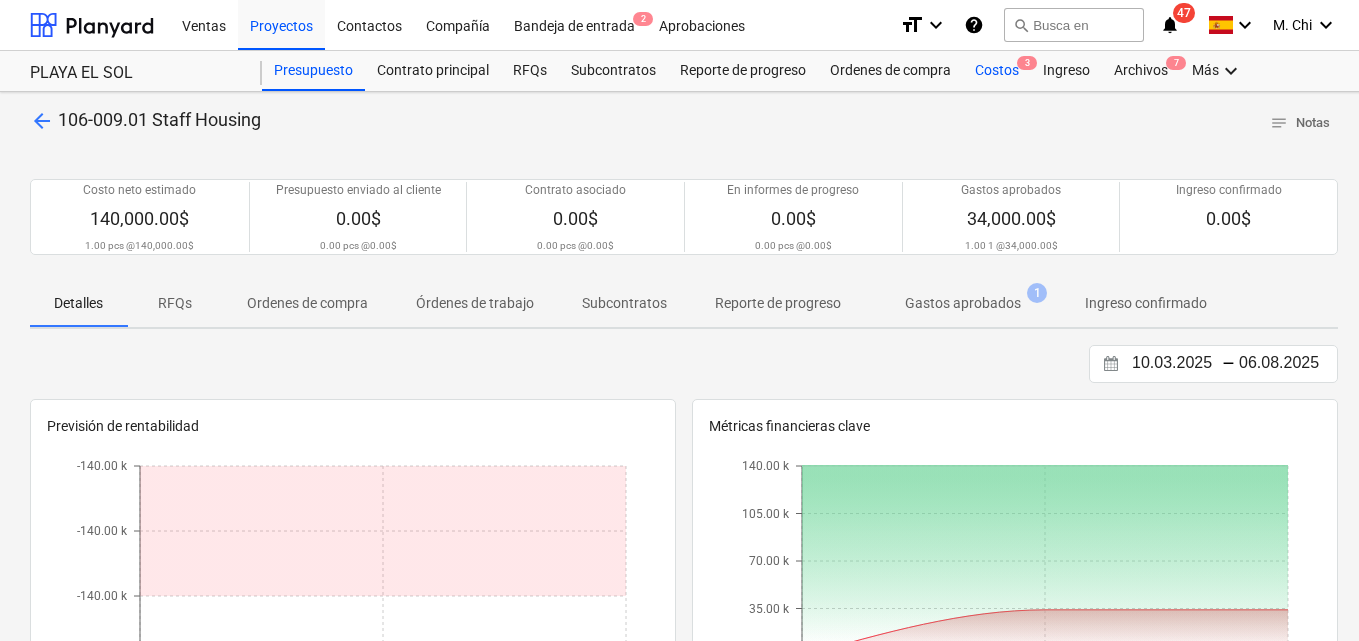 click on "Costos 3" at bounding box center [997, 71] 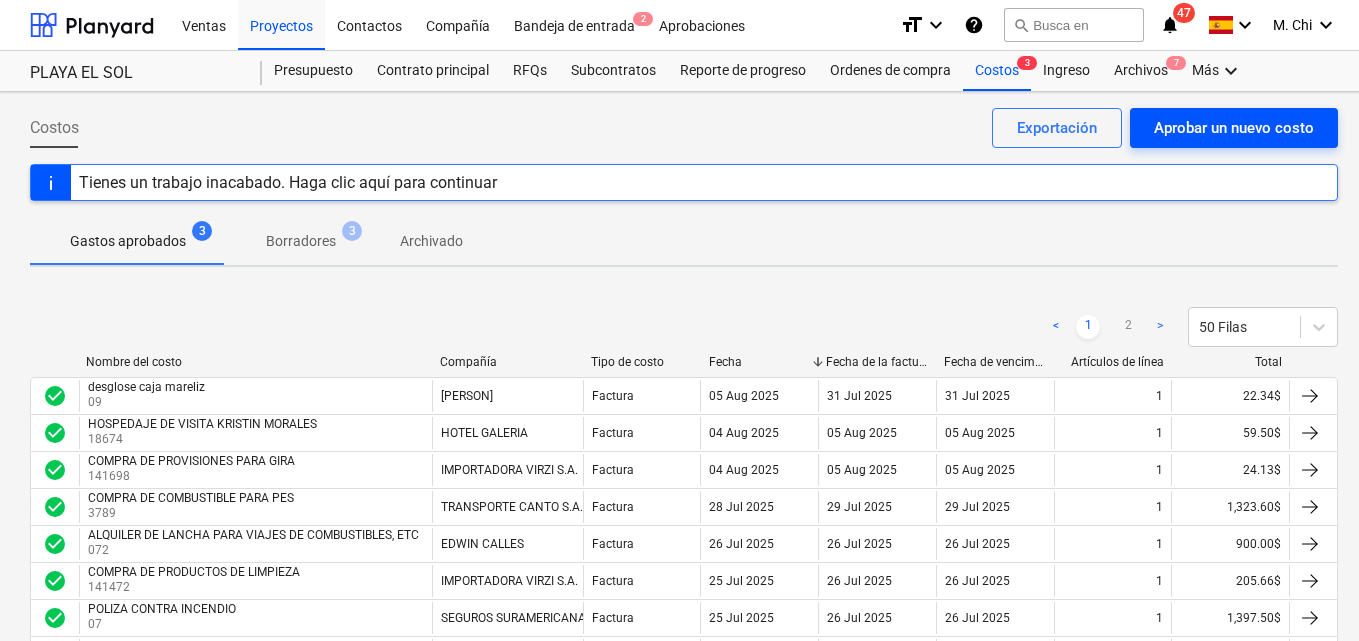 click on "Aprobar un nuevo costo" at bounding box center [1234, 128] 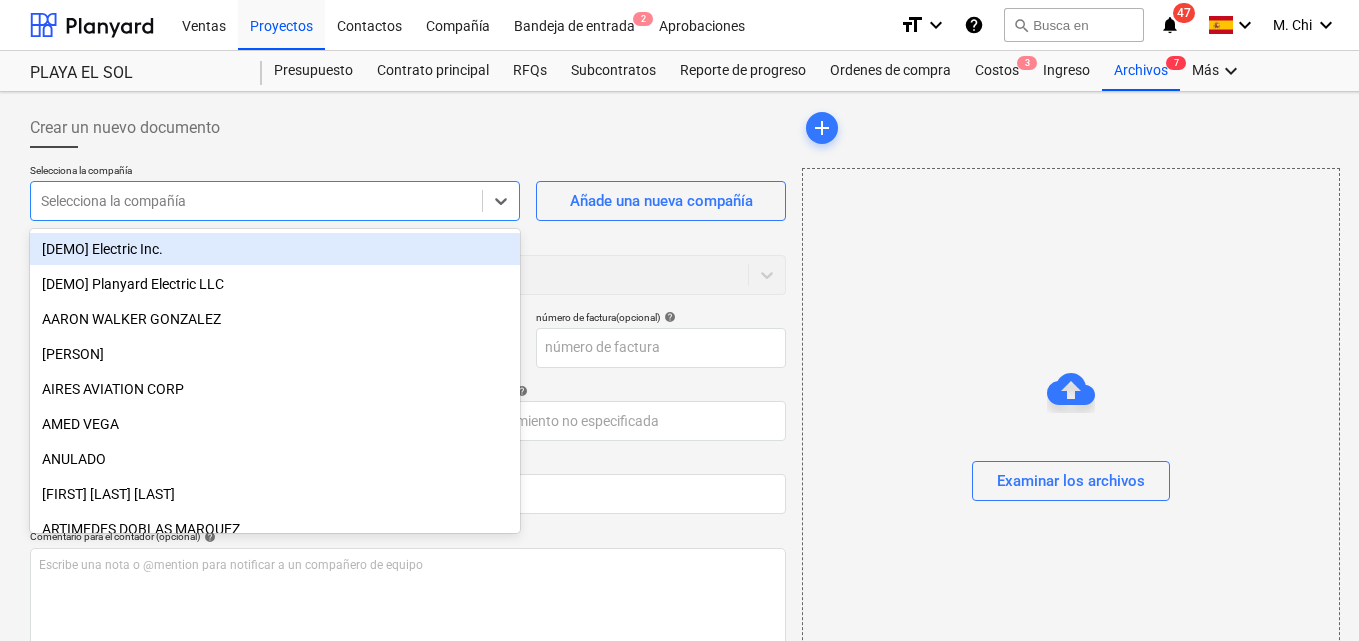 click at bounding box center [256, 201] 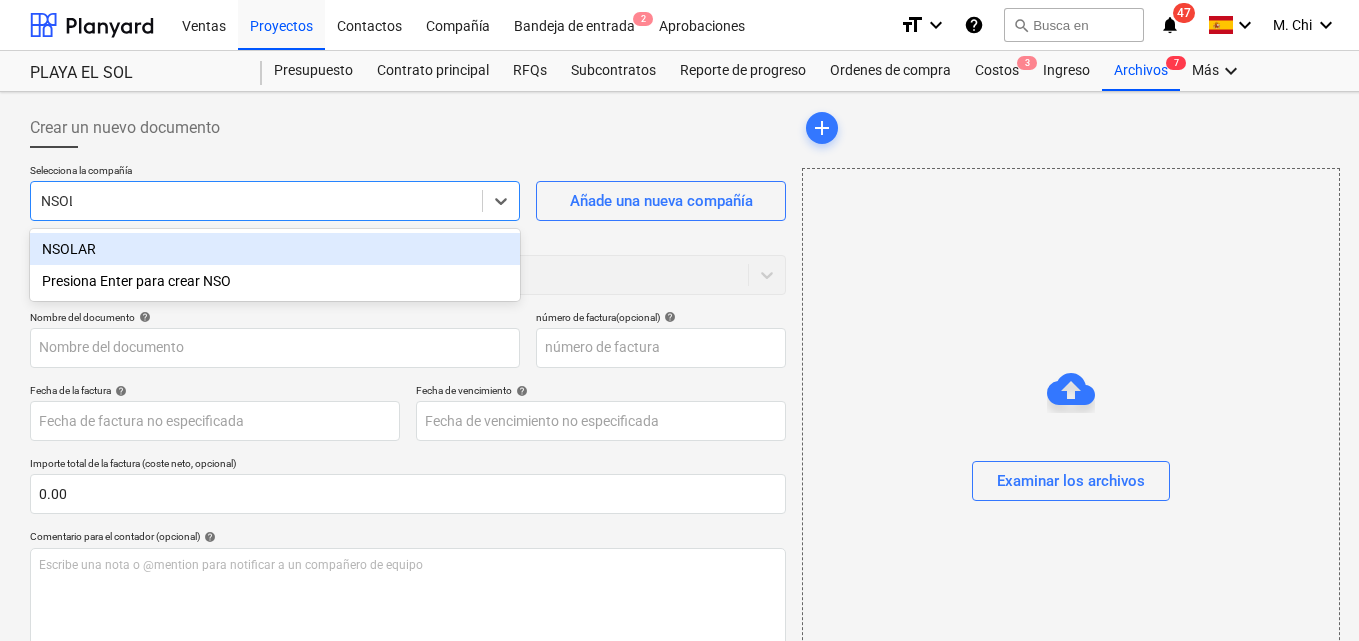 type on "NSOLA" 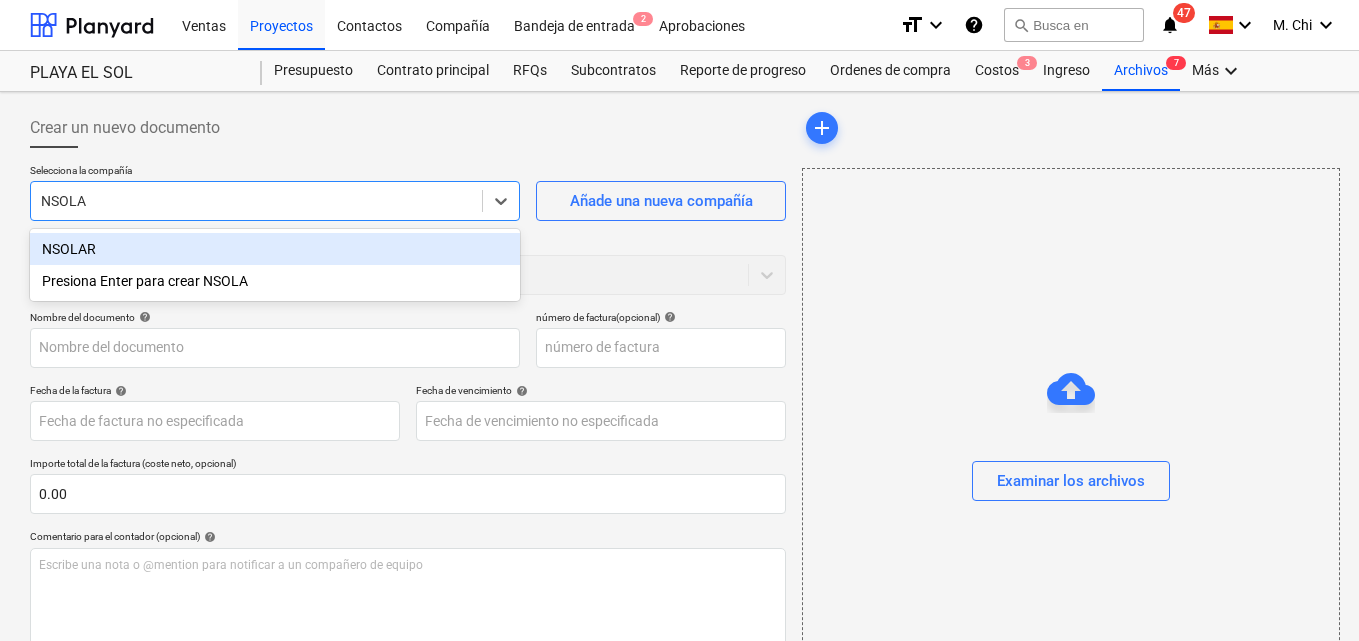 click on "NSOLAR" at bounding box center [275, 249] 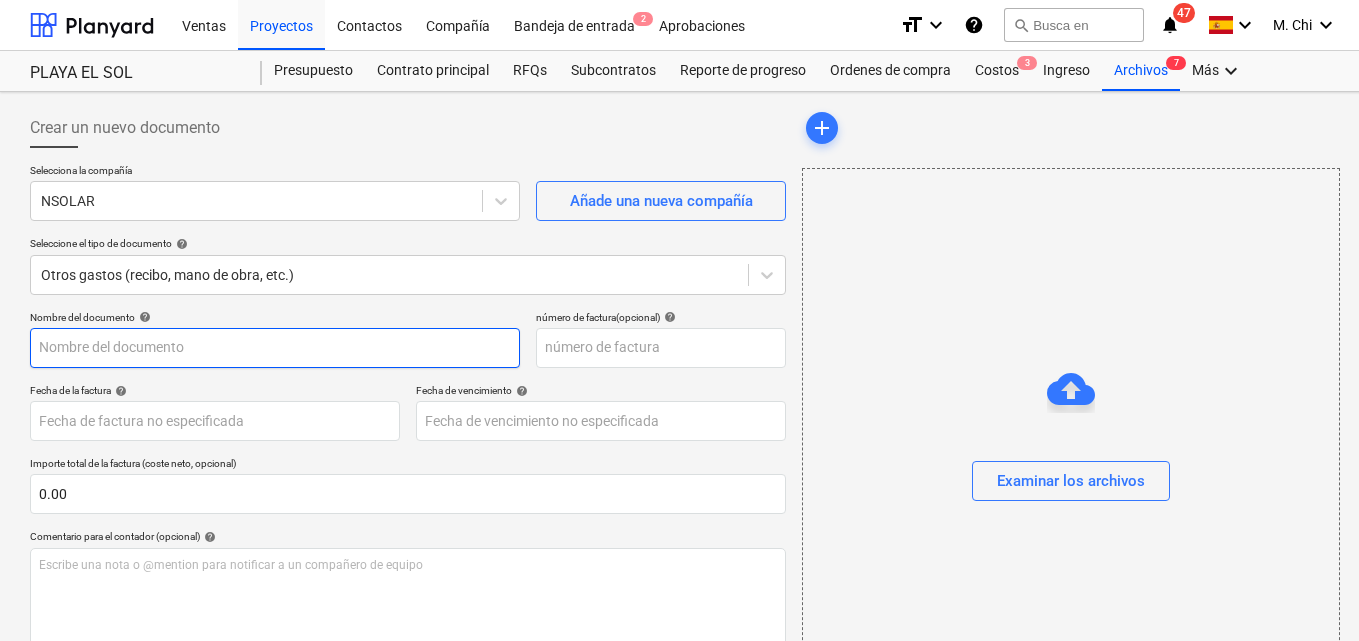 click at bounding box center [275, 348] 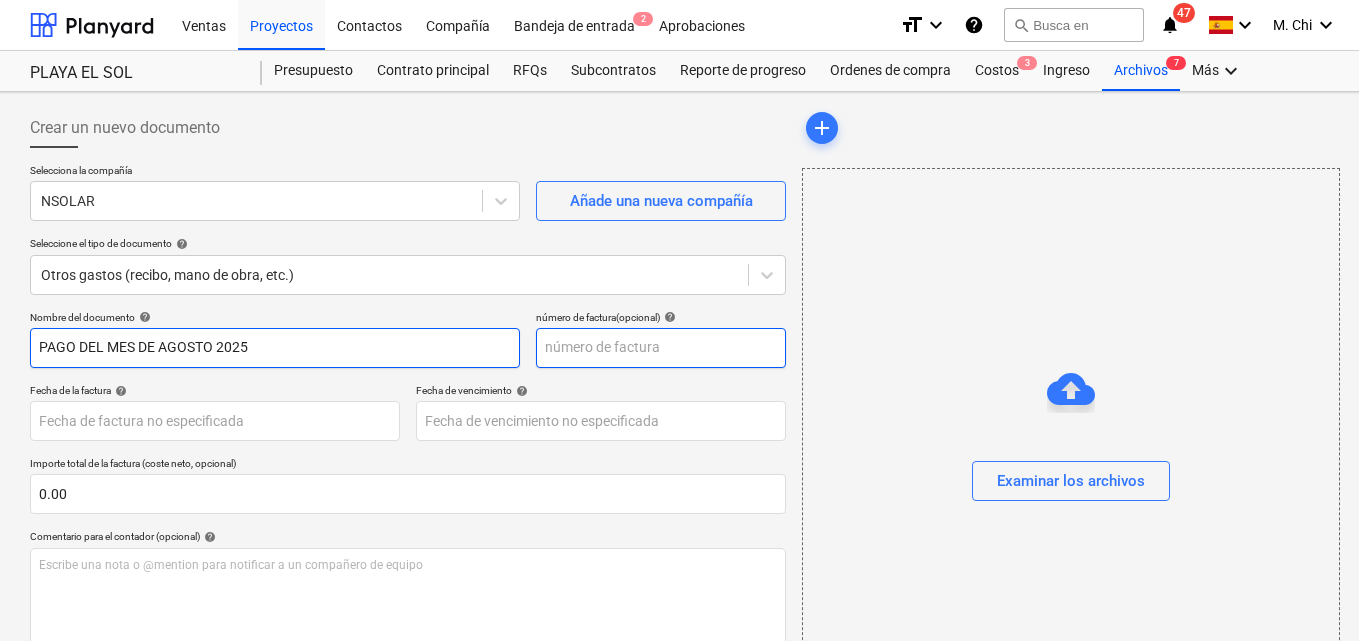 type on "PAGO DEL MES DE AGOSTO 2025" 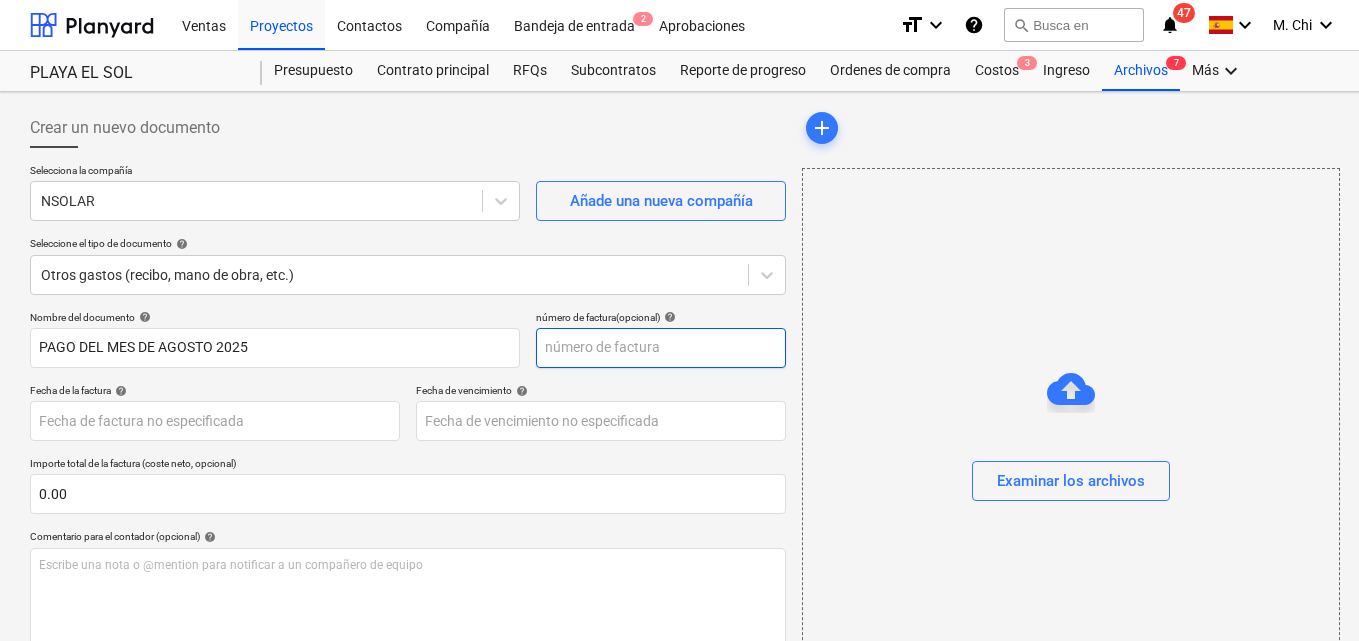 click at bounding box center [661, 348] 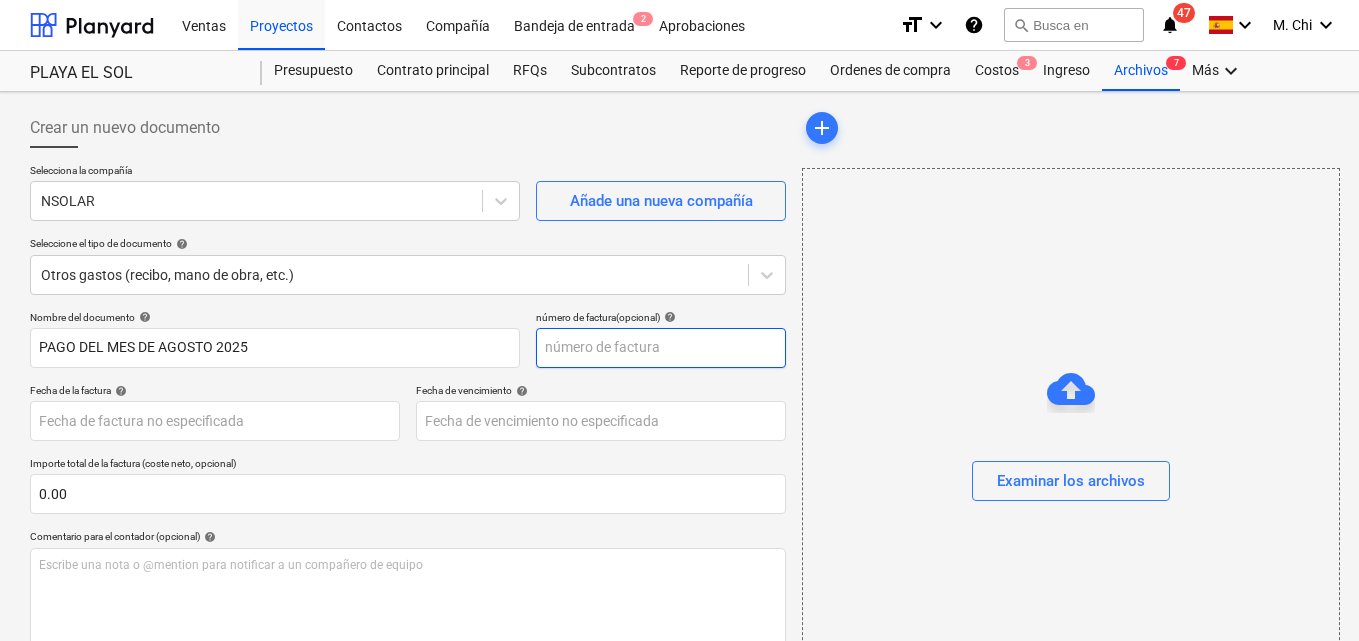 type on "A" 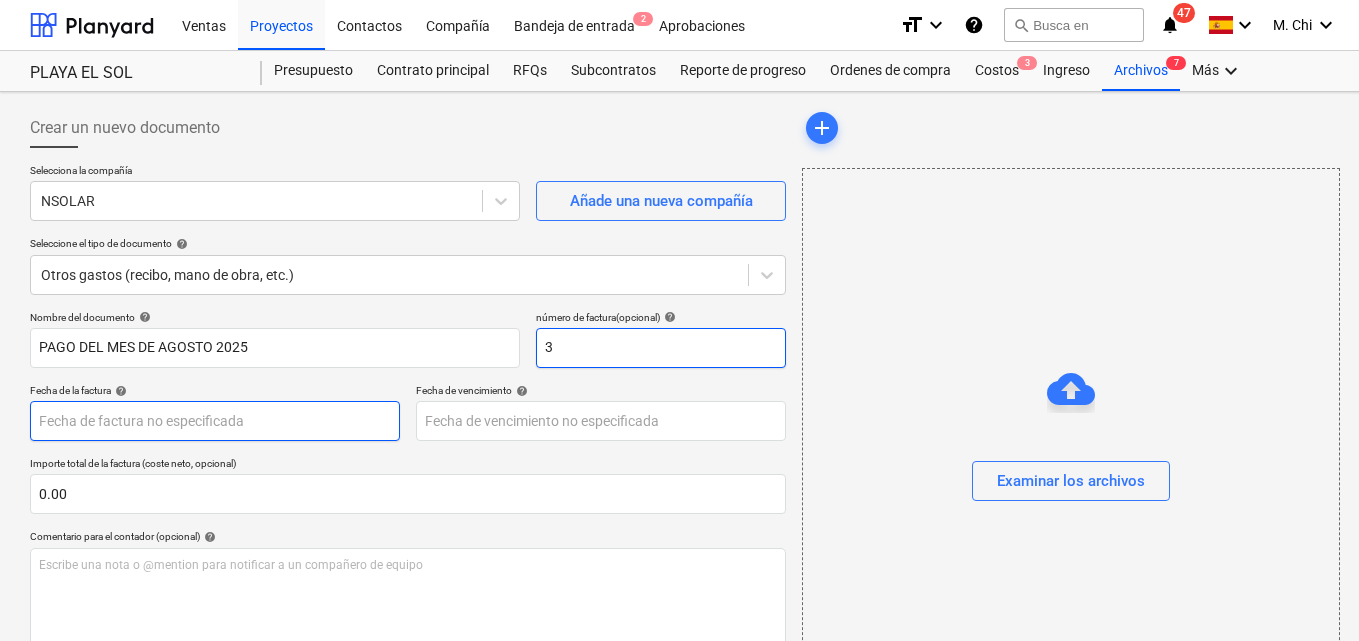 type on "3" 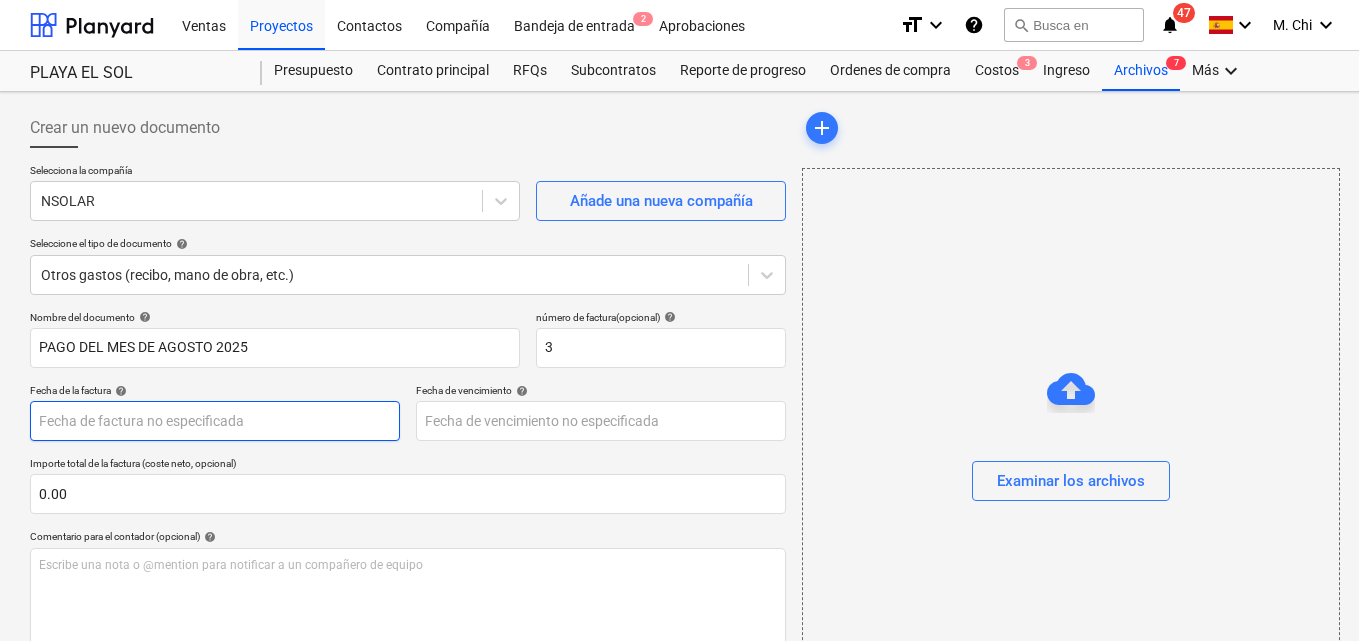 click on "Ventas Proyectos Contactos Compañía Bandeja de entrada 2 Aprobaciones format_size keyboard_arrow_down help search Busca en notifications 47 keyboard_arrow_down M. Chi keyboard_arrow_down PLAYA EL SOL  Presupuesto Contrato principal RFQs Subcontratos Reporte de progreso Ordenes de compra Costos 3 Ingreso Archivos 7 Más keyboard_arrow_down Crear un nuevo documento Selecciona la compañía NSOLAR   Añade una nueva compañía Seleccione el tipo de documento help Otros gastos (recibo, mano de obra, etc.) Nombre del documento help PAGO DEL MES DE AGOSTO 2025 número de factura  (opcional) help 3 Fecha de la factura help Press the down arrow key to interact with the calendar and
select a date. Press the question mark key to get the keyboard shortcuts for changing dates. Fecha de vencimiento help Press the down arrow key to interact with the calendar and
select a date. Press the question mark key to get the keyboard shortcuts for changing dates. Importe total de la factura (coste neto, opcional) 0.00" at bounding box center [679, 320] 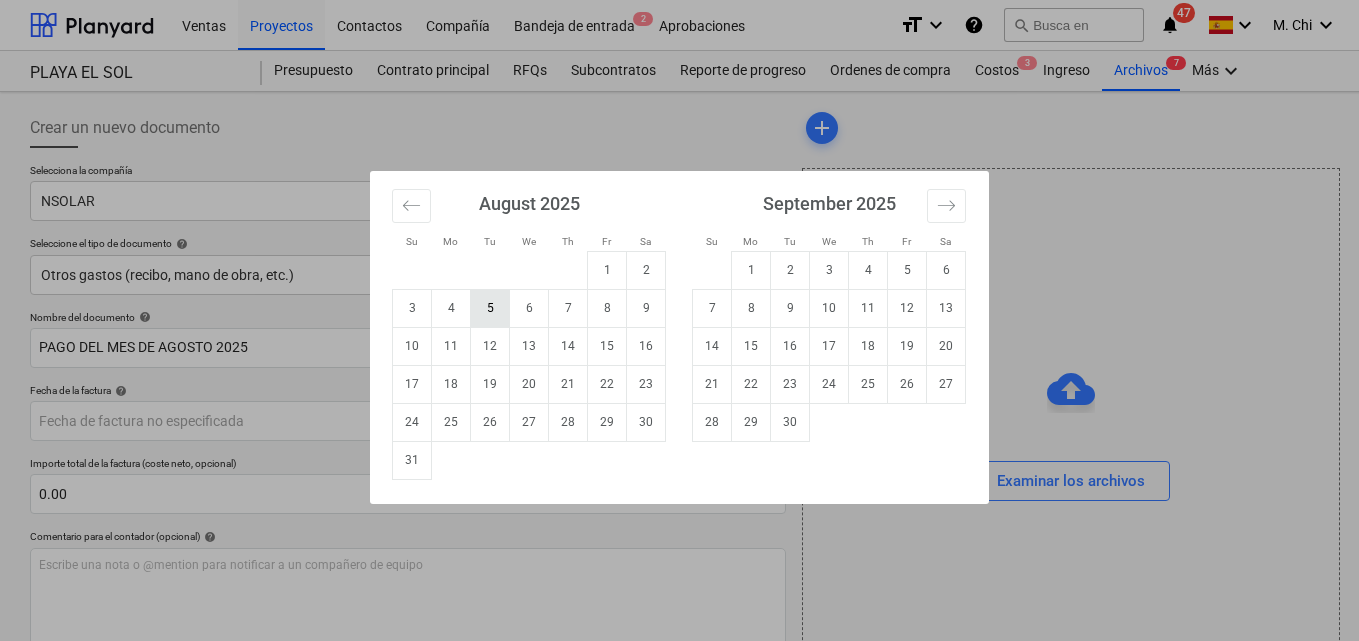 click on "5" at bounding box center [490, 308] 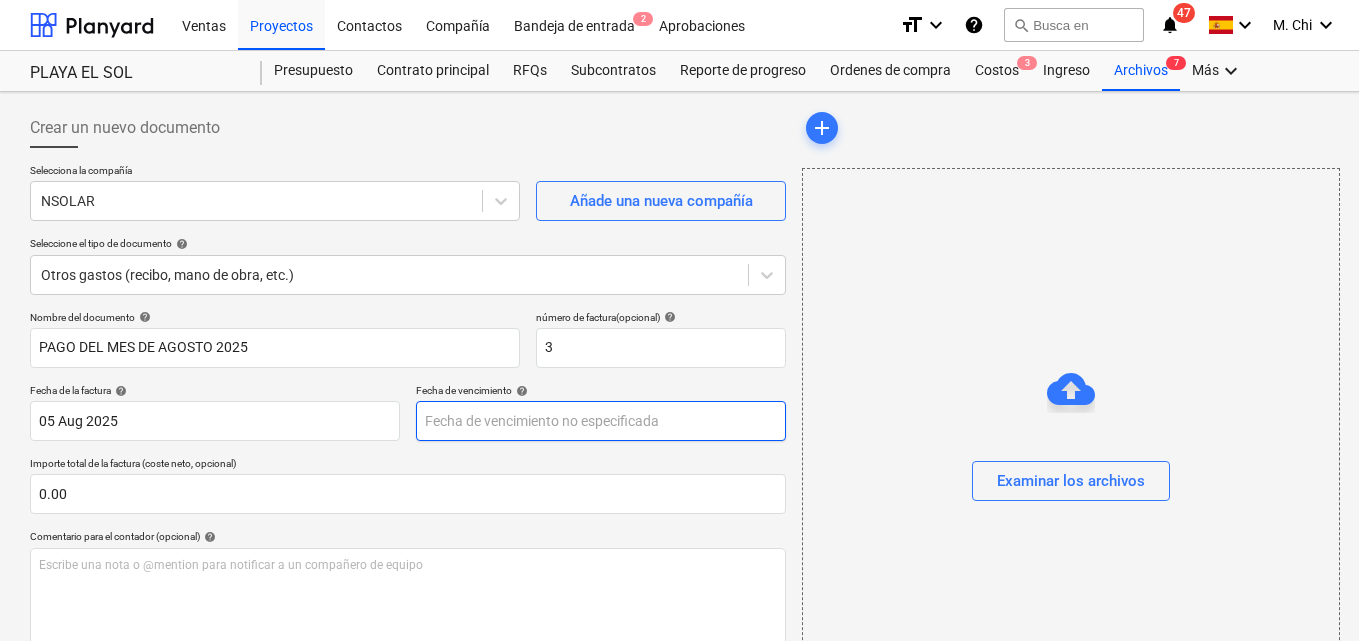 click on "Ventas Proyectos Contactos Compañía Bandeja de entrada 2 Aprobaciones format_size keyboard_arrow_down help search Busca en notifications 47 keyboard_arrow_down M. Chi keyboard_arrow_down PLAYA EL SOL  Presupuesto Contrato principal RFQs Subcontratos Reporte de progreso Ordenes de compra Costos 3 Ingreso Archivos 7 Más keyboard_arrow_down Crear un nuevo documento Selecciona la compañía NSOLAR   Añade una nueva compañía Seleccione el tipo de documento help Otros gastos (recibo, mano de obra, etc.) Nombre del documento help PAGO DEL MES DE AGOSTO 2025 número de factura  (opcional) help 3 Fecha de la factura help 05 Aug 2025 05.08.2025 Press the down arrow key to interact with the calendar and
select a date. Press the question mark key to get the keyboard shortcuts for changing dates. Fecha de vencimiento help Press the down arrow key to interact with the calendar and
select a date. Press the question mark key to get the keyboard shortcuts for changing dates. 0.00 help ﻿ Despejado Guardar add" at bounding box center (679, 320) 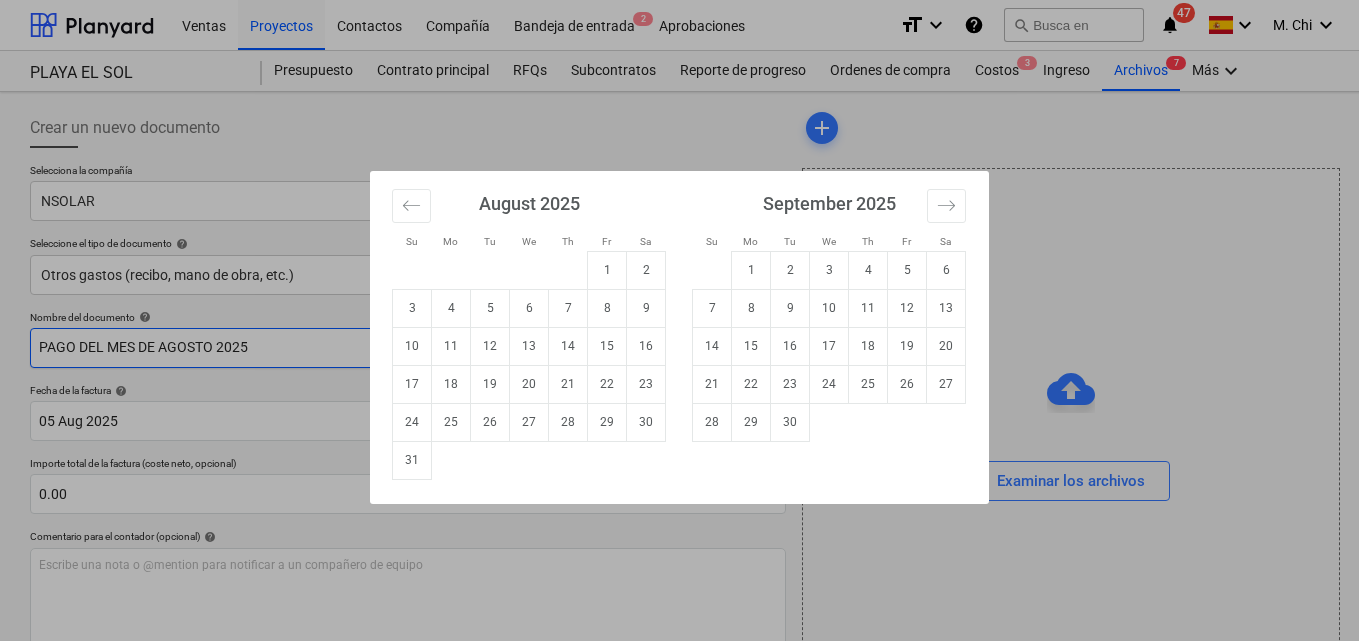 drag, startPoint x: 496, startPoint y: 310, endPoint x: 453, endPoint y: 338, distance: 51.312767 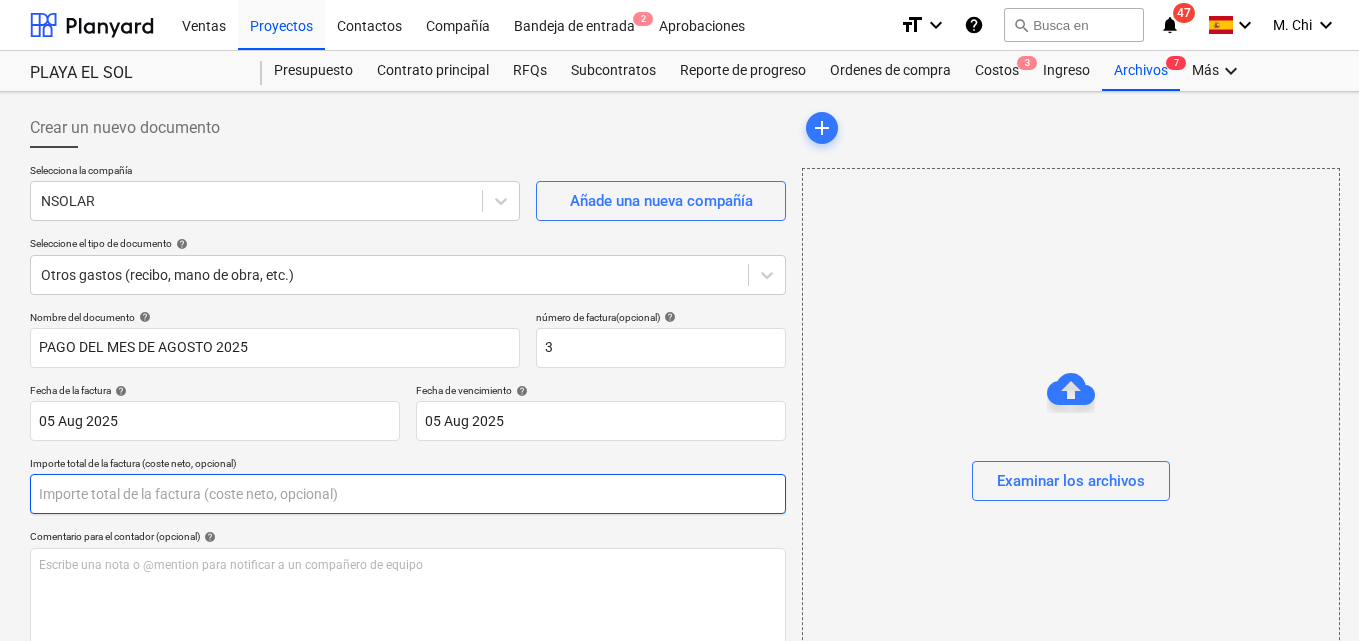 click at bounding box center (408, 494) 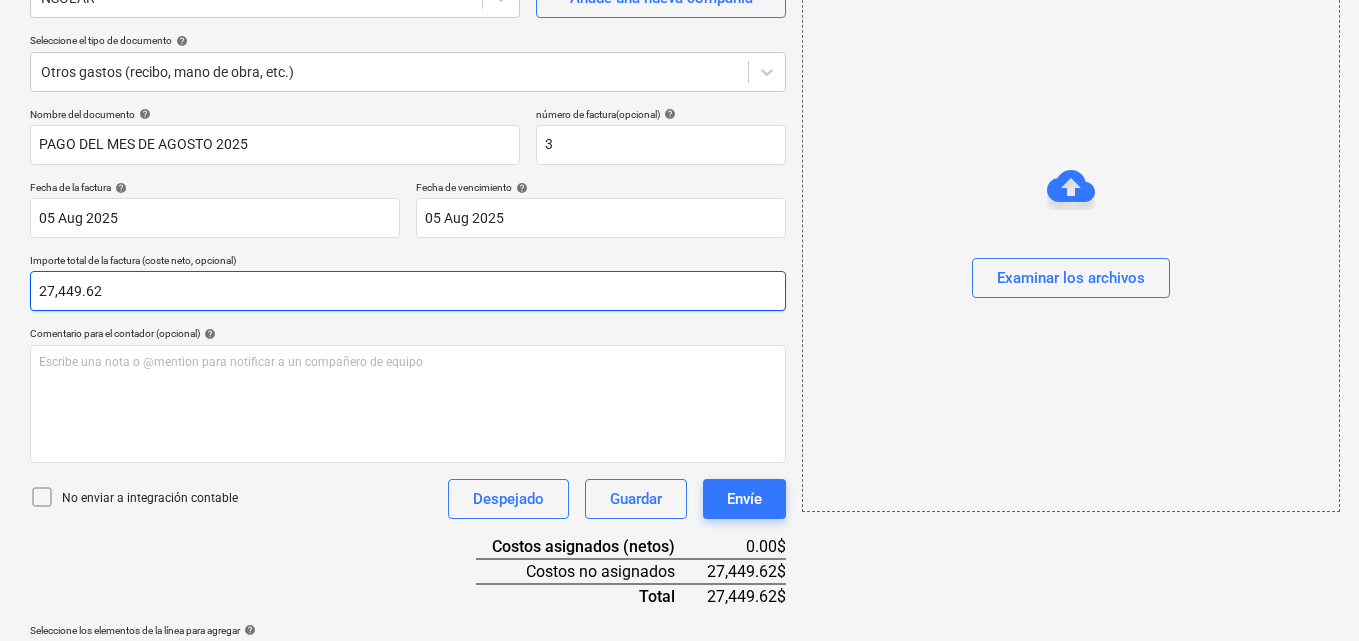 scroll, scrollTop: 259, scrollLeft: 0, axis: vertical 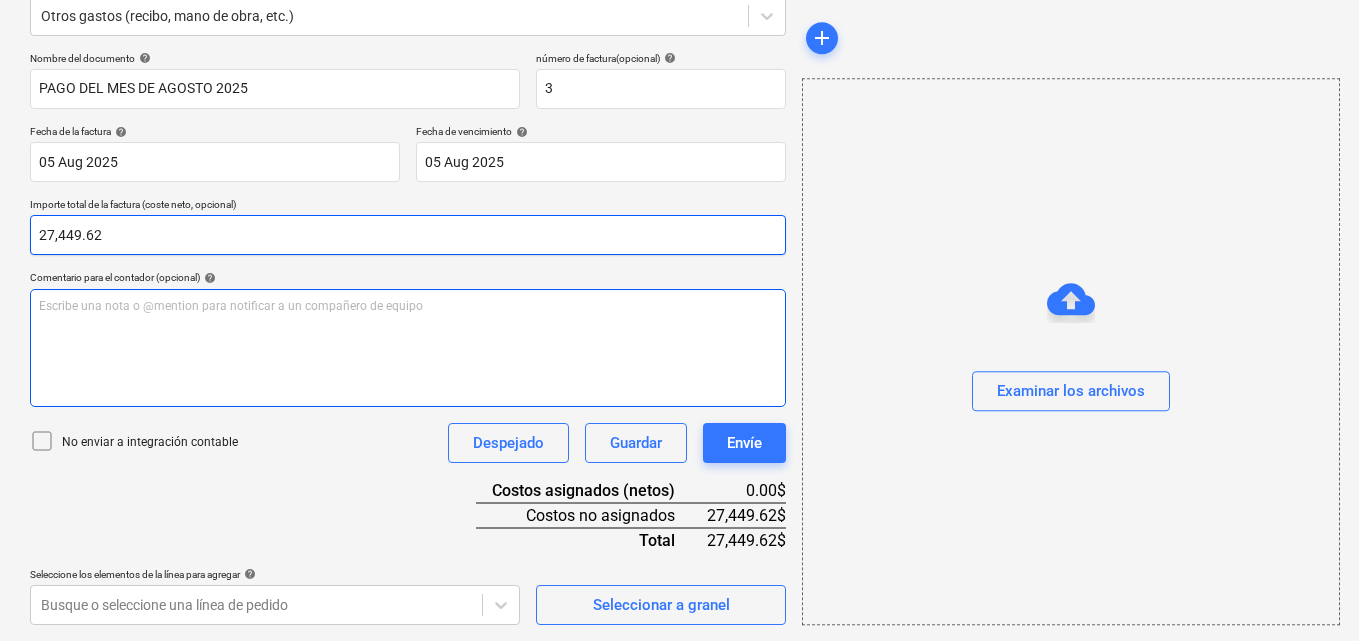 type on "27,449.62" 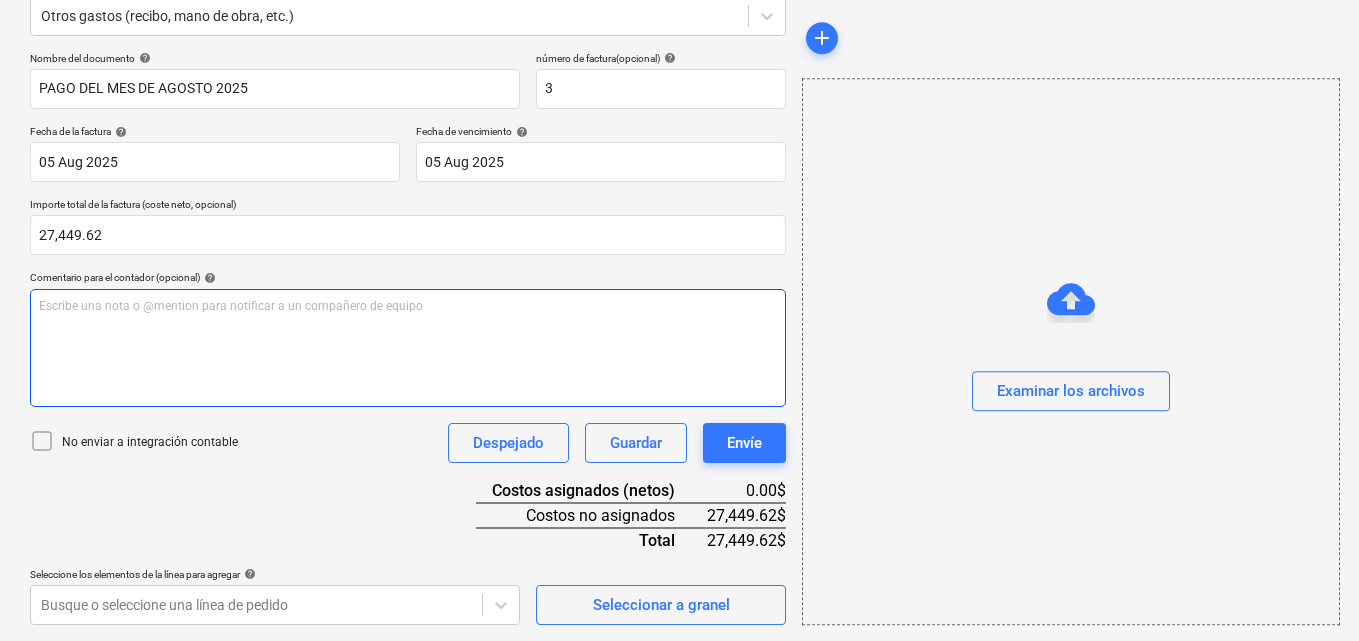 click on "Escribe una nota o @mention para notificar a un compañero de equipo ﻿" at bounding box center [408, 306] 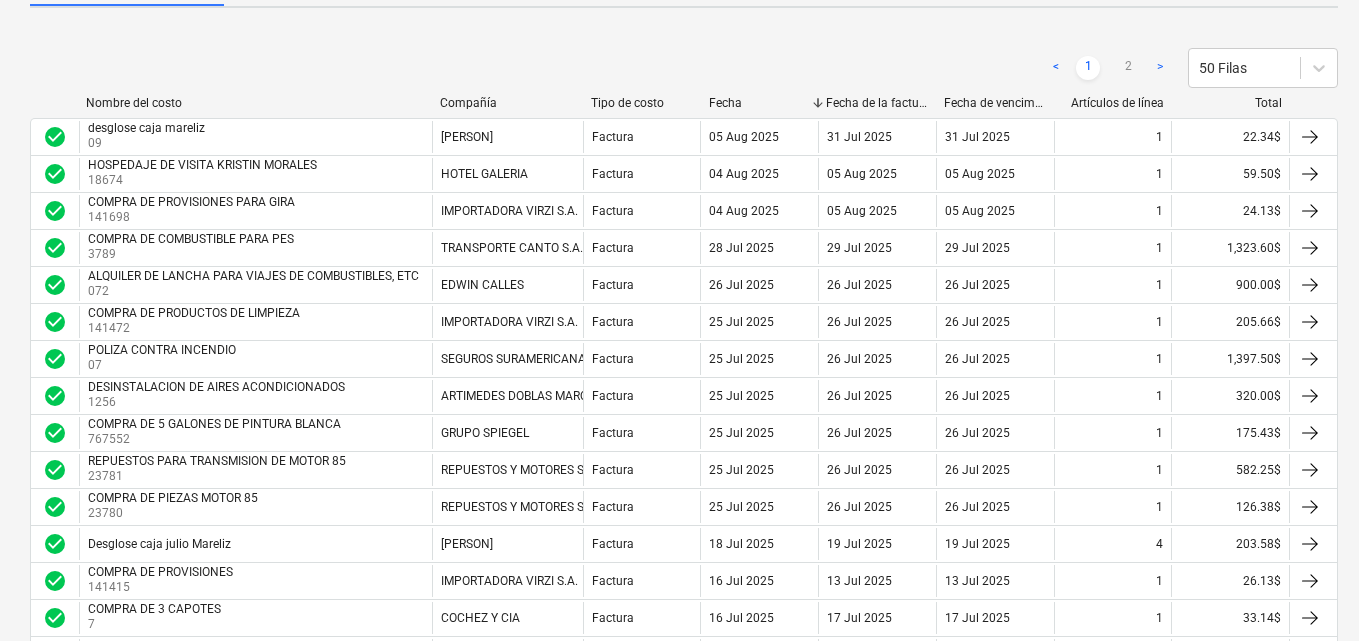 scroll, scrollTop: 0, scrollLeft: 0, axis: both 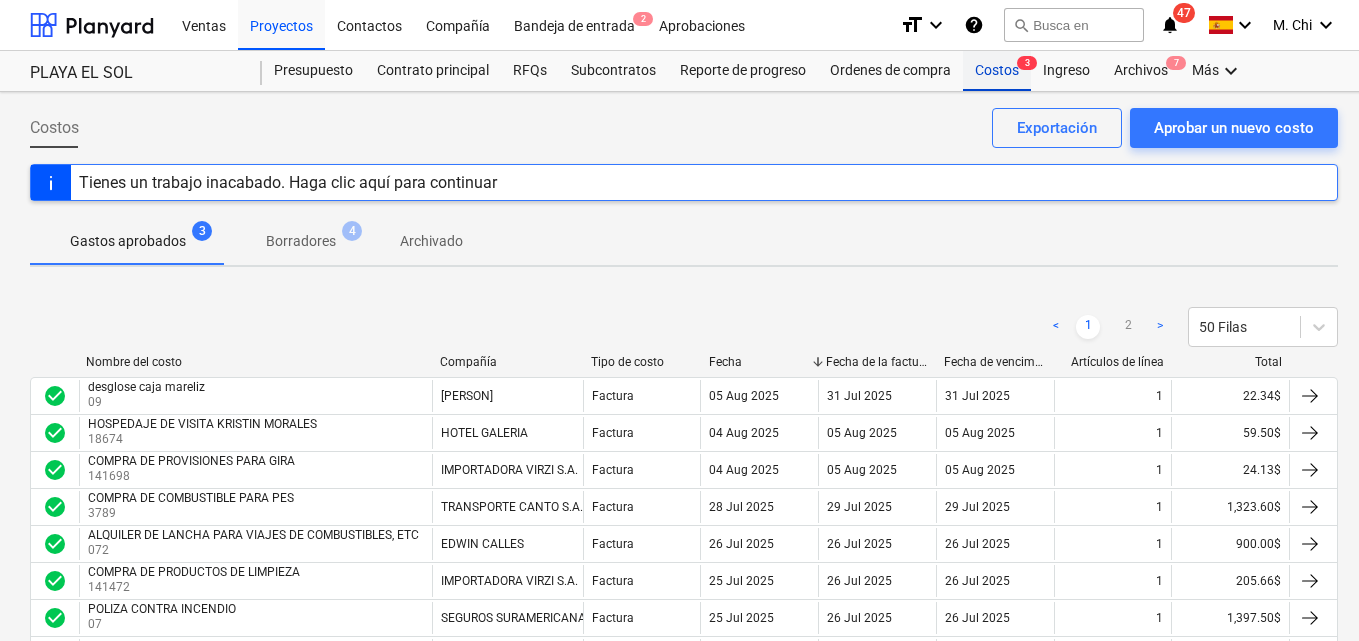 click on "Costos 3" at bounding box center (997, 71) 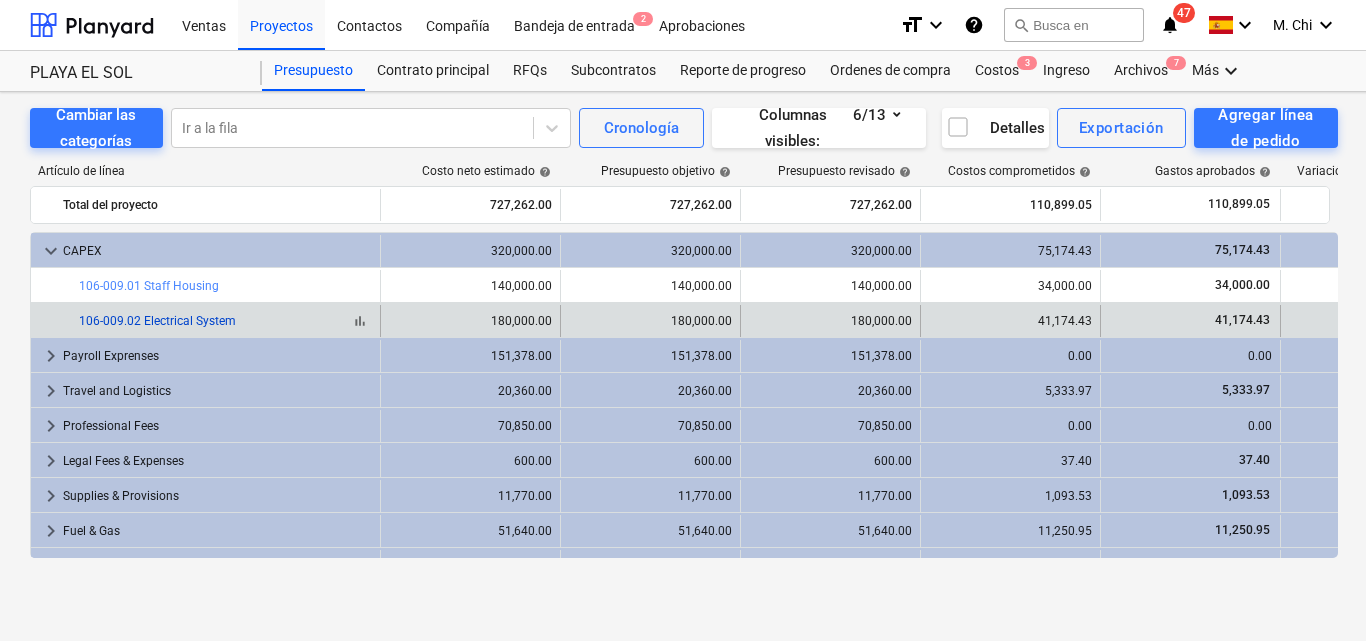 click on "106-009.02 Electrical System" at bounding box center [157, 321] 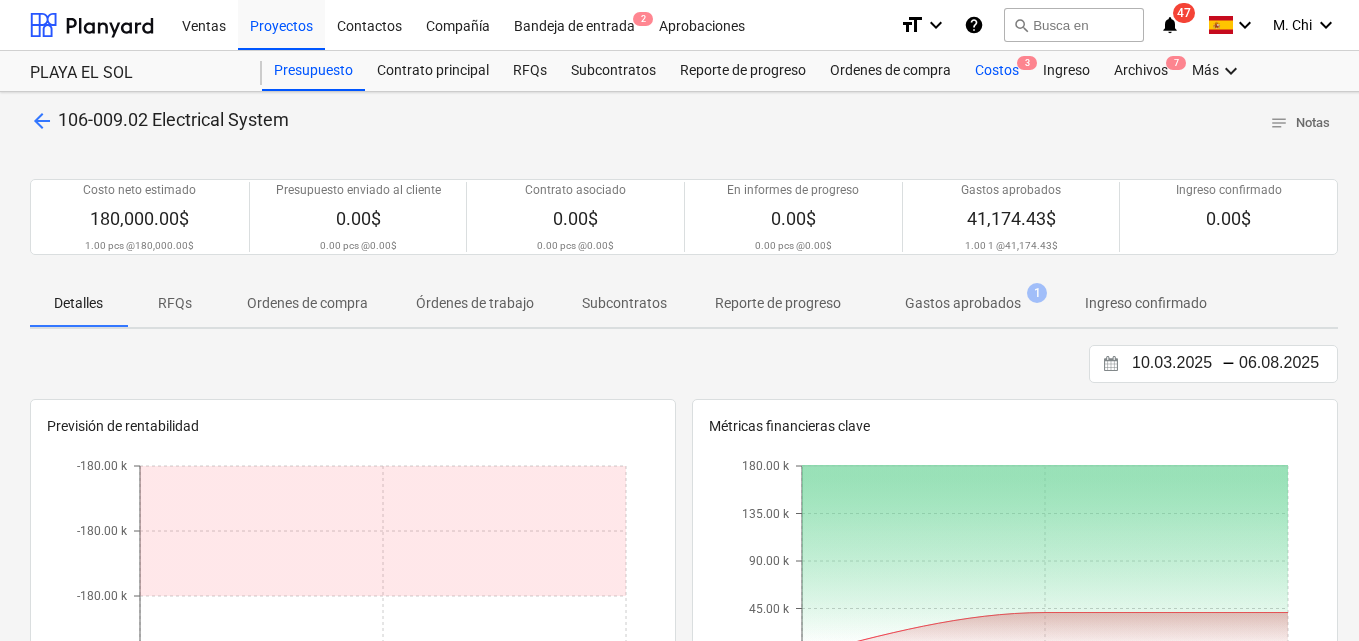 click on "Costos 3" at bounding box center [997, 71] 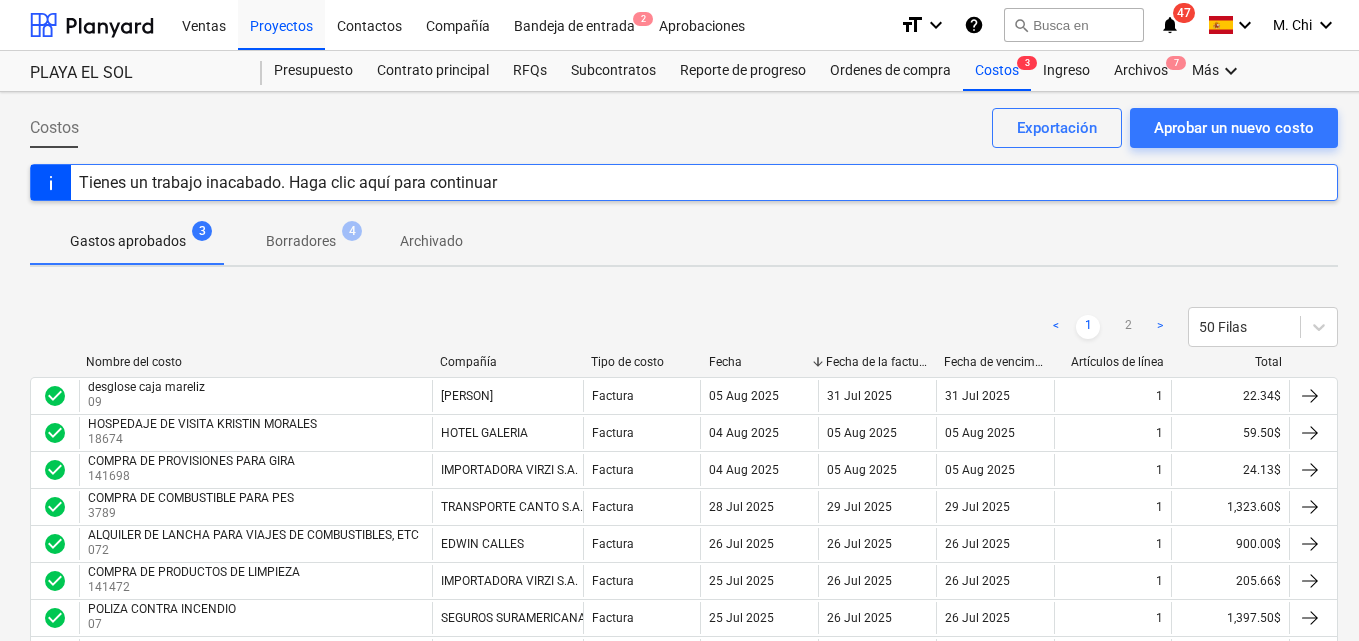click on "Costos Aprobar un nuevo costo Exportación Tienes un trabajo inacabado. Haga clic aquí para continuar Gastos aprobados 3 Borradores 4 Archivado < 1 2 > 50 Filas Nombre del costo Compañía Tipo de costo Fecha Fecha de la factura Fecha de vencimiento Artículos de línea Total check_circle desglose caja mareliz 09 MAURA MORALES Factura 05 Aug 2025 31 Jul 2025 31 Jul 2025 1 22.34$ check_circle HOSPEDAJE DE VISITA KRISTIN MORALES 18674 HOTEL GALERIA Factura 04 Aug 2025 05 Aug 2025 05 Aug 2025 1 59.50$ check_circle COMPRA DE PROVISIONES PARA GIRA 141698 IMPORTADORA VIRZI S.A. Factura 04 Aug 2025 05 Aug 2025 05 Aug 2025 1 24.13$ check_circle COMPRA DE COMBUSTIBLE PARA PES 3789 TRANSPORTE CANTO S.A. Factura 28 Jul 2025 29 Jul 2025 29 Jul 2025 1 1,323.60$ check_circle ALQUILER DE LANCHA PARA VIAJES DE COMBUSTIBLES, ETC 072 EDWIN CALLES Factura 26 Jul 2025 26 Jul 2025 26 Jul 2025 1 900.00$ check_circle COMPRA DE PRODUCTOS DE LIMPIEZA 141472 IMPORTADORA VIRZI S.A. Factura 25 Jul 2025 26 Jul 2025 26 Jul 2025 1 205.66$" at bounding box center (684, 1216) 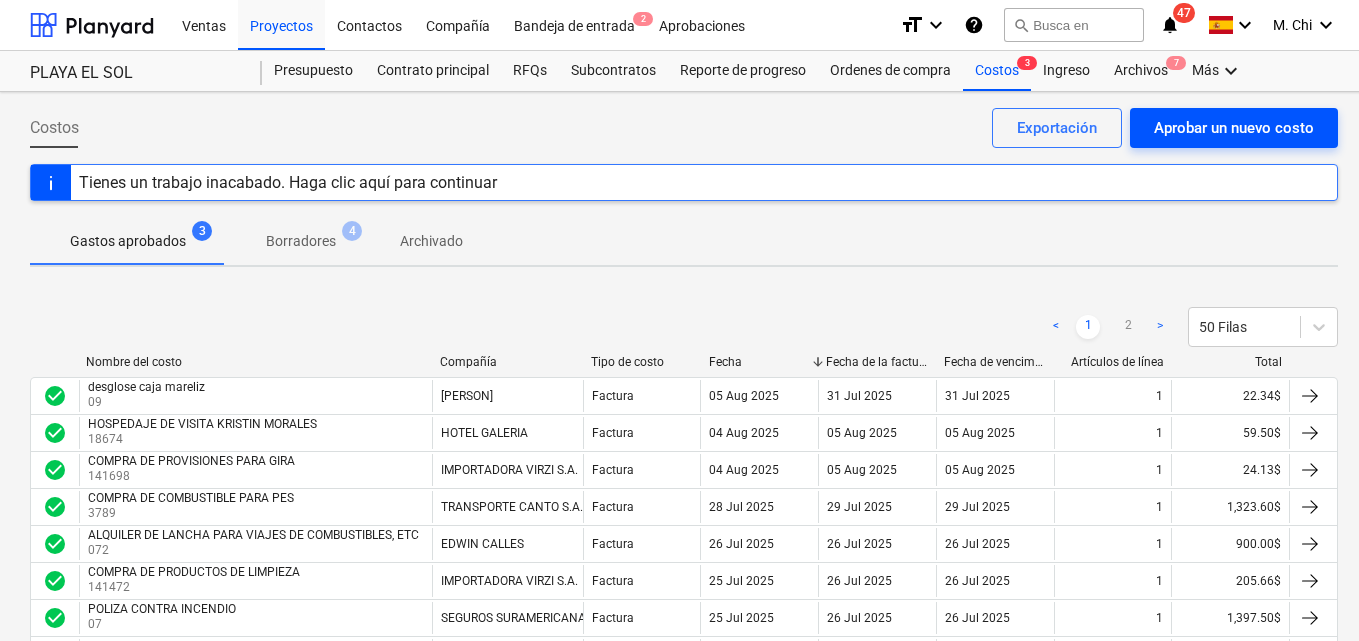 click on "Aprobar un nuevo costo" at bounding box center [1234, 128] 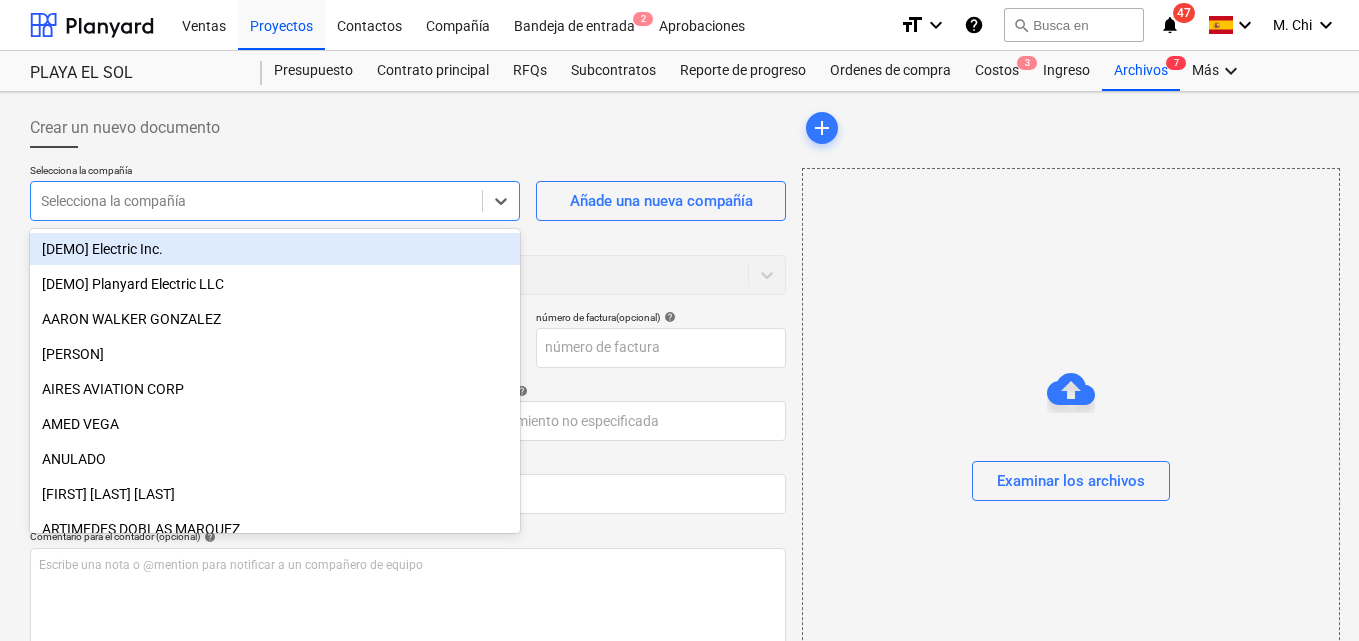click on "Selecciona la compañía" at bounding box center [256, 201] 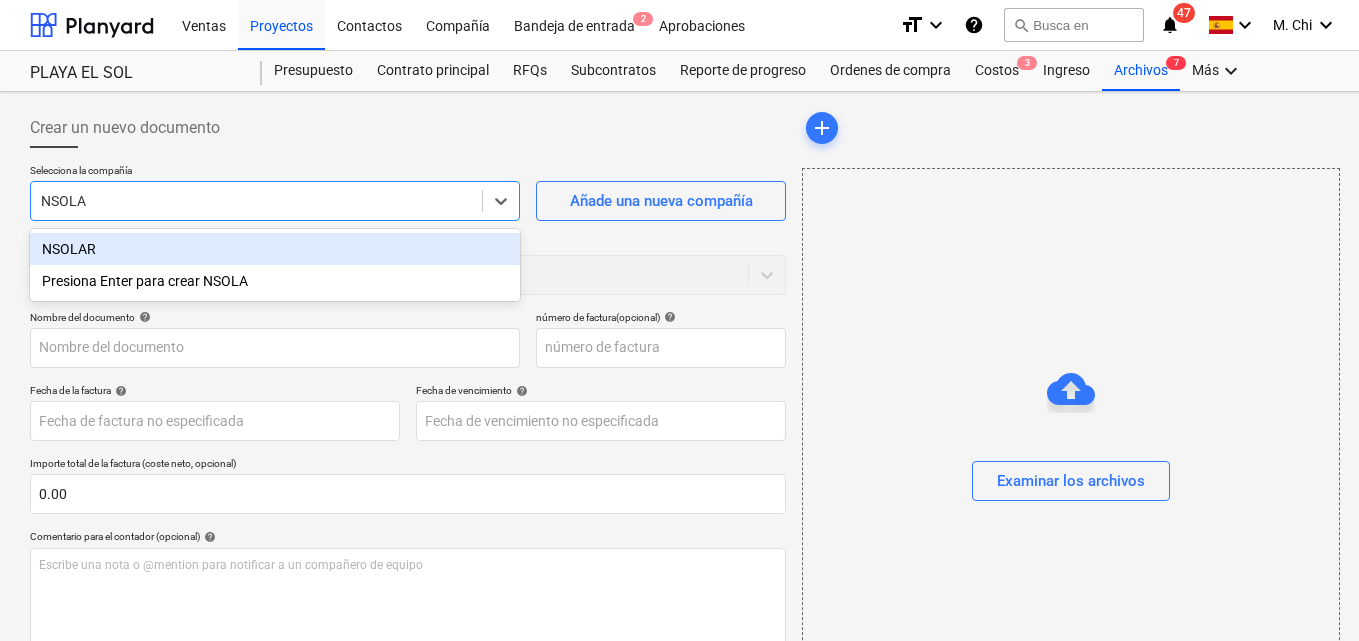 type on "NSOLAR" 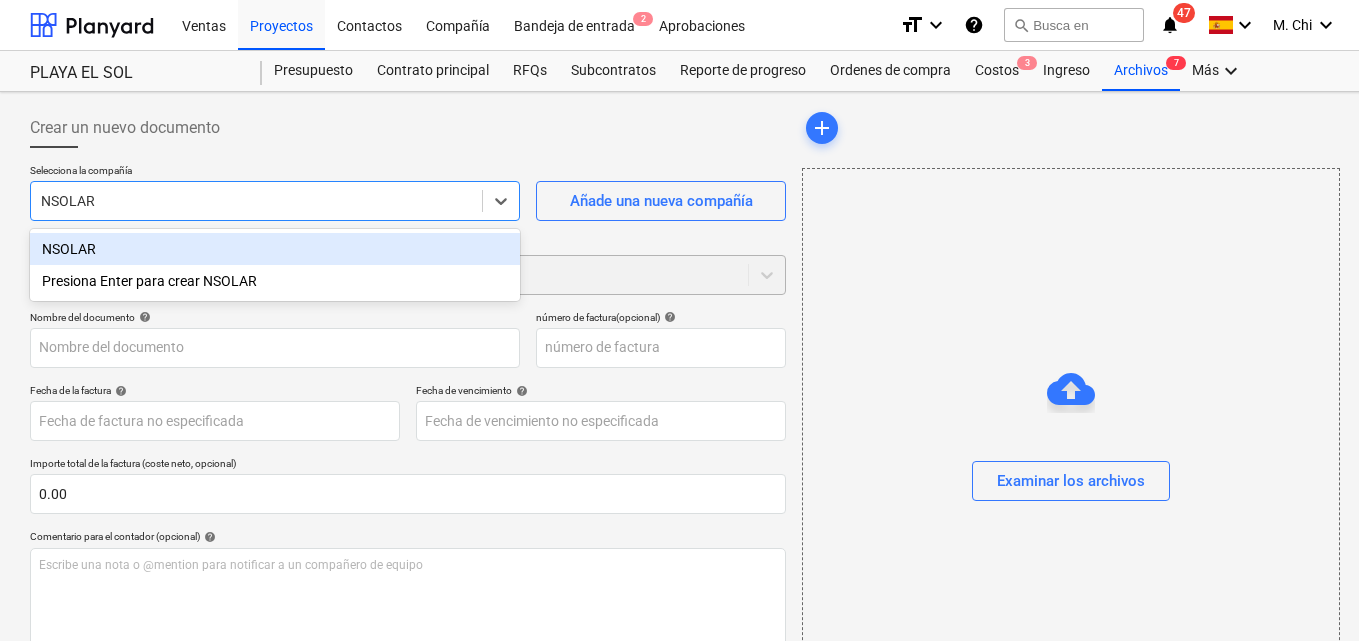 click on "NSOLAR" at bounding box center [275, 249] 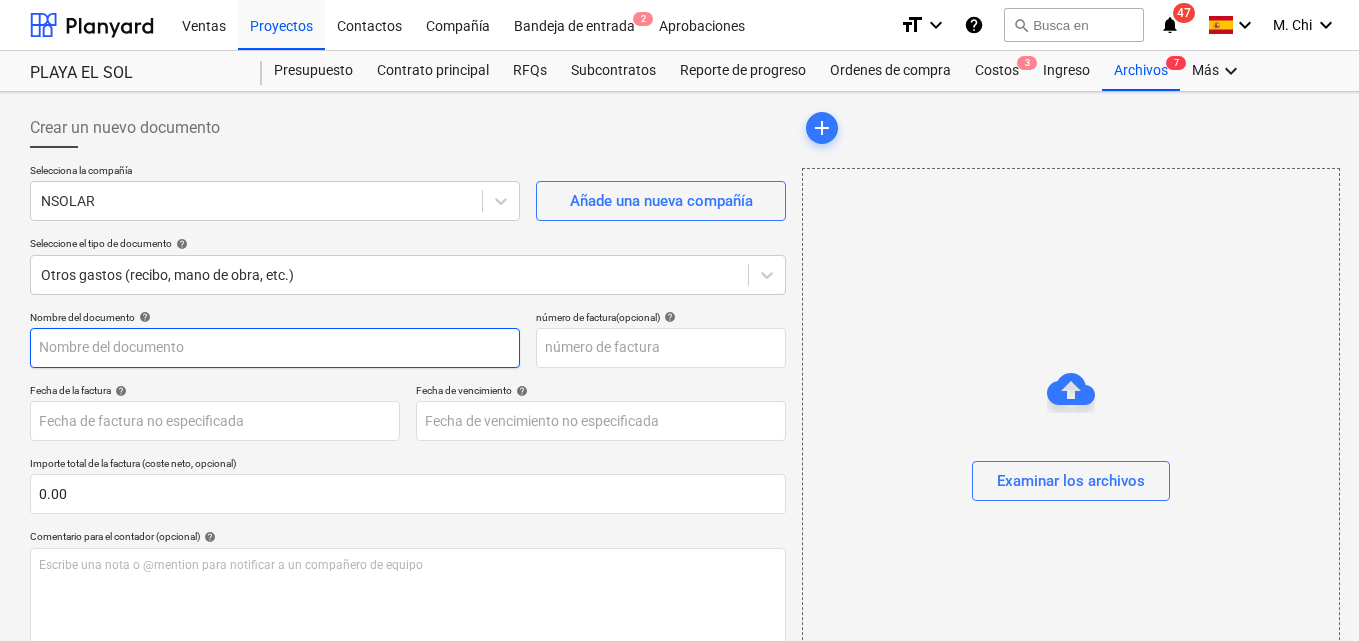 click at bounding box center [275, 348] 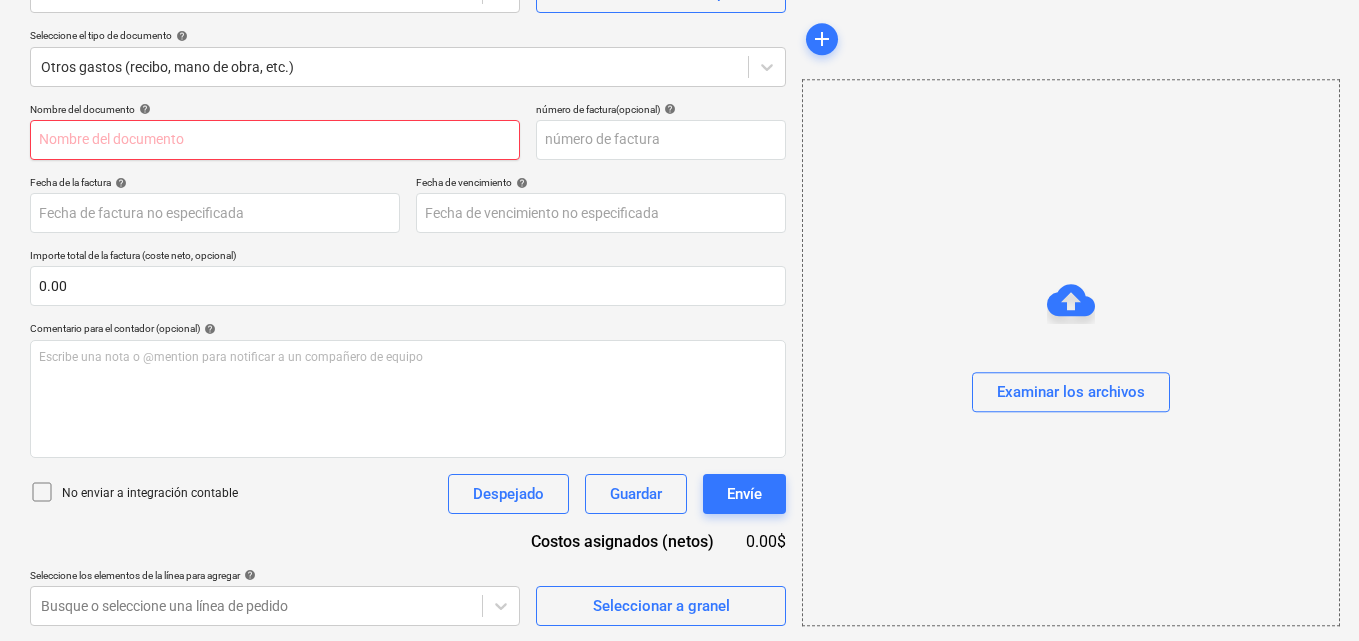 scroll, scrollTop: 209, scrollLeft: 0, axis: vertical 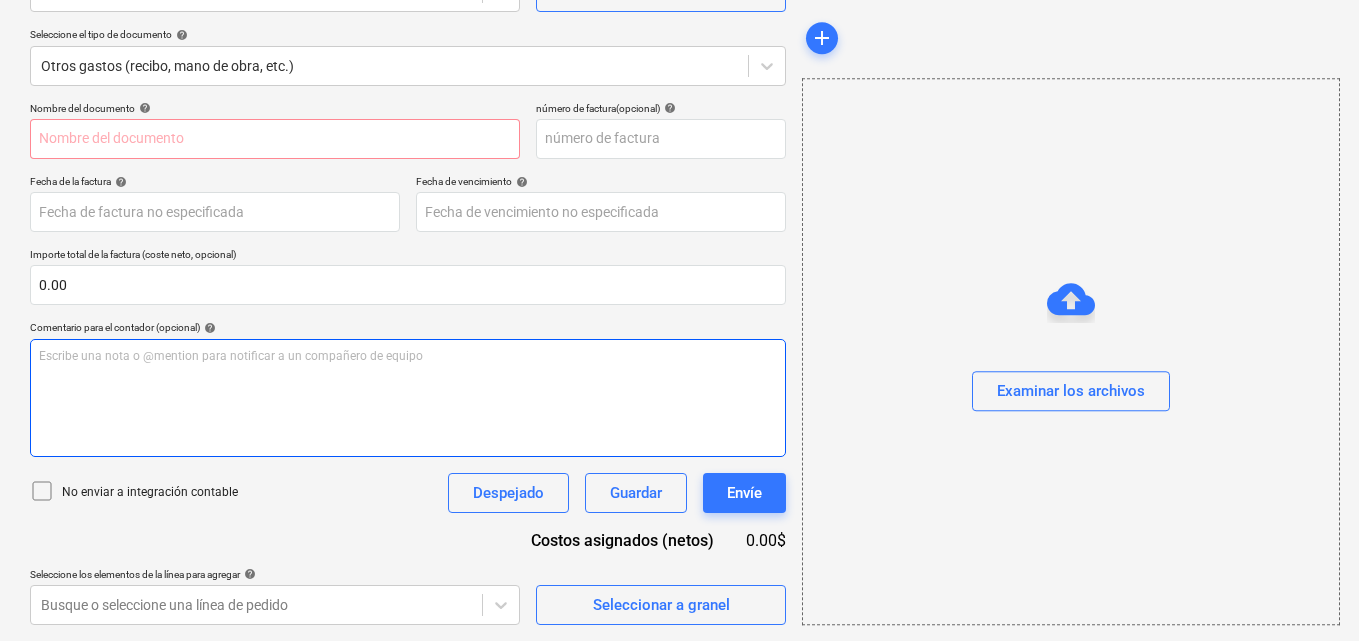 click on "Escribe una nota o @mention para notificar a un compañero de equipo ﻿" at bounding box center (408, 356) 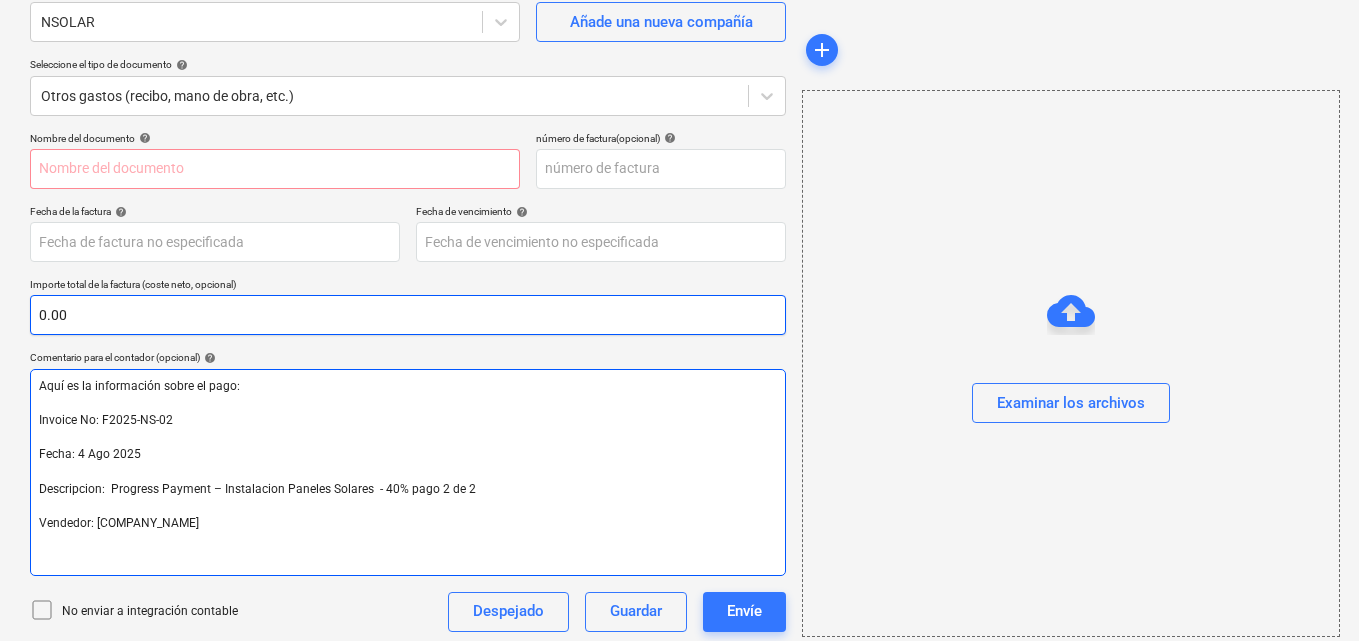 scroll, scrollTop: 200, scrollLeft: 0, axis: vertical 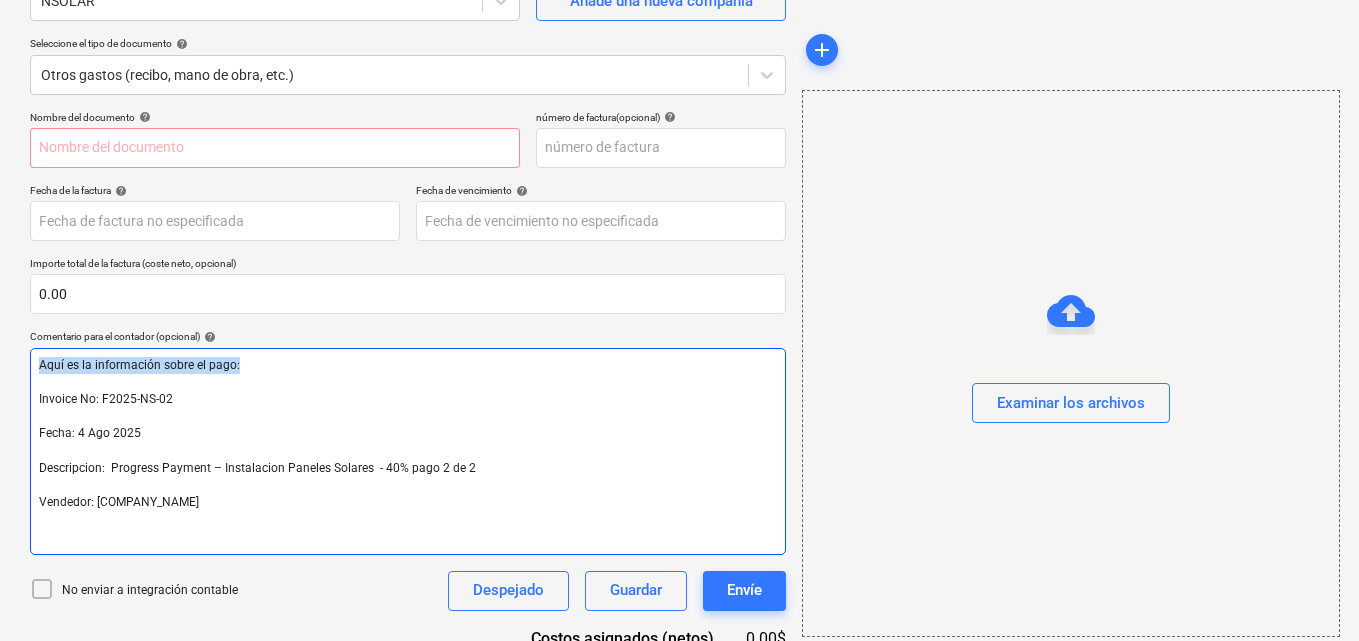 drag, startPoint x: 239, startPoint y: 363, endPoint x: 34, endPoint y: 362, distance: 205.00244 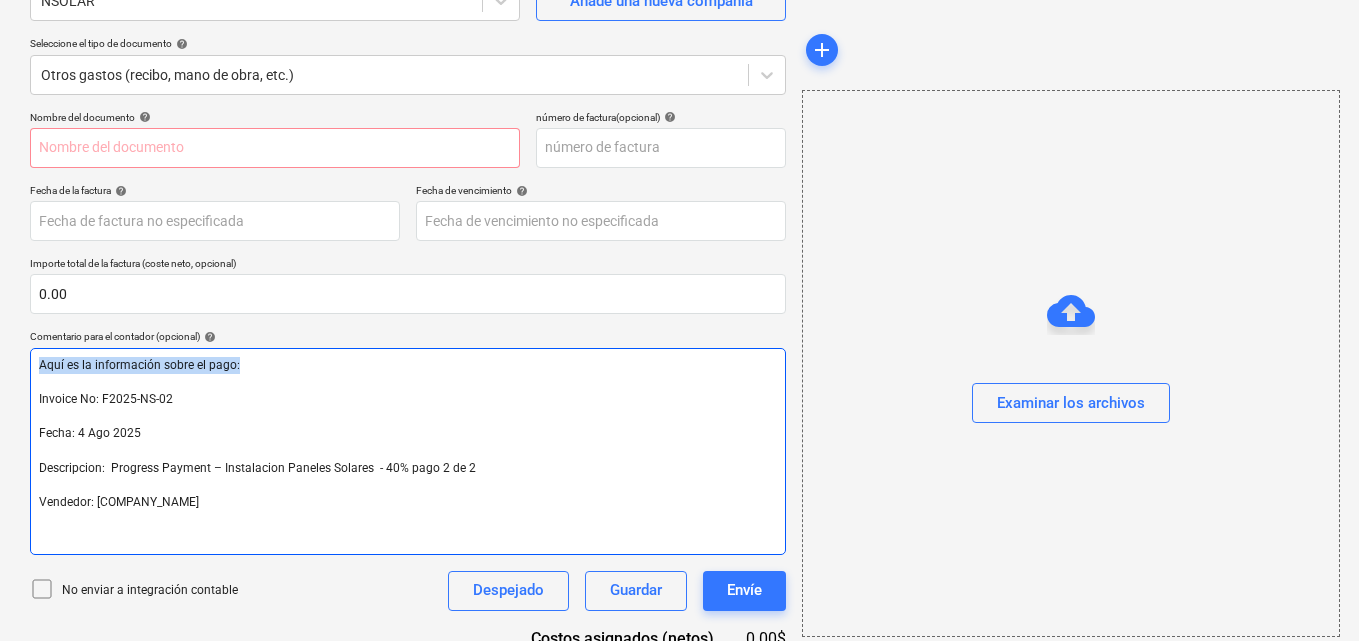 click on "Aquí es la información sobre el pago: ﻿ Invoice No: F2025-NS-02 ﻿ Fecha: 4 Ago 2025 ﻿ Descripcion:  Progress Payment – Instalacion Paneles Solares  - 40% pago 2 de 2 ﻿ Vendedor: Empresa Nacional de Energia Solar, S.A. ﻿" at bounding box center [408, 451] 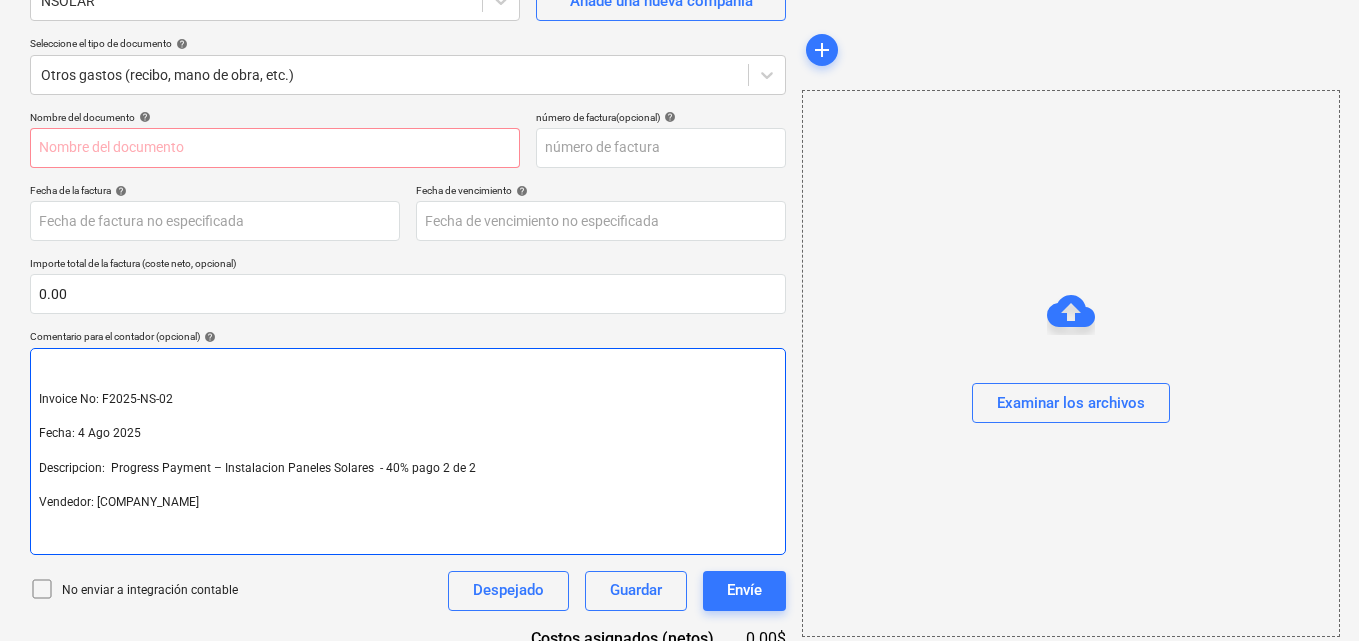 click on "﻿ ﻿ Invoice No: F2025-NS-02 ﻿ Fecha: 4 Ago 2025 ﻿ Descripcion:  Progress Payment – Instalacion Paneles Solares  - 40% pago 2 de 2 ﻿ Vendedor: Empresa Nacional de Energia Solar, S.A. ﻿" at bounding box center [408, 451] 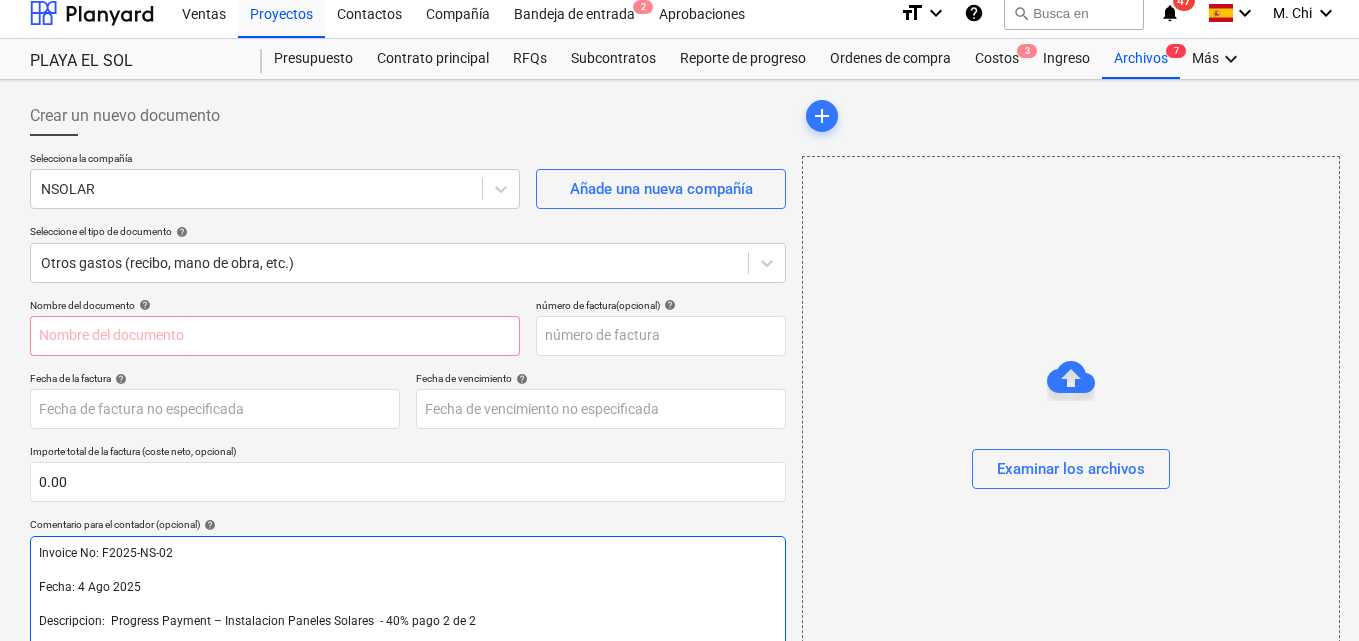 scroll, scrollTop: 0, scrollLeft: 0, axis: both 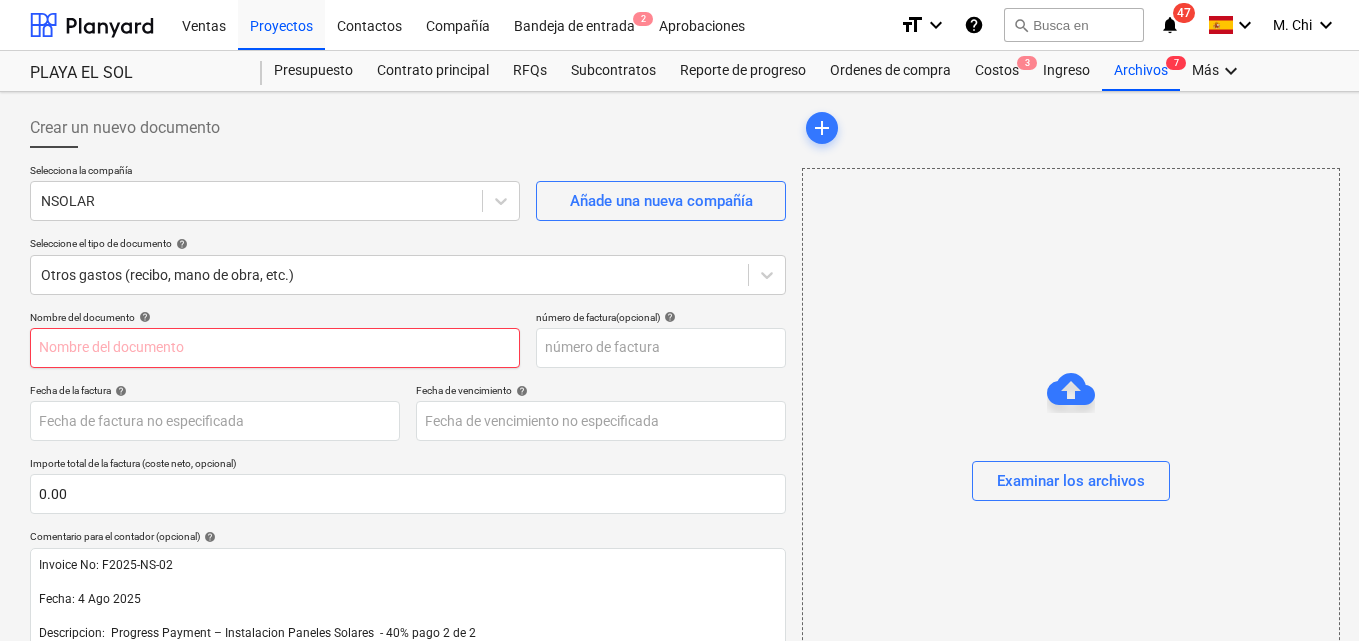 click at bounding box center (275, 348) 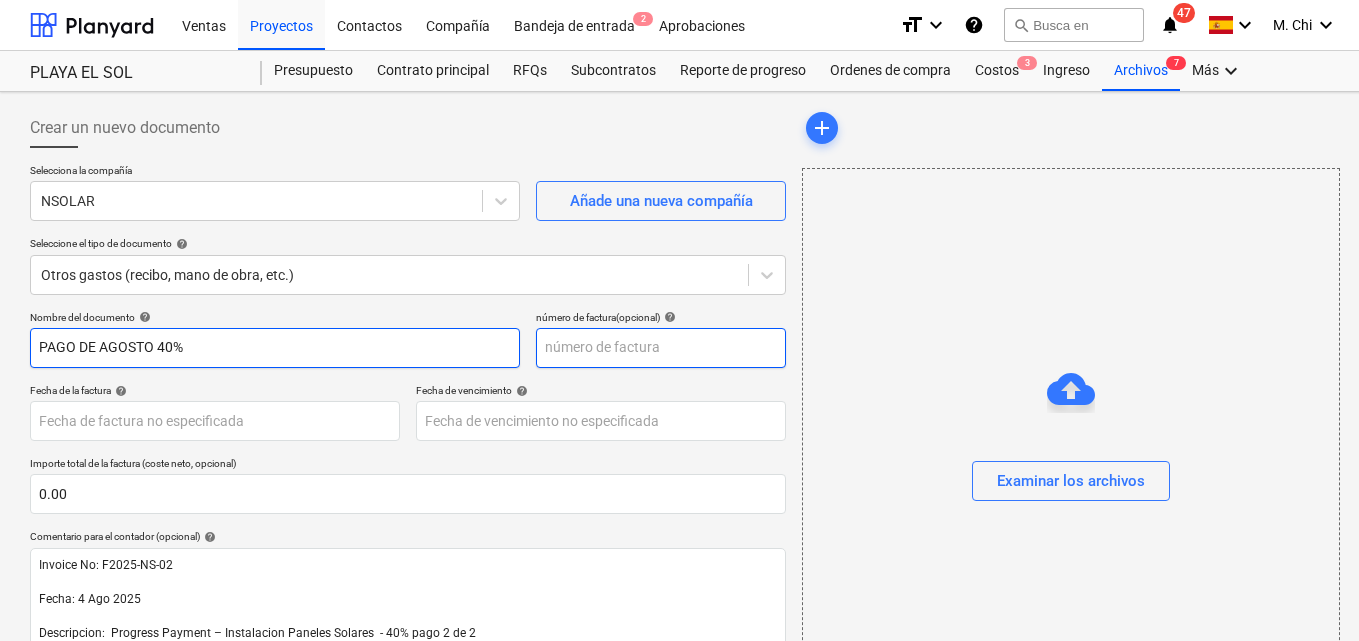 type on "PAGO DE AGOSTO 40%" 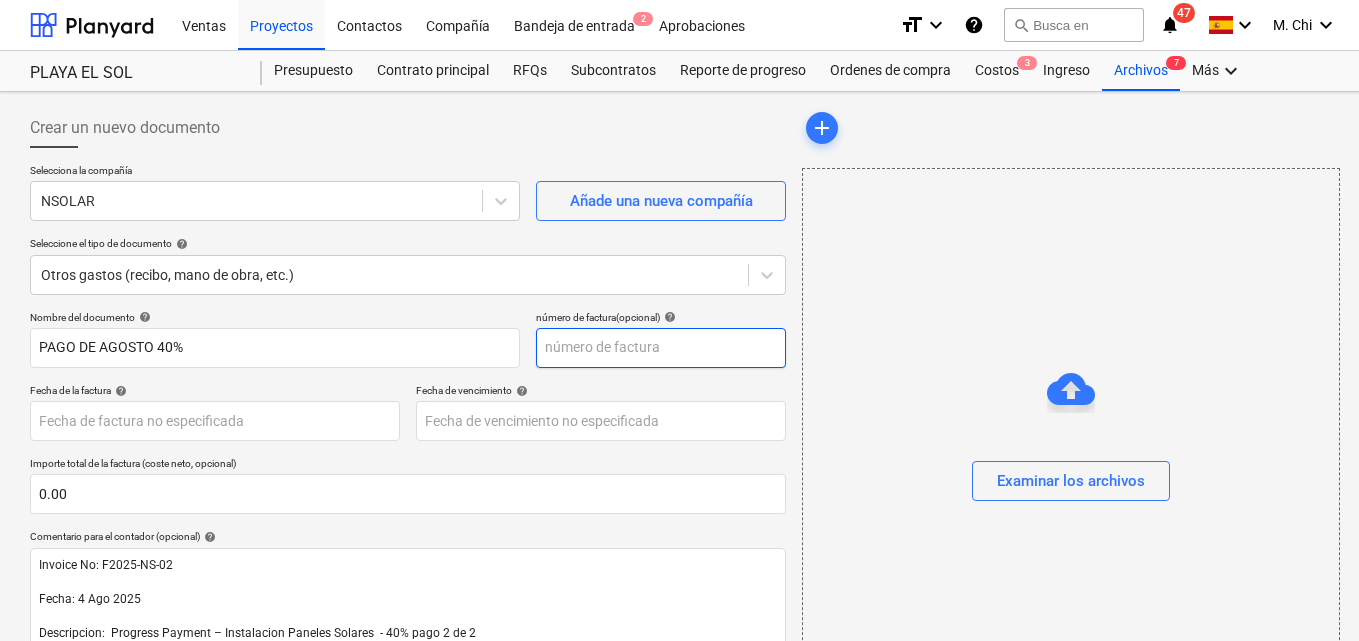 click at bounding box center (661, 348) 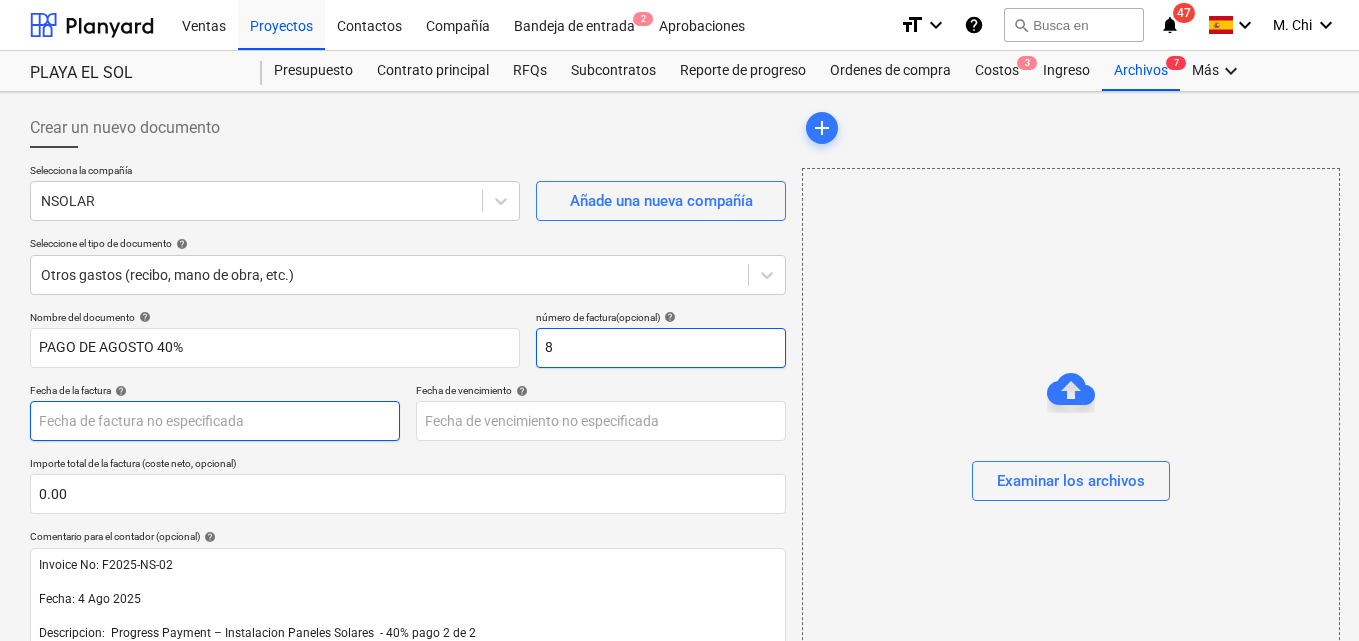 type on "8" 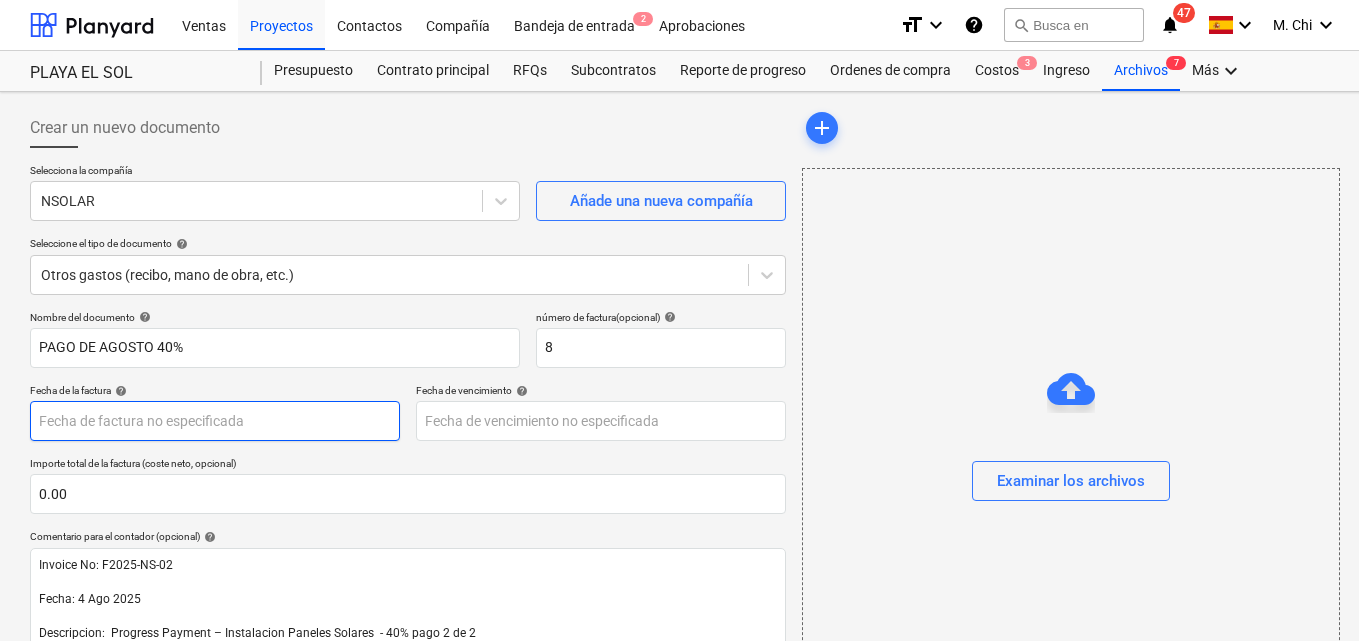 click on "Ventas Proyectos Contactos Compañía Bandeja de entrada 2 Aprobaciones format_size keyboard_arrow_down help search Busca en notifications 47 keyboard_arrow_down M. Chi keyboard_arrow_down PLAYA EL SOL  PLAYA EL SOL  Presupuesto Contrato principal RFQs Subcontratos Reporte de progreso Ordenes de compra Costos 3 Ingreso Archivos 7 Más keyboard_arrow_down Crear un nuevo documento Selecciona la compañía NSOLAR   Añade una nueva compañía Seleccione el tipo de documento help Otros gastos (recibo, mano de obra, etc.) Nombre del documento help PAGO DE AGOSTO 40% número de factura  (opcional) help 8 Fecha de la factura help Press the down arrow key to interact with the calendar and
select a date. Press the question mark key to get the keyboard shortcuts for changing dates. Fecha de vencimiento help Press the down arrow key to interact with the calendar and
select a date. Press the question mark key to get the keyboard shortcuts for changing dates. Importe total de la factura (coste neto, opcional)" at bounding box center [679, 320] 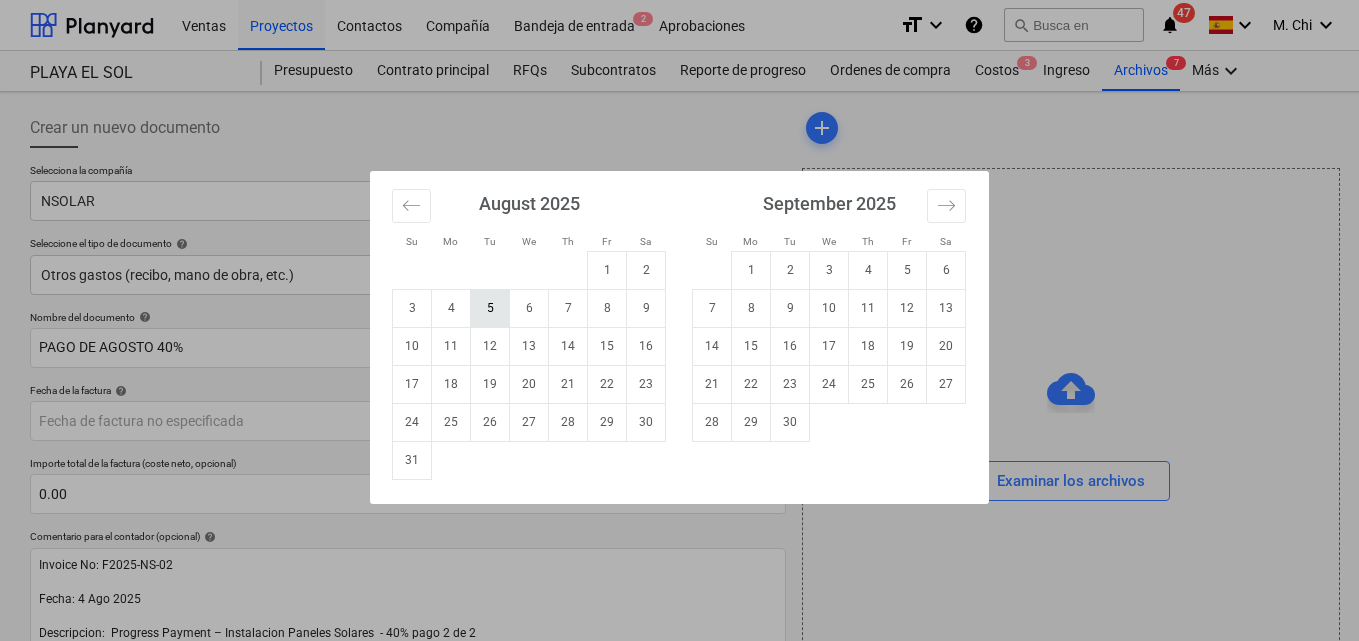 click on "5" at bounding box center (490, 308) 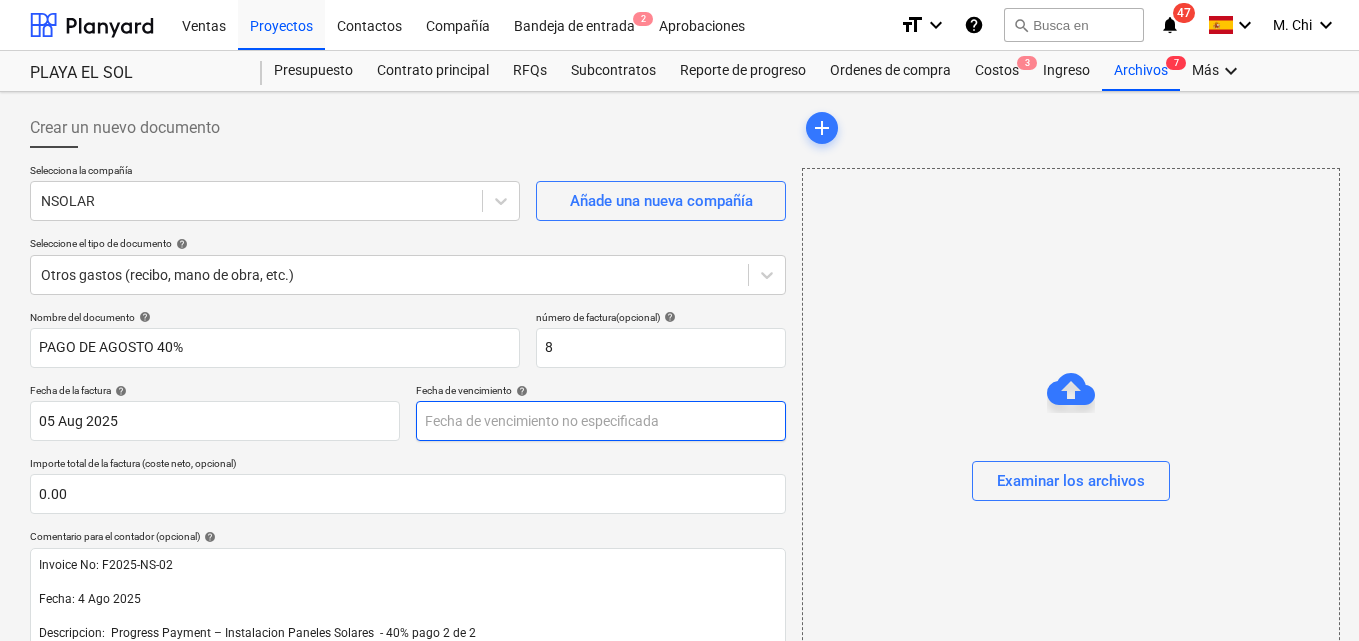 click on "Ventas Proyectos Contactos Compañía Bandeja de entrada 2 Aprobaciones format_size keyboard_arrow_down help search Busca en notifications 47 keyboard_arrow_down M. Chi keyboard_arrow_down PLAYA EL SOL  PLAYA EL SOL  Presupuesto Contrato principal RFQs Subcontratos Reporte de progreso Ordenes de compra Costos 3 Ingreso Archivos 7 Más keyboard_arrow_down Crear un nuevo documento Selecciona la compañía NSOLAR   Añade una nueva compañía Seleccione el tipo de documento help Otros gastos (recibo, mano de obra, etc.) Nombre del documento help PAGO DE AGOSTO 40% número de factura  (opcional) help 8 Fecha de la factura help 05 Aug 2025 05.08.2025 Press the down arrow key to interact with the calendar and
select a date. Press the question mark key to get the keyboard shortcuts for changing dates. Fecha de vencimiento help Press the down arrow key to interact with the calendar and
select a date. Press the question mark key to get the keyboard shortcuts for changing dates. 0.00 help ﻿ ﻿ ﻿ ﻿" at bounding box center [679, 320] 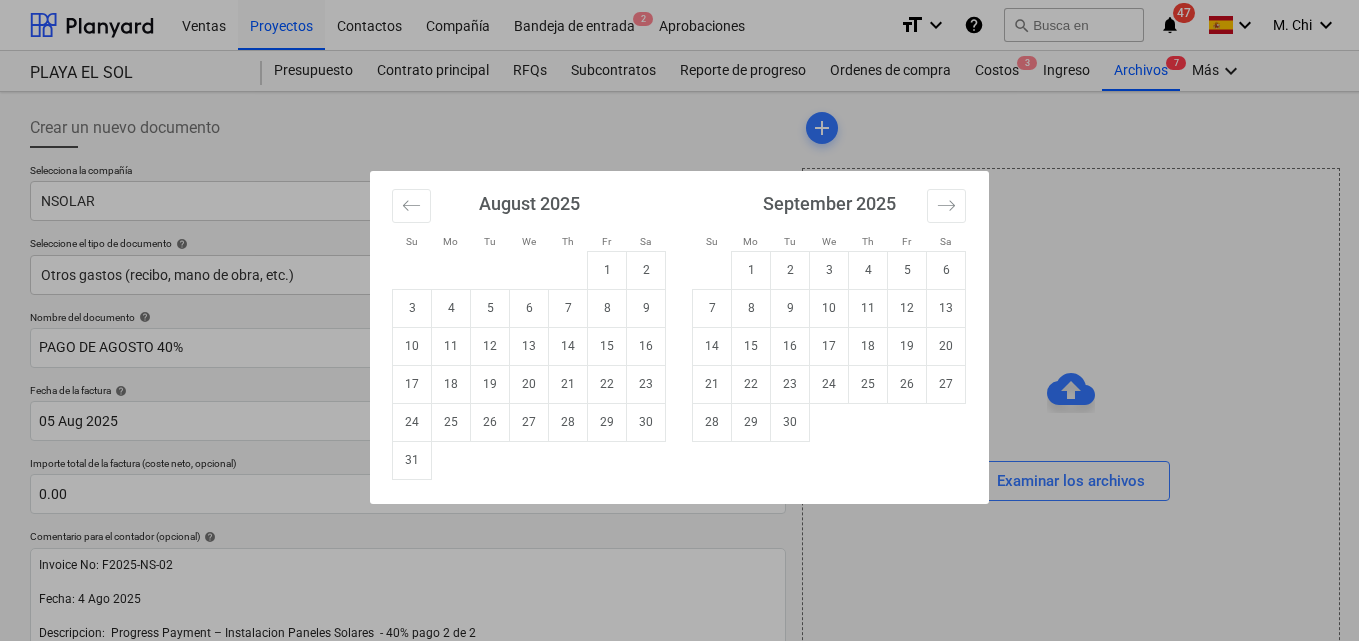 click on "5" at bounding box center (490, 308) 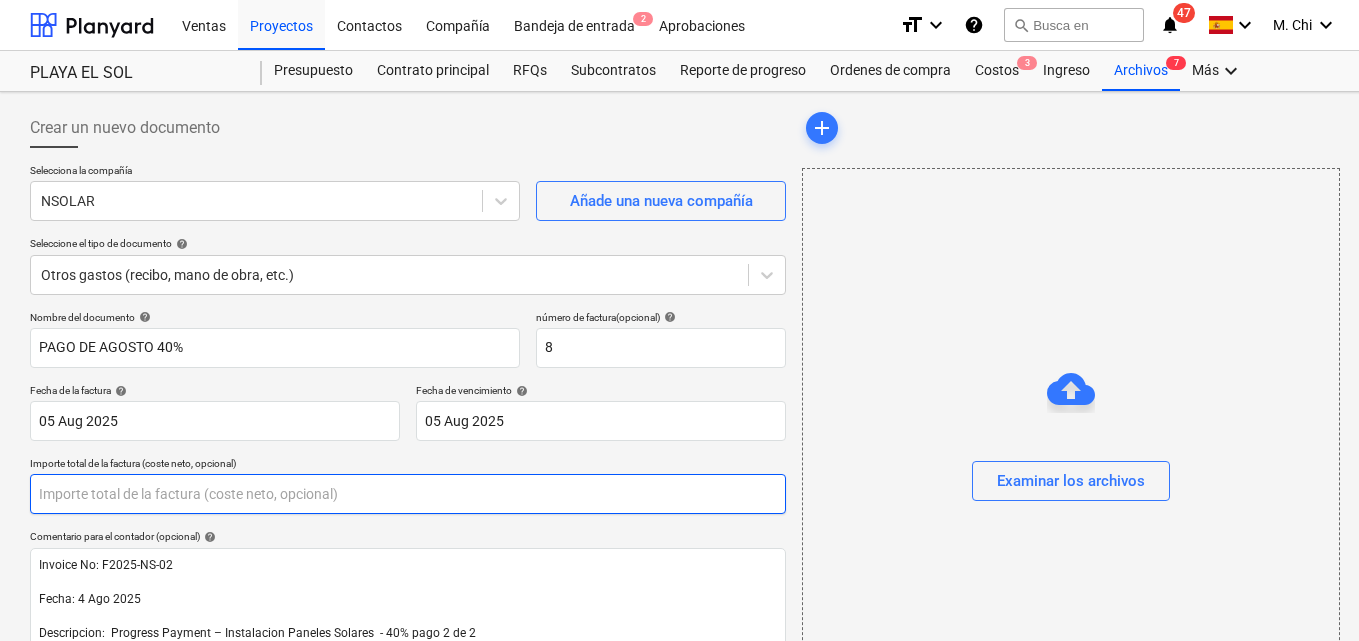 click at bounding box center (408, 494) 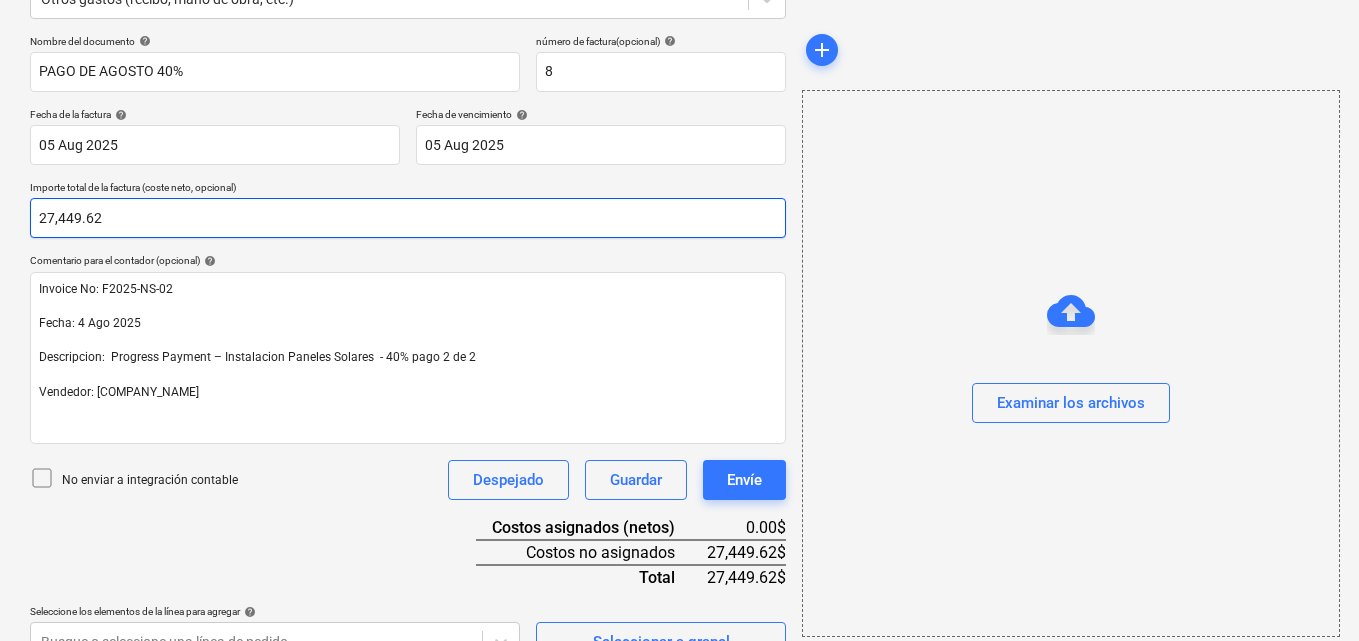 scroll, scrollTop: 313, scrollLeft: 0, axis: vertical 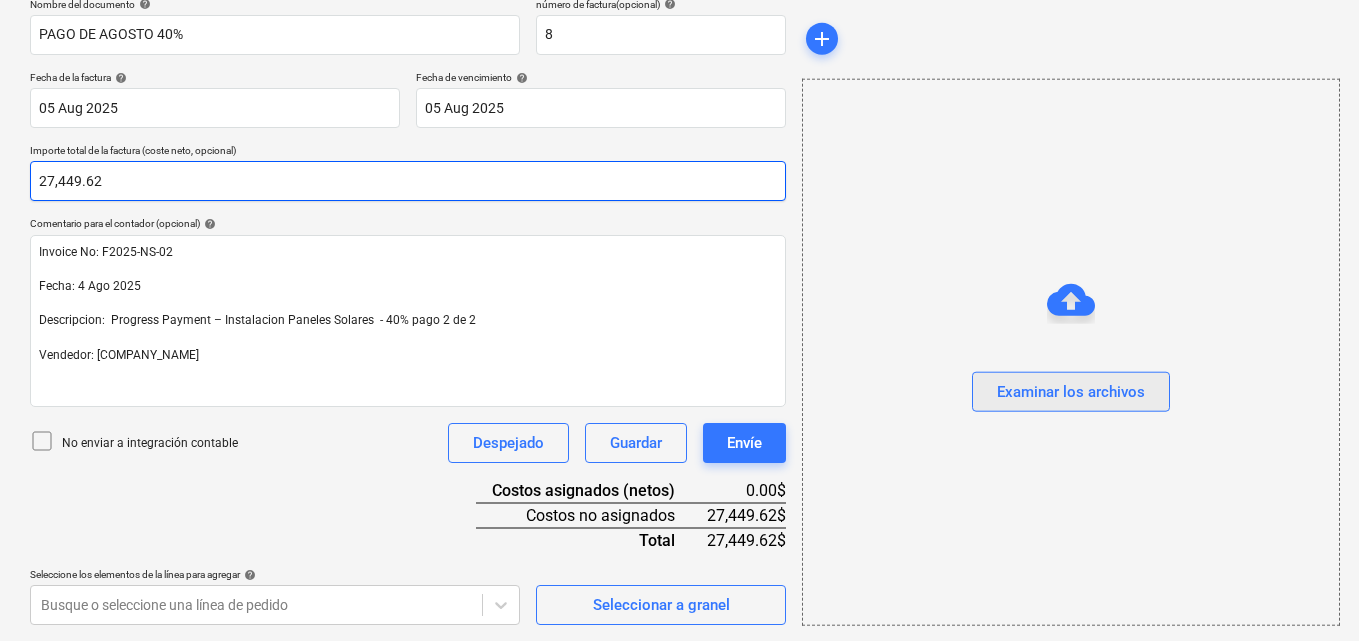 type on "27,449.62" 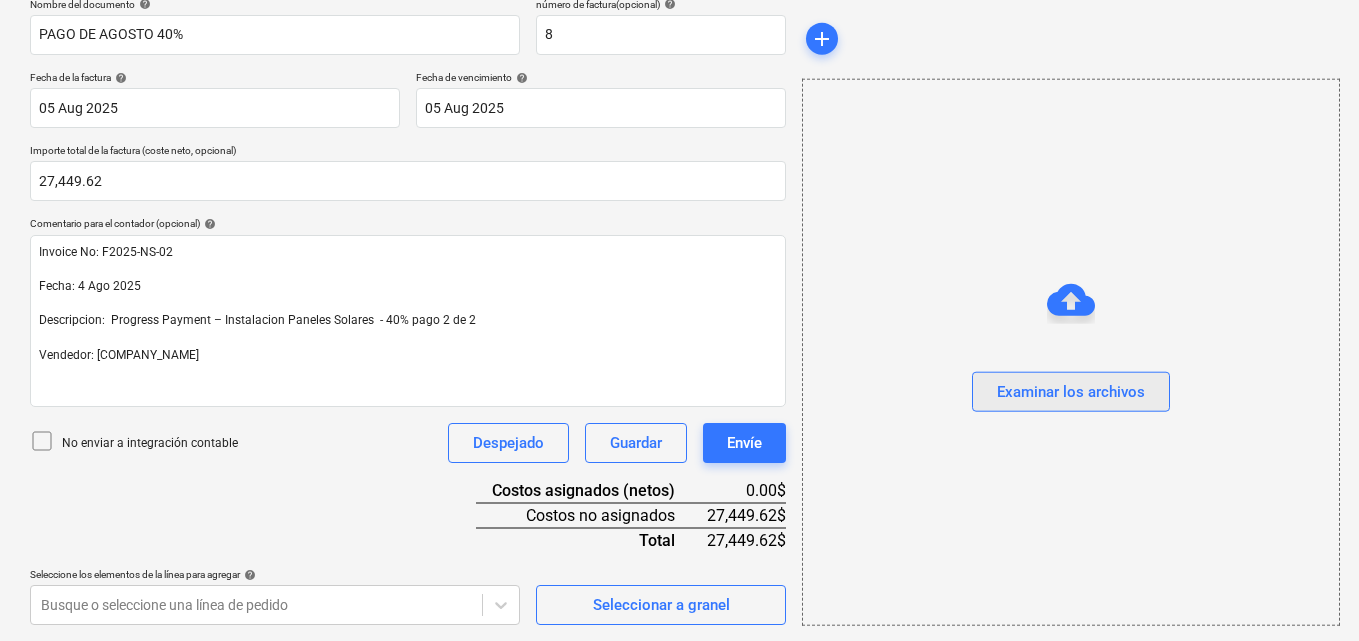 click on "Examinar los archivos" at bounding box center [1071, 392] 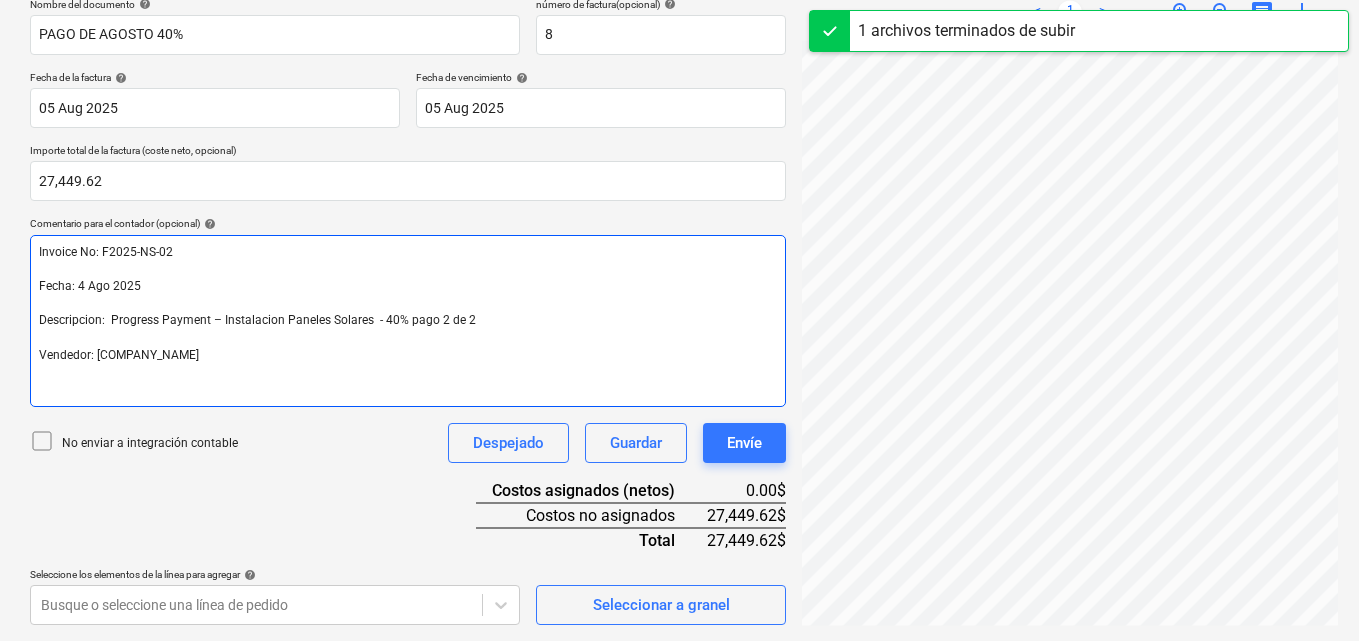scroll, scrollTop: 200, scrollLeft: 0, axis: vertical 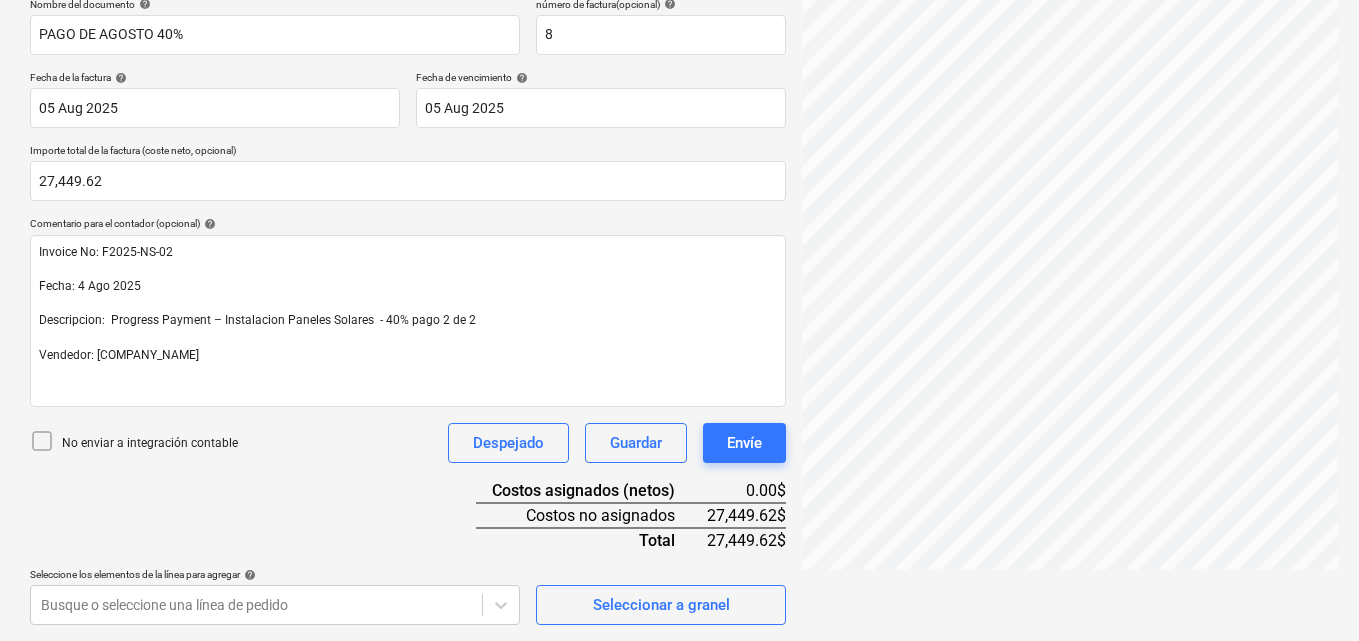 drag, startPoint x: 986, startPoint y: 630, endPoint x: 1099, endPoint y: 623, distance: 113.216606 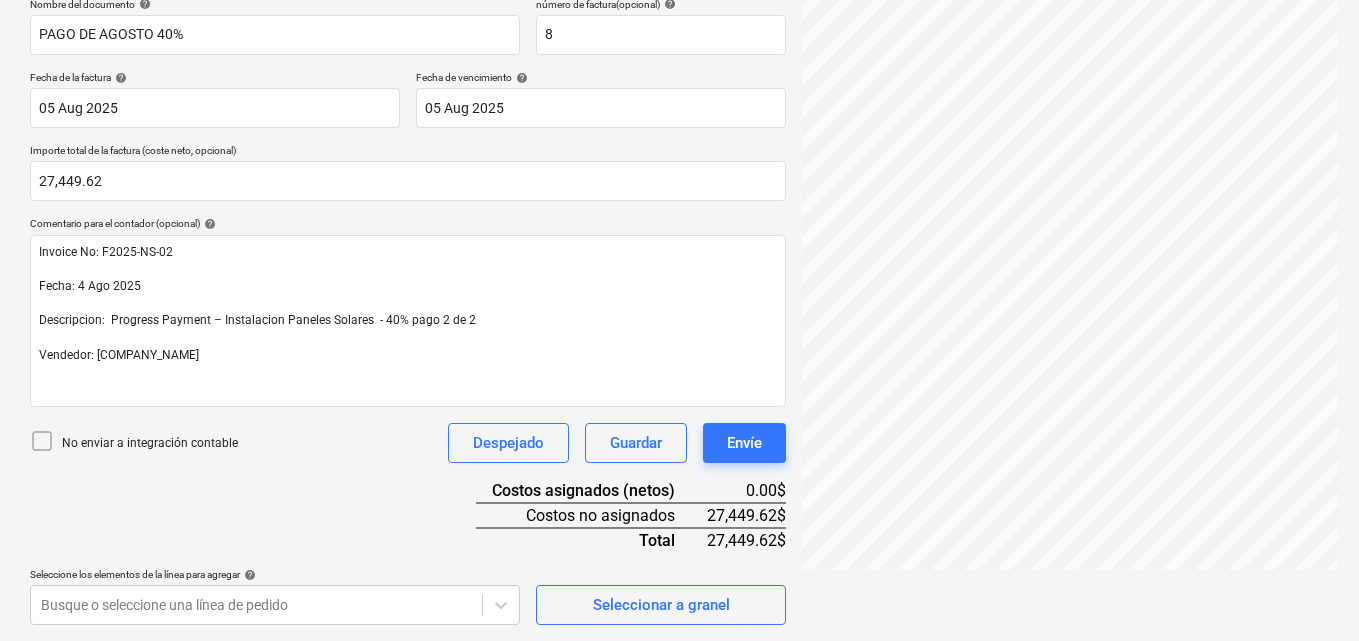 scroll, scrollTop: 0, scrollLeft: 699, axis: horizontal 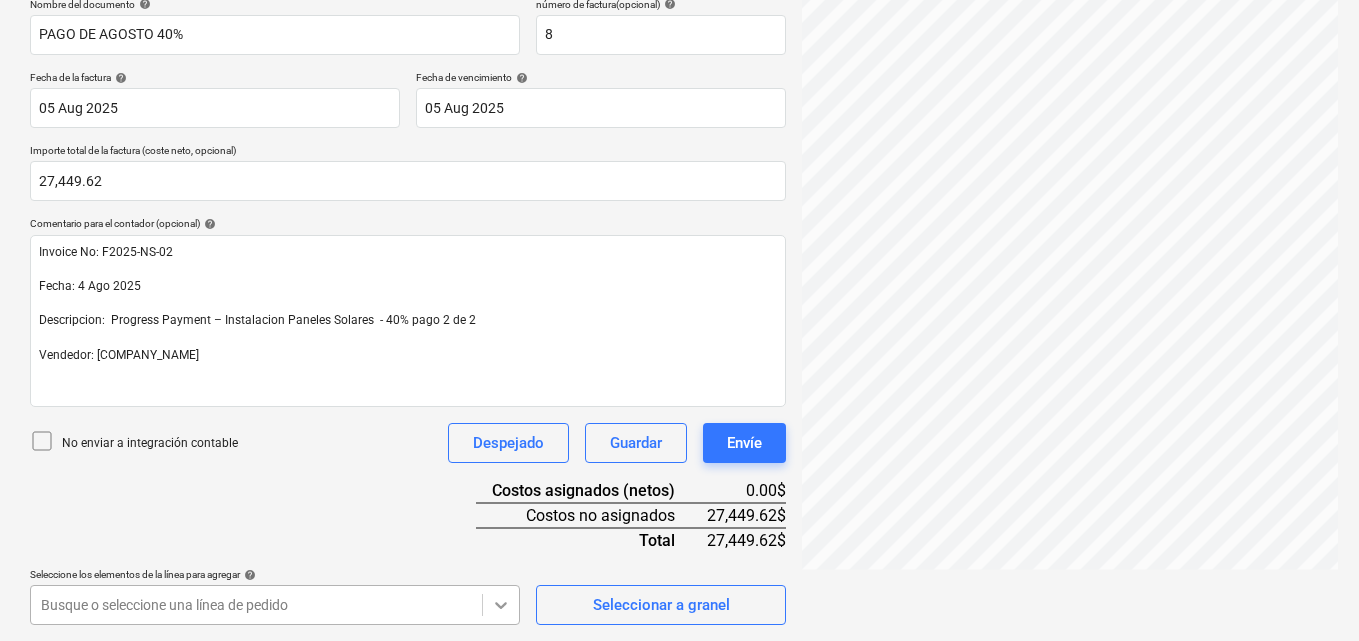 click on "Ventas Proyectos Contactos Compañía Bandeja de entrada 2 Aprobaciones format_size keyboard_arrow_down help search Busca en notifications 47 keyboard_arrow_down M. Chi keyboard_arrow_down PLAYA EL SOL  PLAYA EL SOL  Presupuesto Contrato principal RFQs Subcontratos Reporte de progreso Ordenes de compra Costos 3 Ingreso Archivos 8 Más keyboard_arrow_down Crear un nuevo documento Selecciona la compañía NSOLAR   Añade una nueva compañía Seleccione el tipo de documento help Otros gastos (recibo, mano de obra, etc.) Nombre del documento help PAGO DE AGOSTO 40% número de factura  (opcional) help 8 Fecha de la factura help 05 Aug 2025 05.08.2025 Press the down arrow key to interact with the calendar and
select a date. Press the question mark key to get the keyboard shortcuts for changing dates. Fecha de vencimiento help 05 Aug 2025 05.08.2025 Press the down arrow key to interact with the calendar and
select a date. Press the question mark key to get the keyboard shortcuts for changing dates. help" at bounding box center (679, 7) 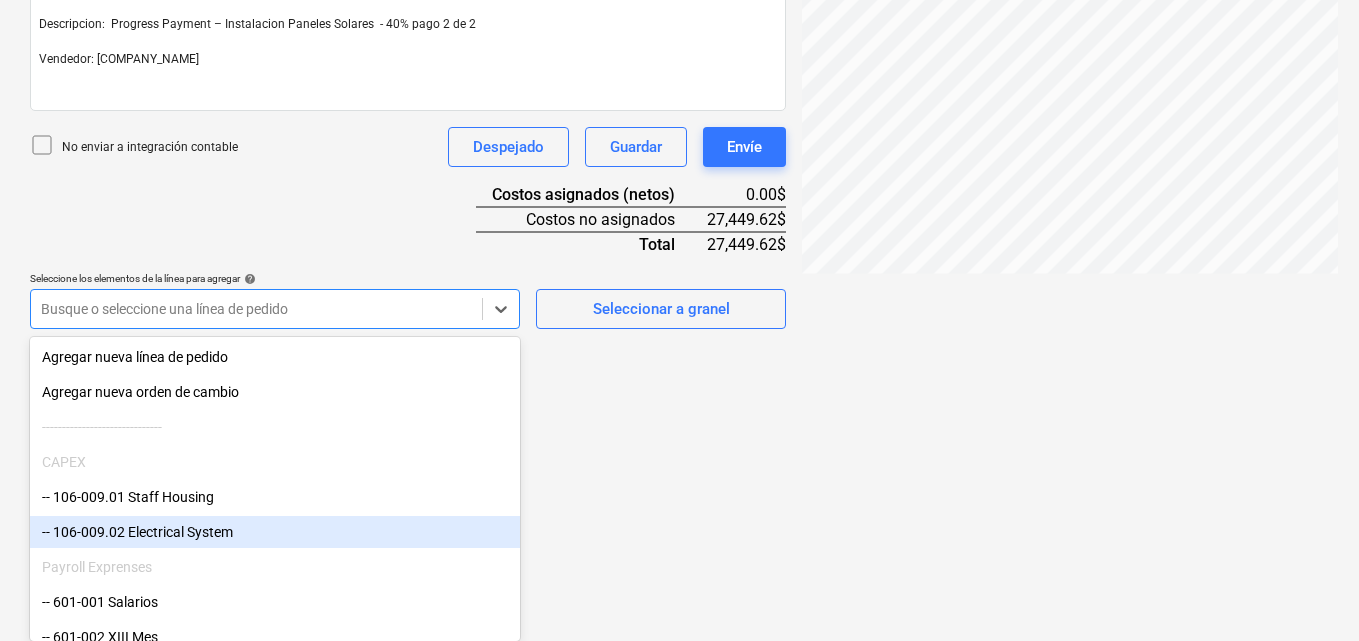 click on "--  106-009.02 Electrical System" at bounding box center (275, 532) 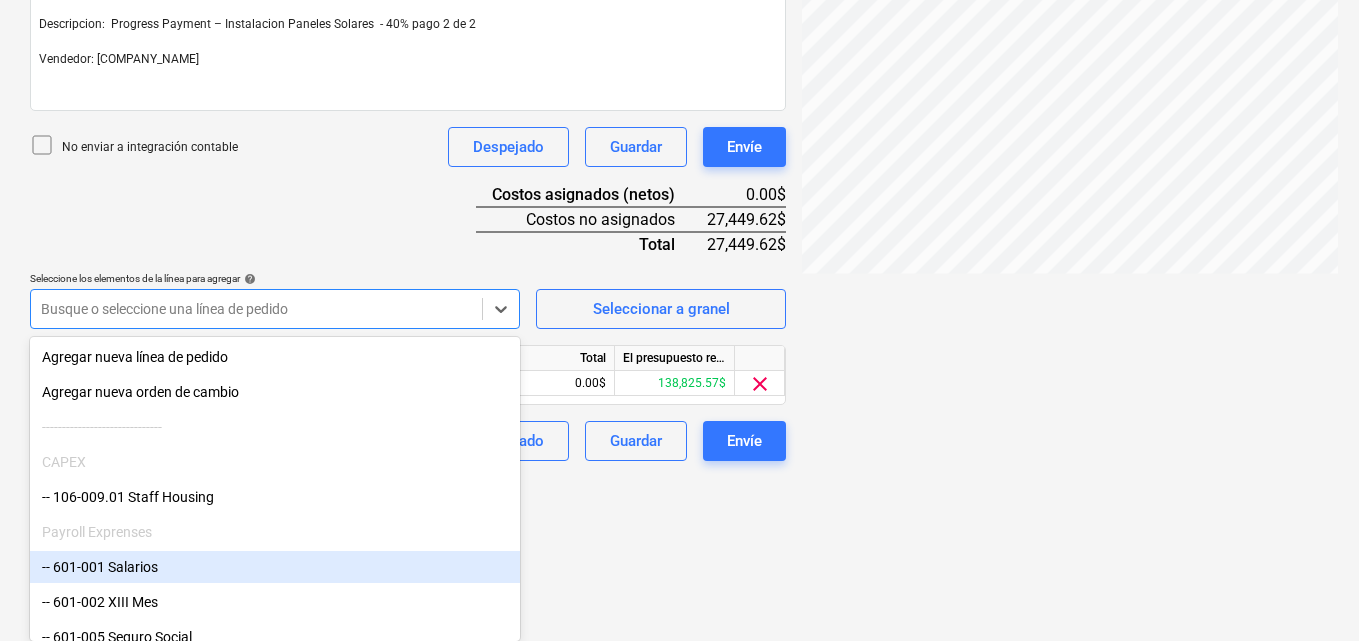 scroll, scrollTop: 445, scrollLeft: 0, axis: vertical 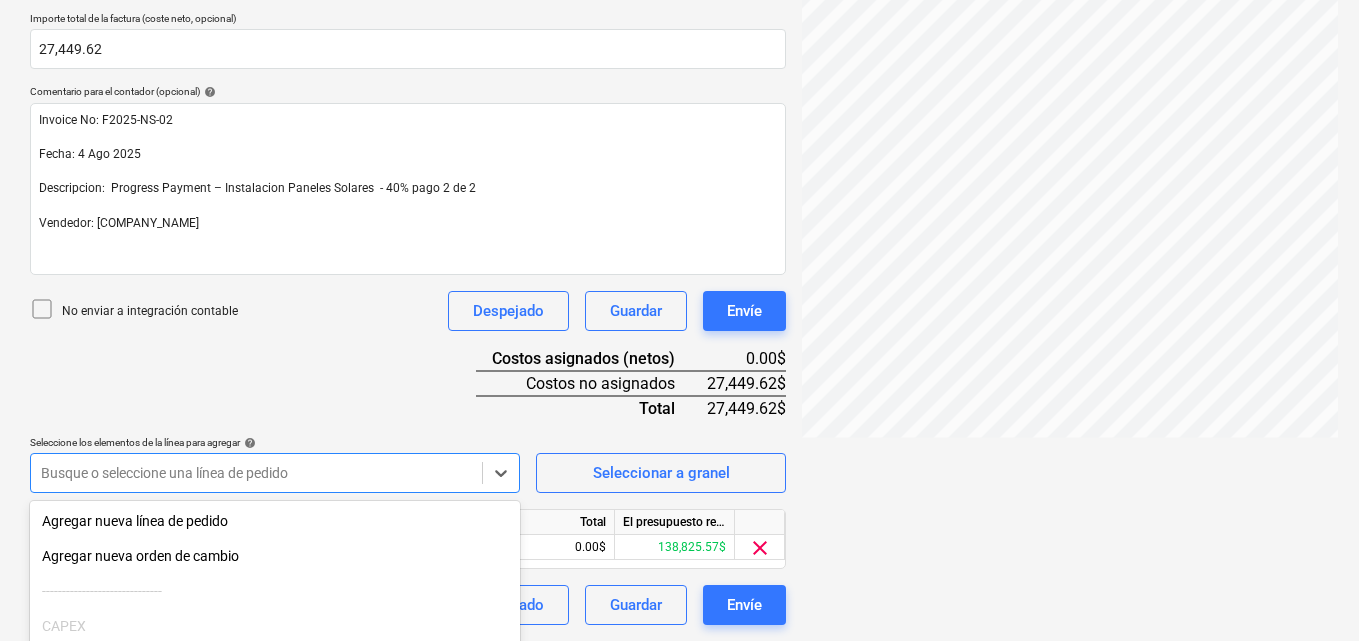 click on "Ventas Proyectos Contactos Compañía Bandeja de entrada 2 Aprobaciones format_size keyboard_arrow_down help search Busca en notifications 47 keyboard_arrow_down M. Chi keyboard_arrow_down PLAYA EL SOL  PLAYA EL SOL  Presupuesto Contrato principal RFQs Subcontratos Reporte de progreso Ordenes de compra Costos 3 Ingreso Archivos 8 Más keyboard_arrow_down Crear un nuevo documento Selecciona la compañía NSOLAR   Añade una nueva compañía Seleccione el tipo de documento help Otros gastos (recibo, mano de obra, etc.) Nombre del documento help PAGO DE AGOSTO 40% número de factura  (opcional) help 8 Fecha de la factura help 05 Aug 2025 05.08.2025 Press the down arrow key to interact with the calendar and
select a date. Press the question mark key to get the keyboard shortcuts for changing dates. Fecha de vencimiento help 05 Aug 2025 05.08.2025 Press the down arrow key to interact with the calendar and
select a date. Press the question mark key to get the keyboard shortcuts for changing dates." at bounding box center [679, -125] 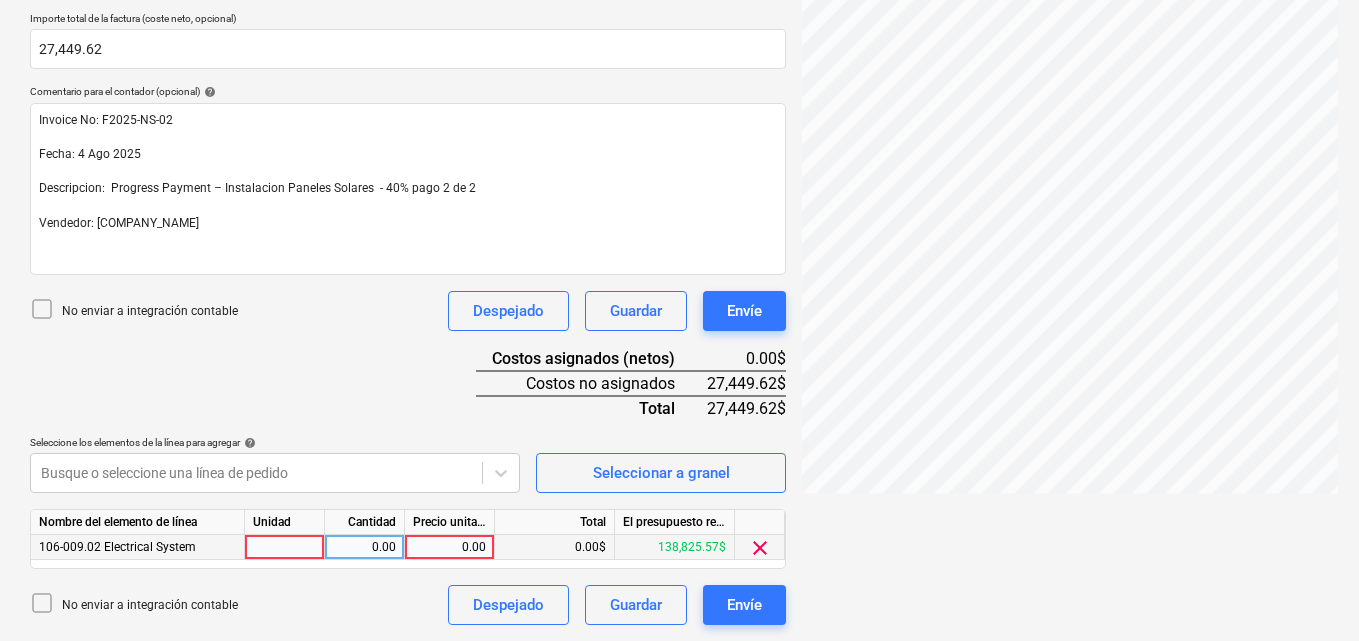 click at bounding box center [285, 547] 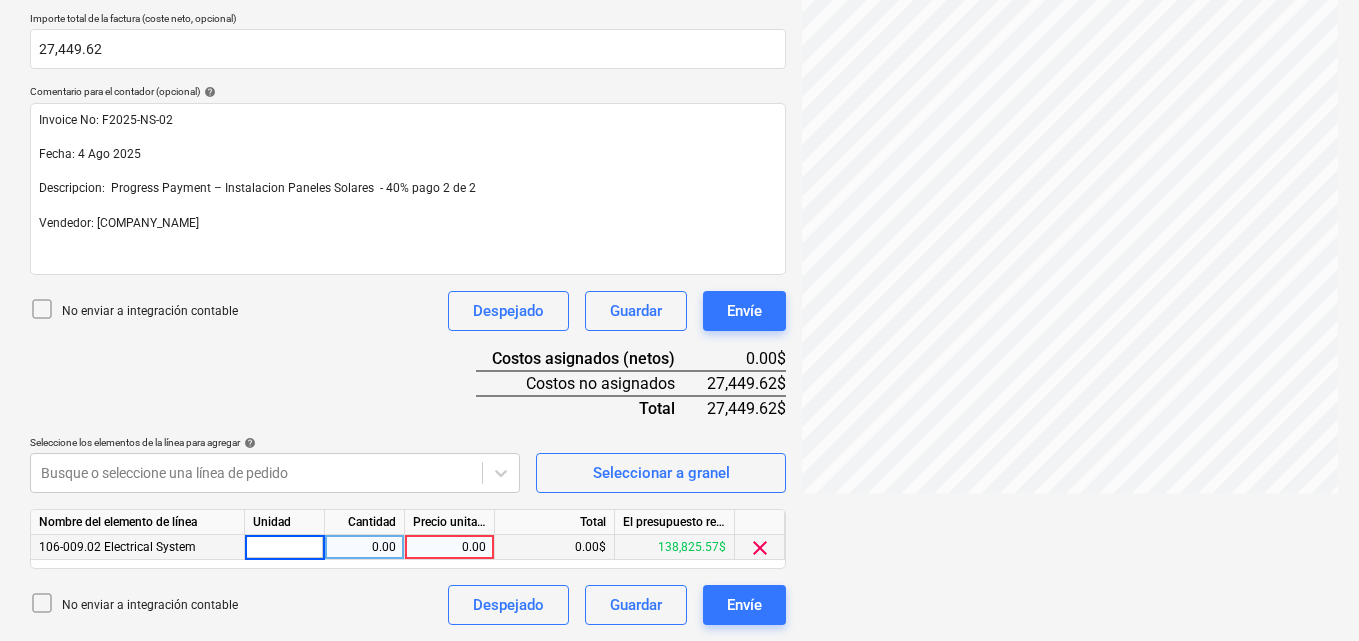 type on "1" 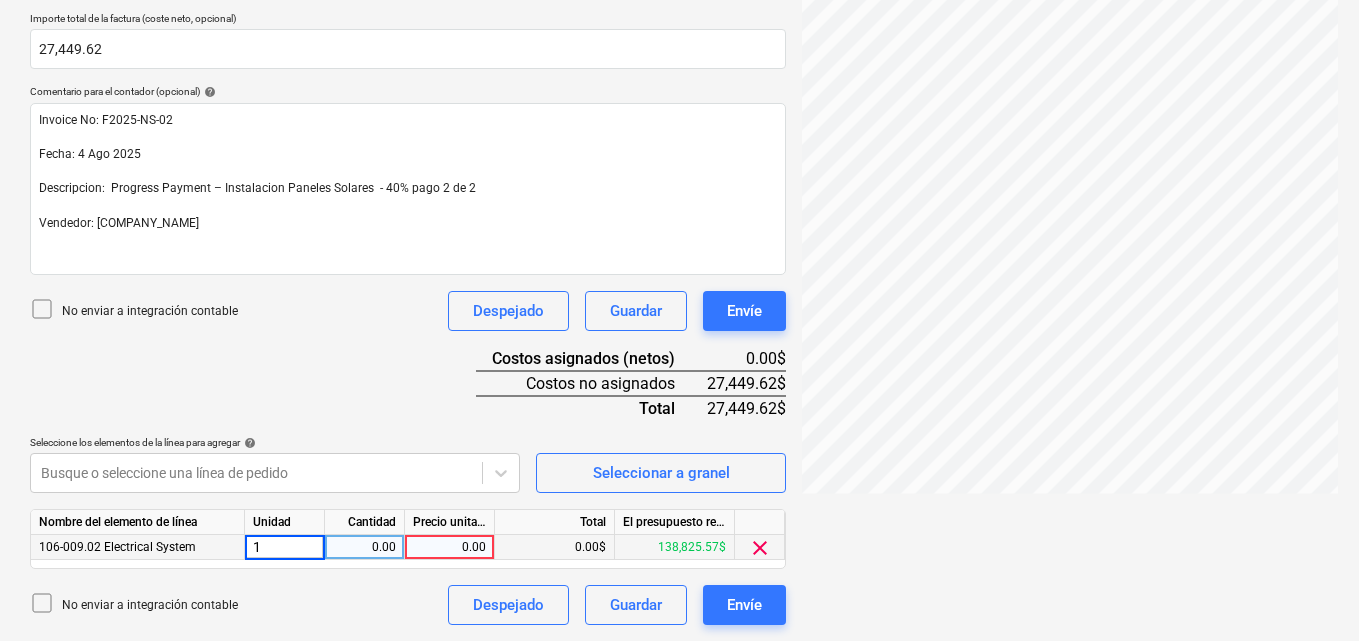 click on "0.00" at bounding box center [364, 547] 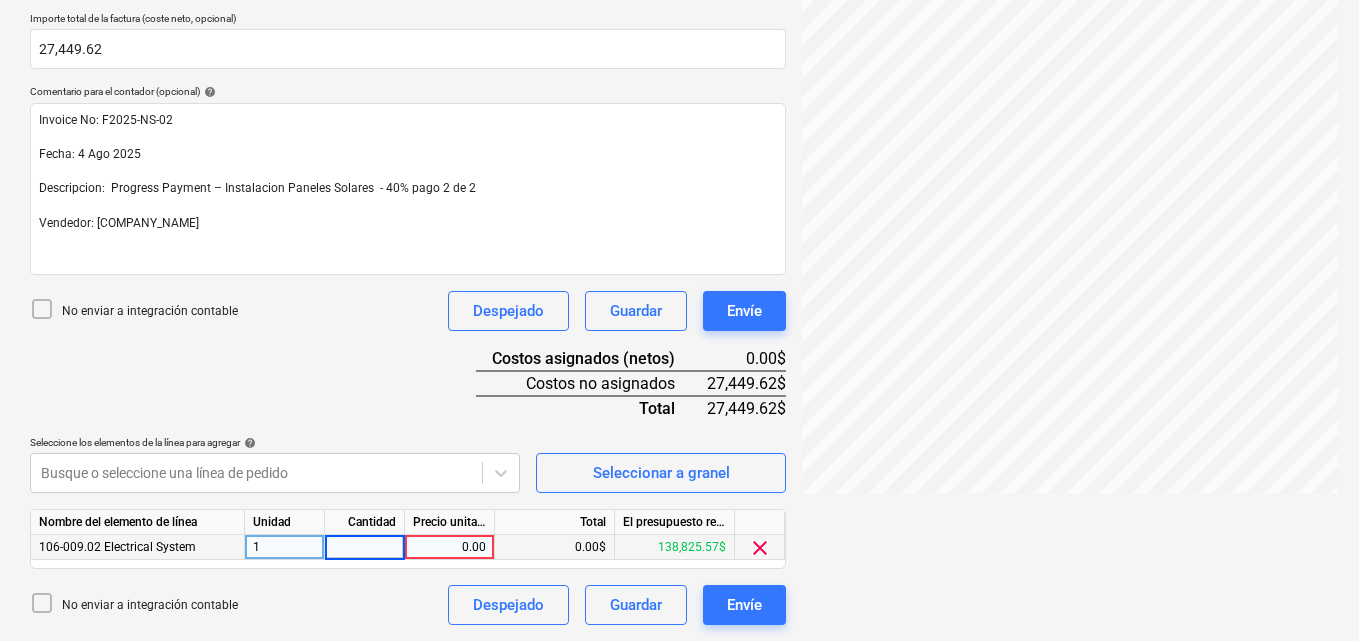 type on "1" 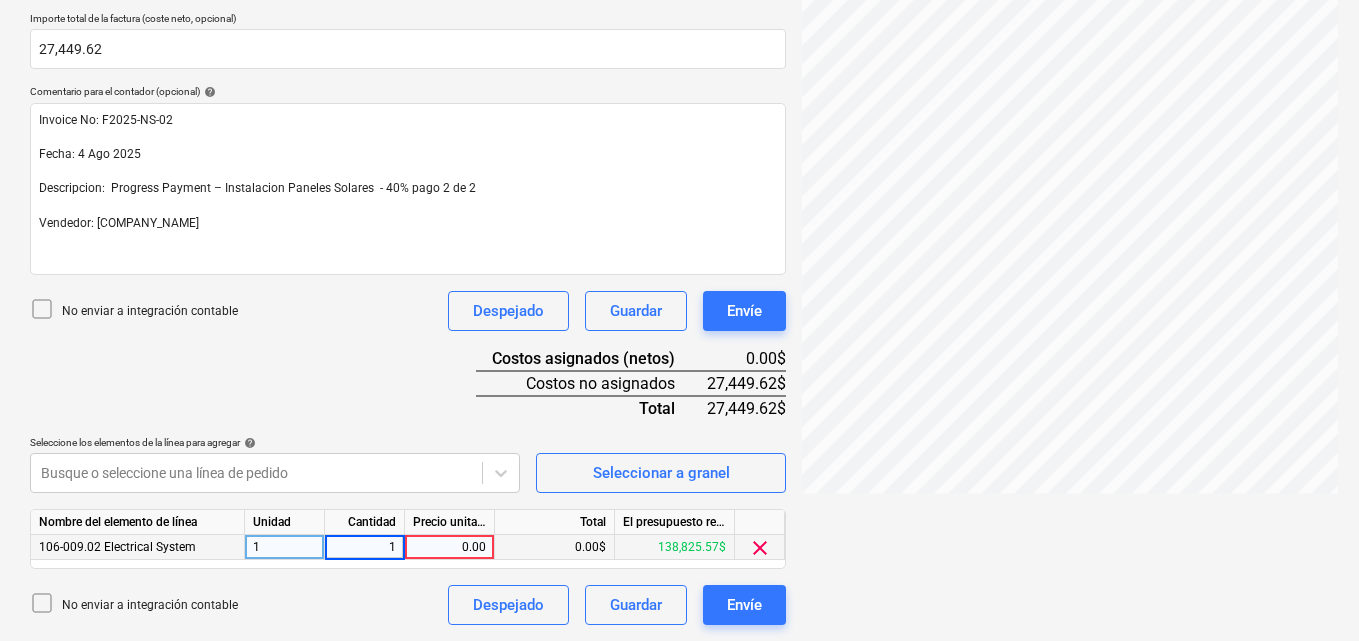 click on "0.00" at bounding box center [449, 547] 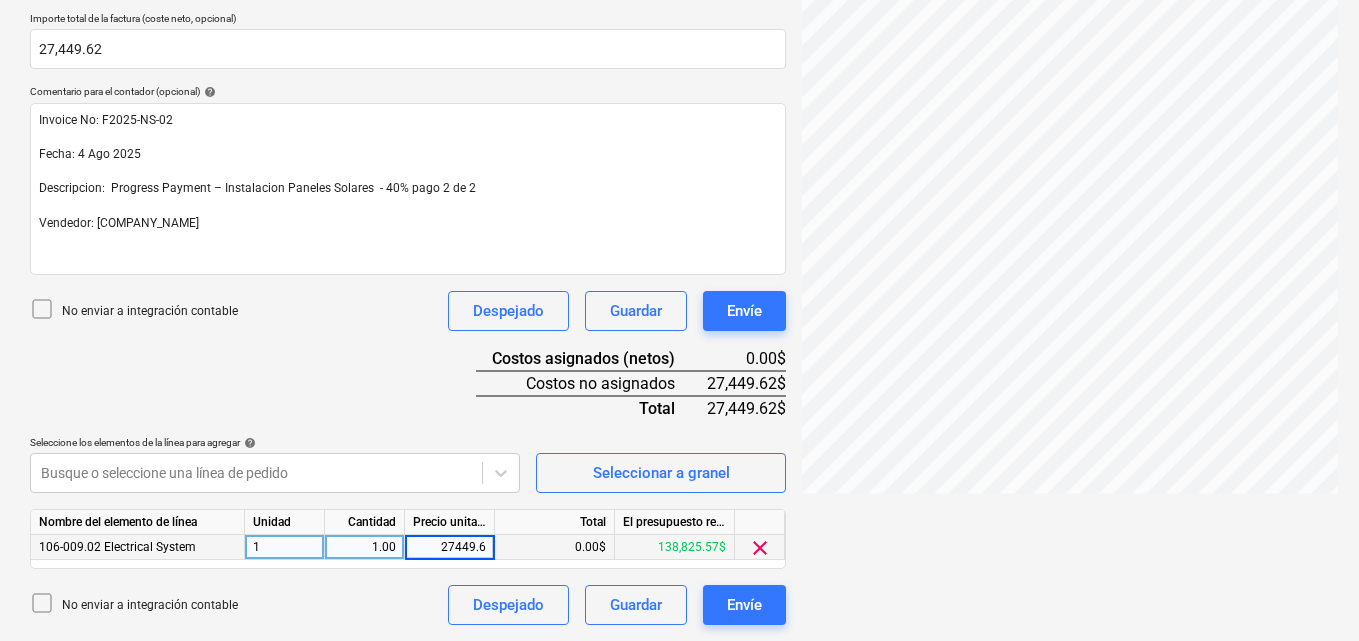 type on "27449.62" 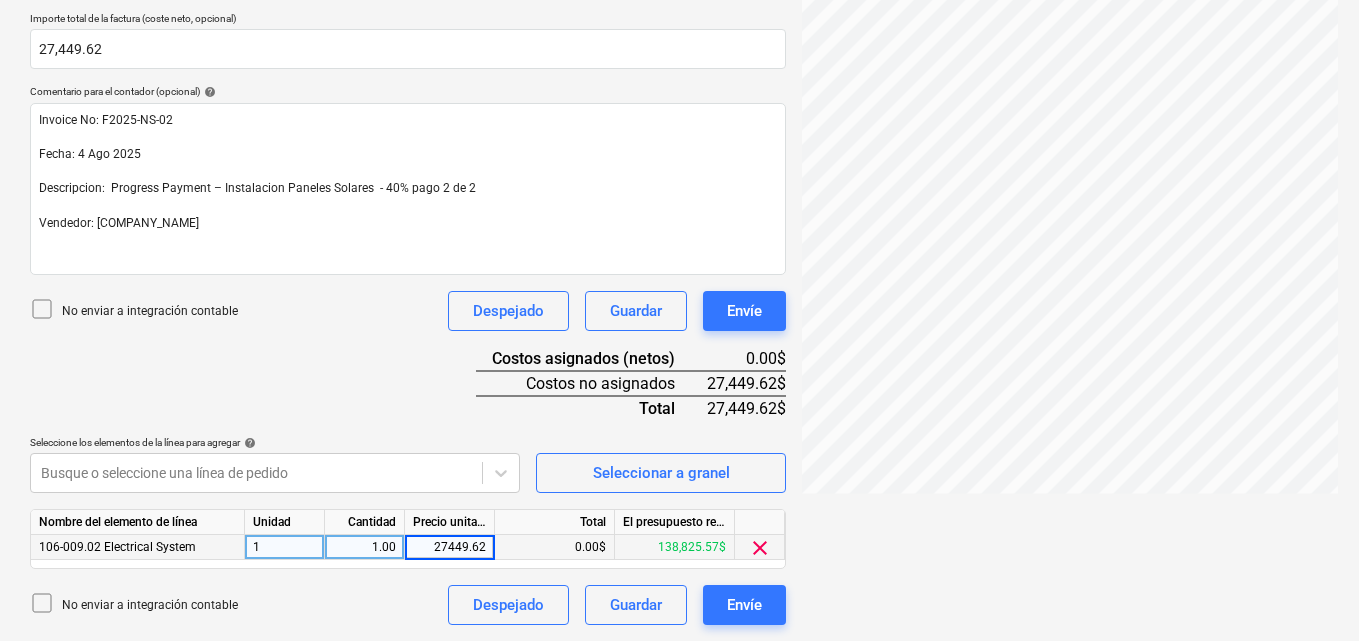 click on "Estado de Cuen...pdf clear add sort < 1 > zoom_in zoom_out chat 0 save_alt" at bounding box center (1070, 144) 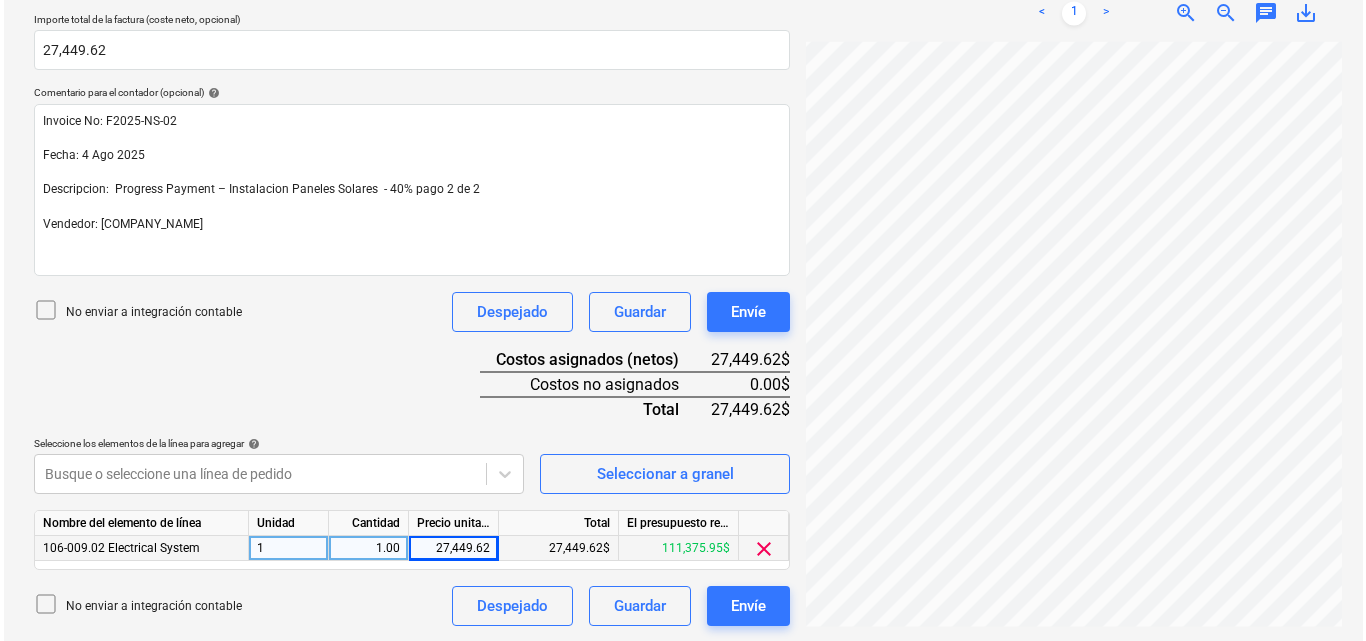 scroll, scrollTop: 445, scrollLeft: 0, axis: vertical 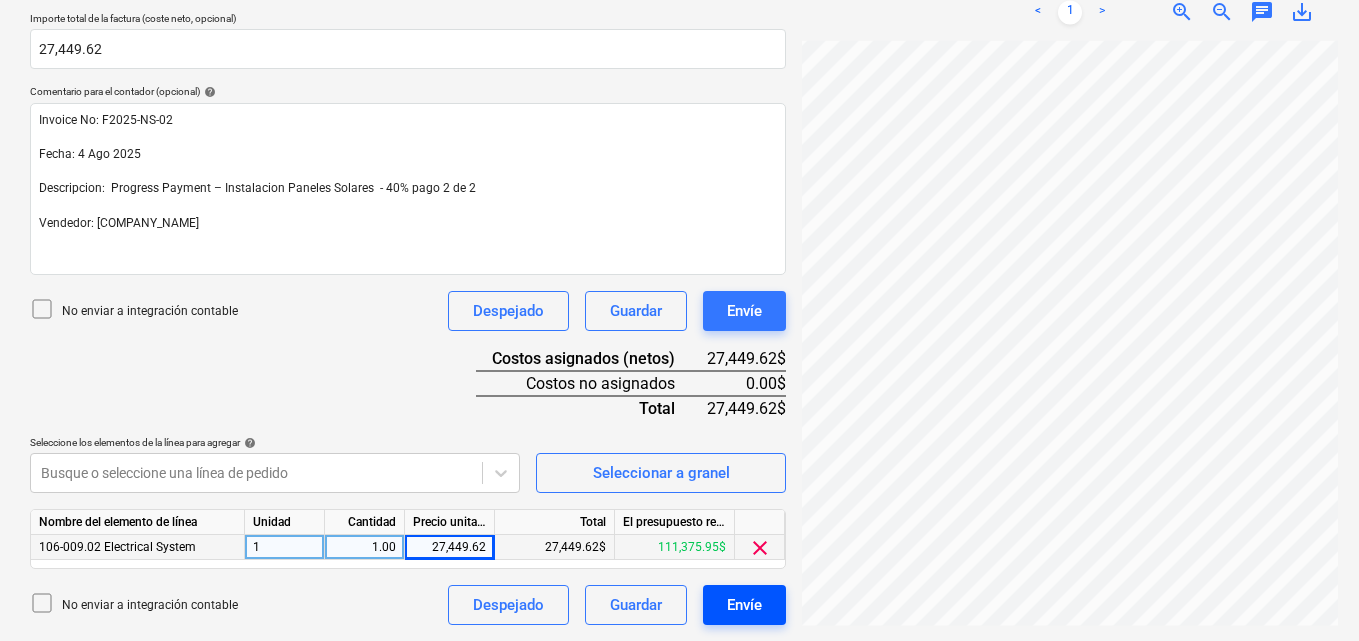 click on "Envíe" at bounding box center [744, 605] 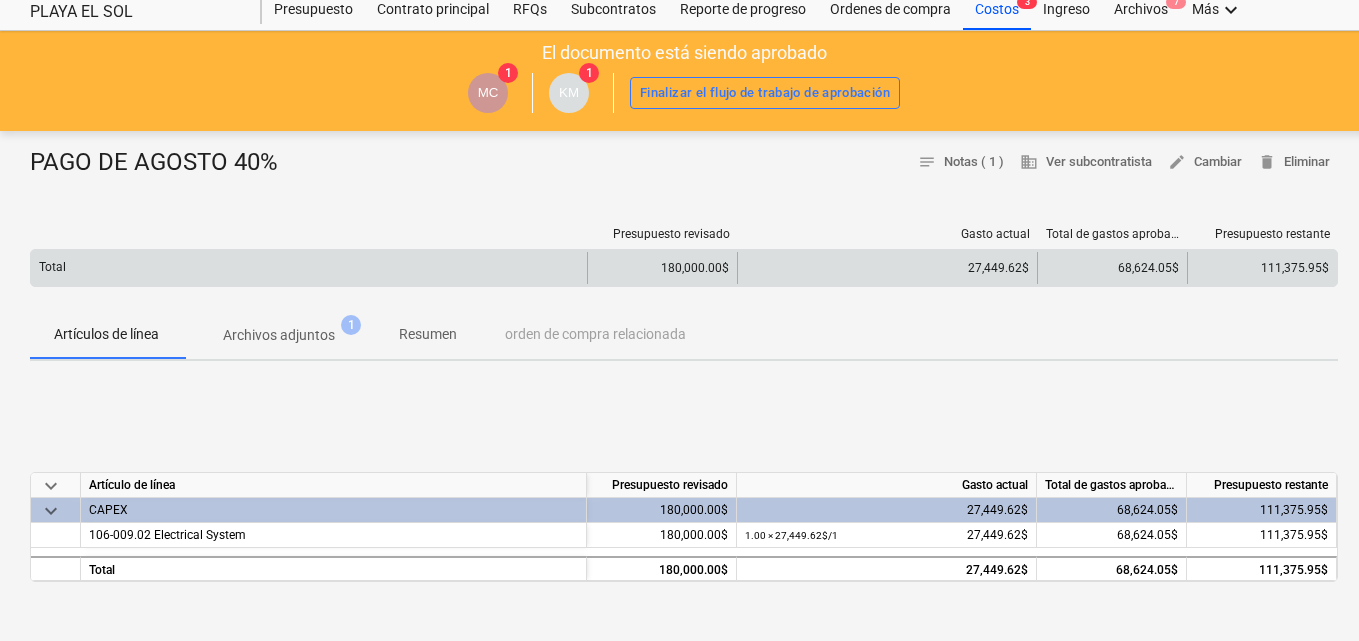 scroll, scrollTop: 0, scrollLeft: 0, axis: both 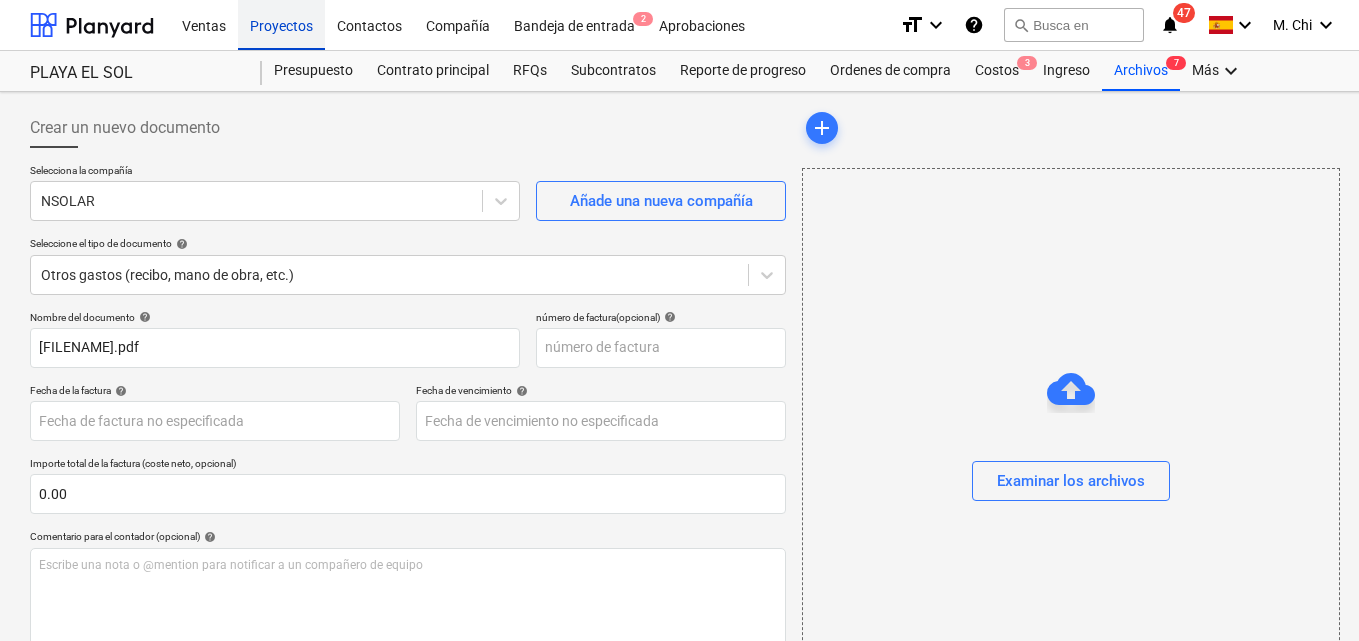 click on "Proyectos" at bounding box center (281, 24) 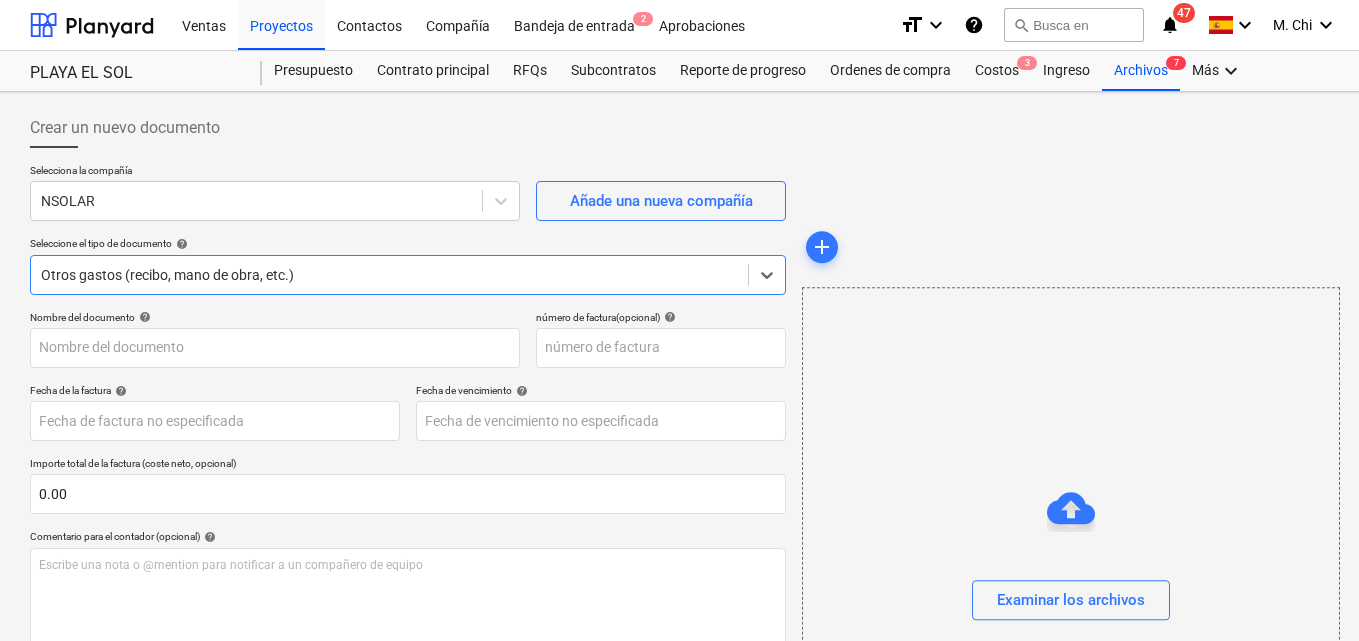 scroll, scrollTop: 209, scrollLeft: 0, axis: vertical 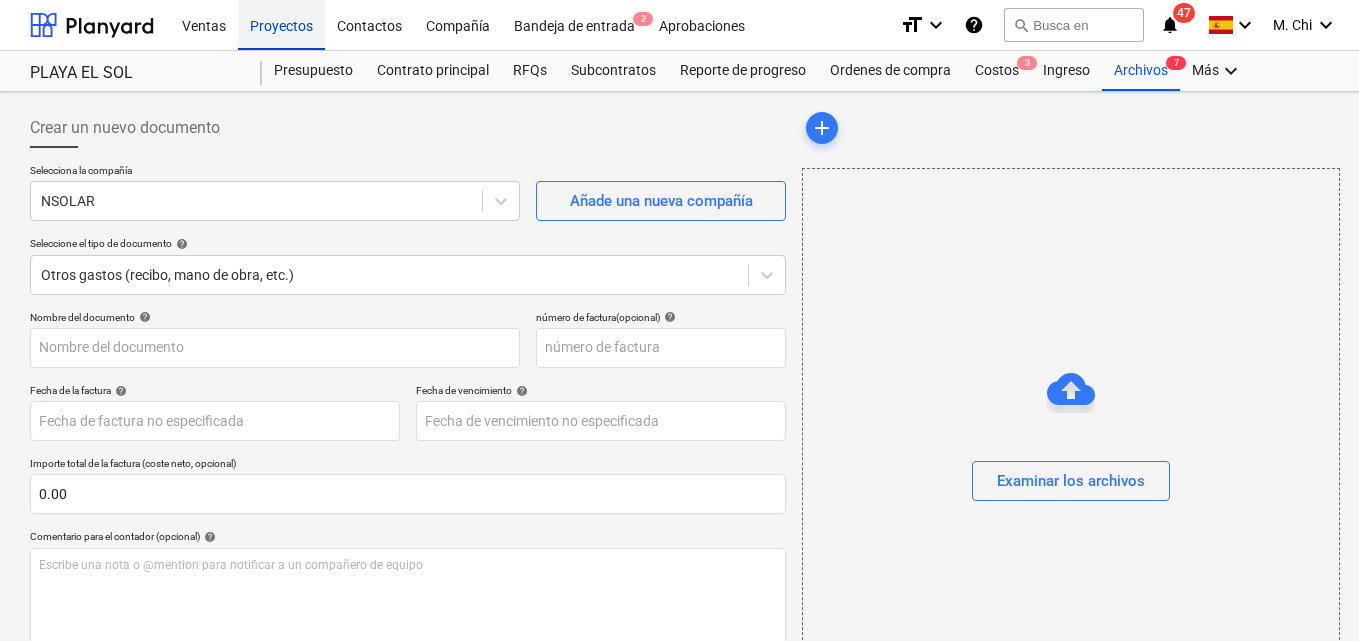 click on "Proyectos" at bounding box center (281, 24) 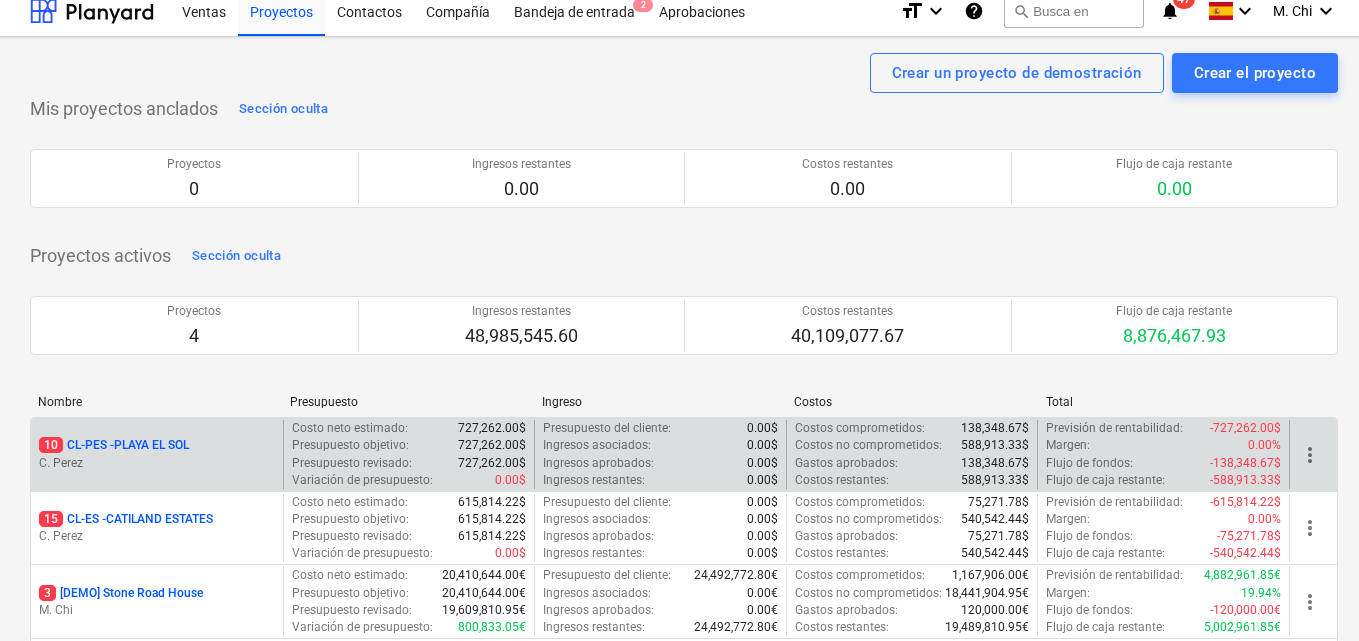 scroll, scrollTop: 0, scrollLeft: 0, axis: both 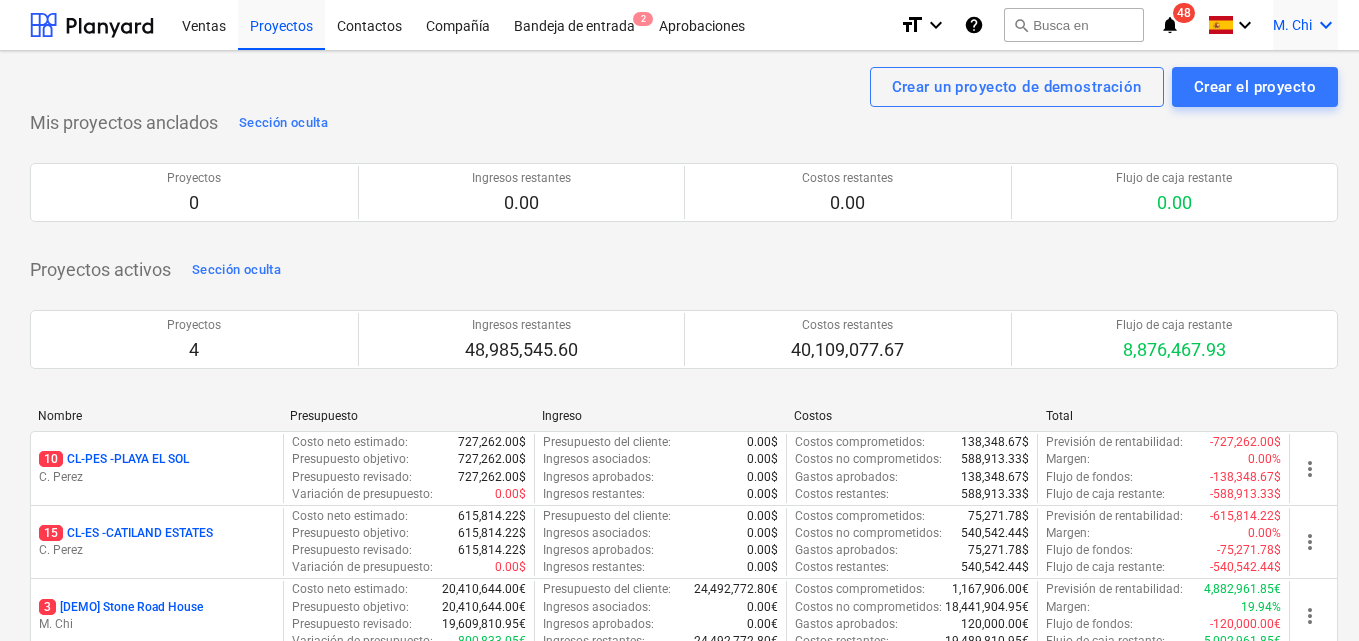click on "keyboard_arrow_down" at bounding box center (1326, 25) 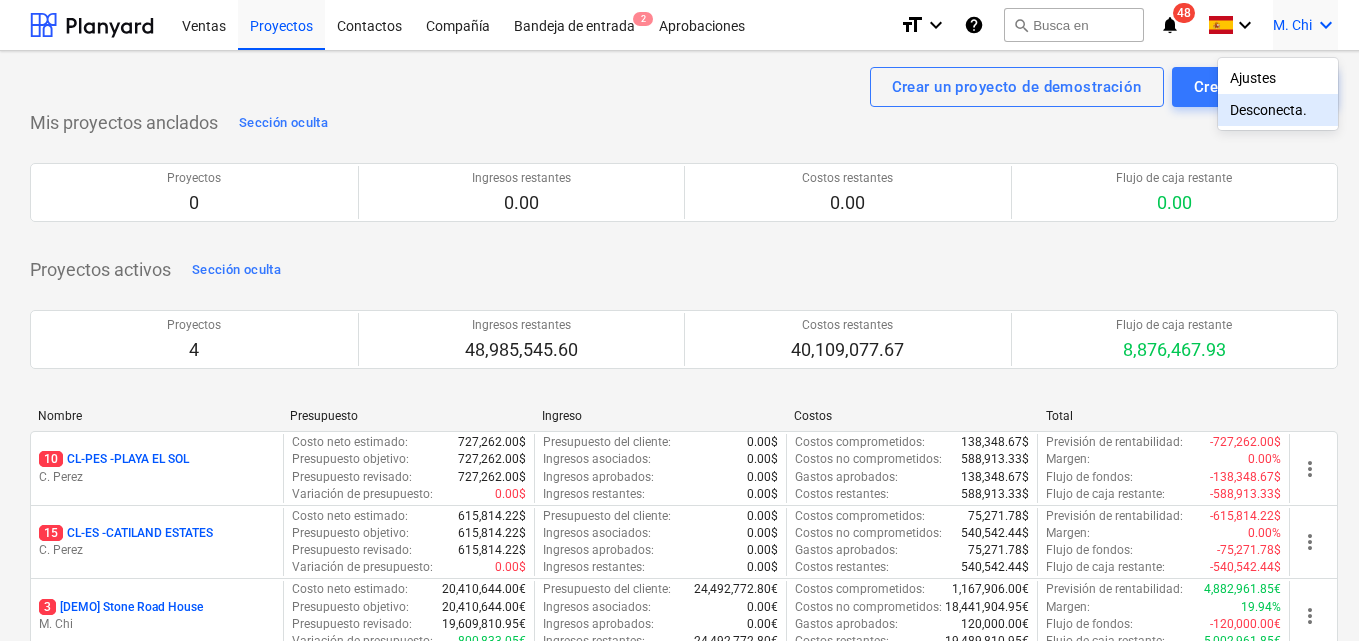 click on "Desconecta." at bounding box center (1278, 110) 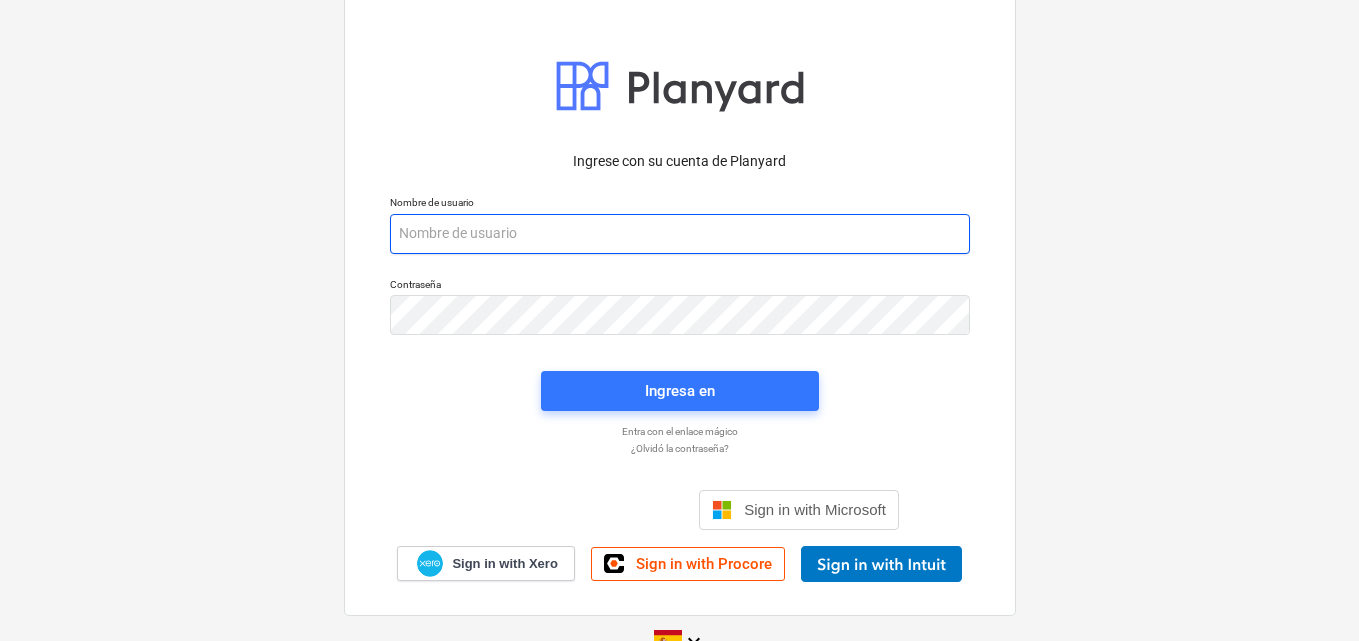 click at bounding box center (680, 234) 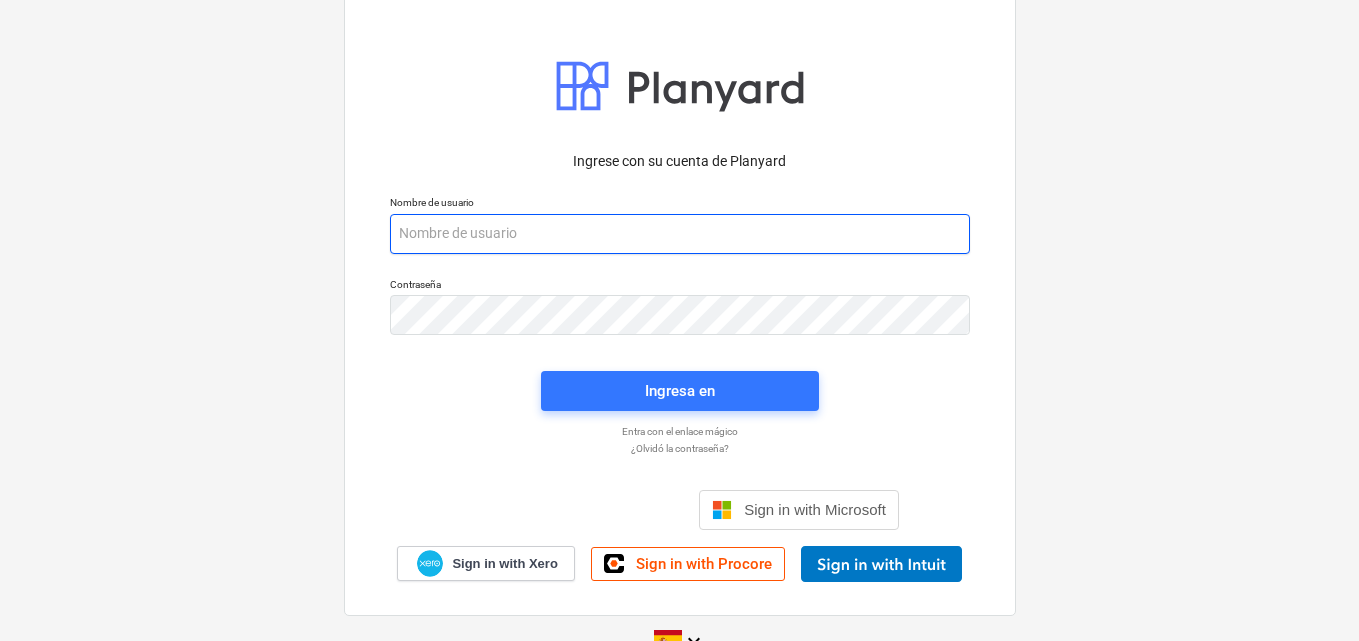 paste on "[EMAIL]" 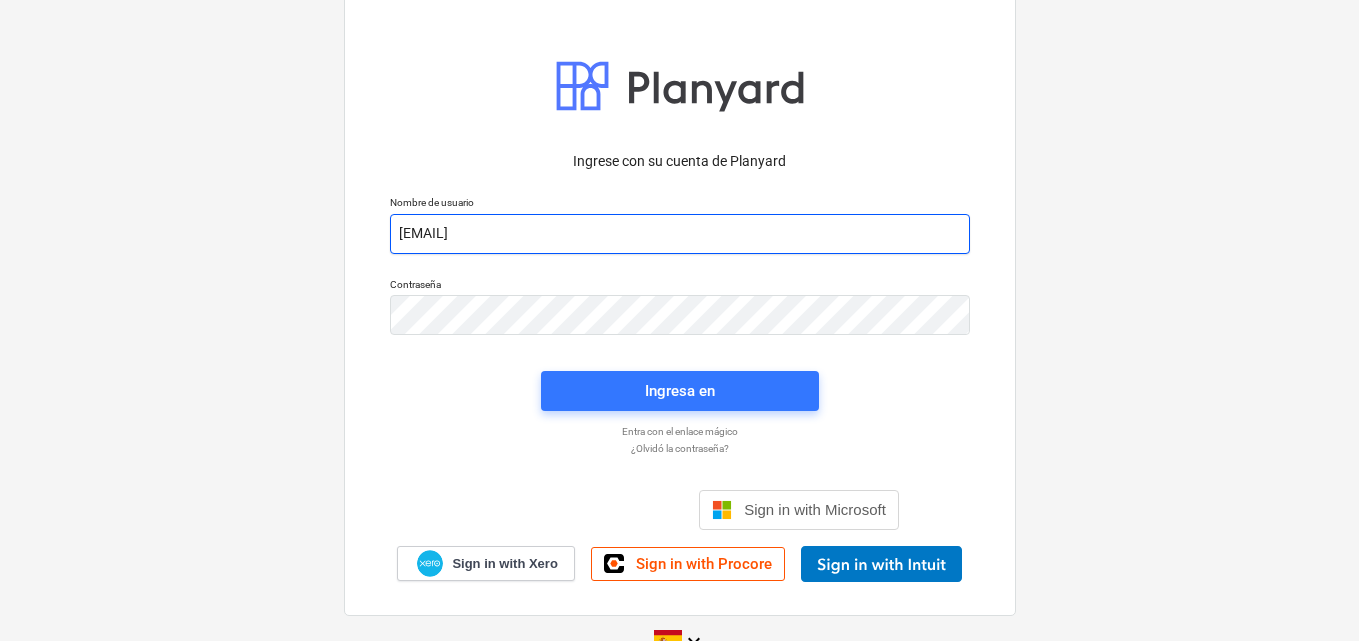 type on "[EMAIL]" 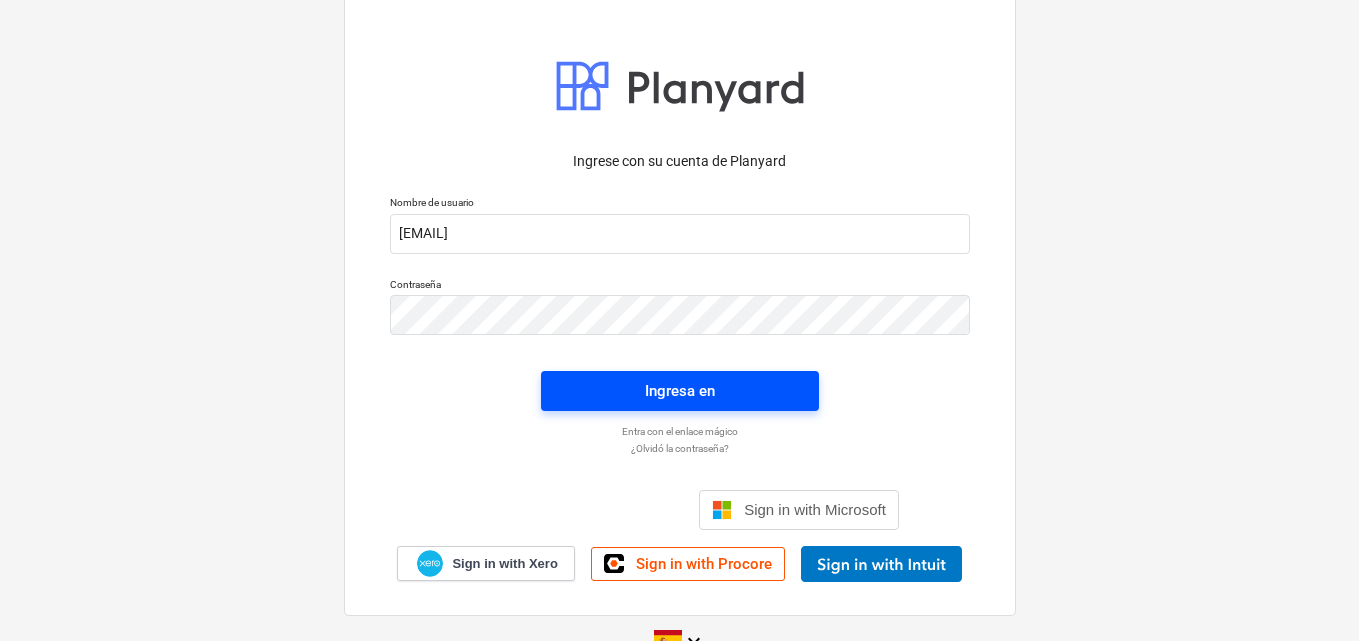 click on "Ingresa en" at bounding box center [680, 391] 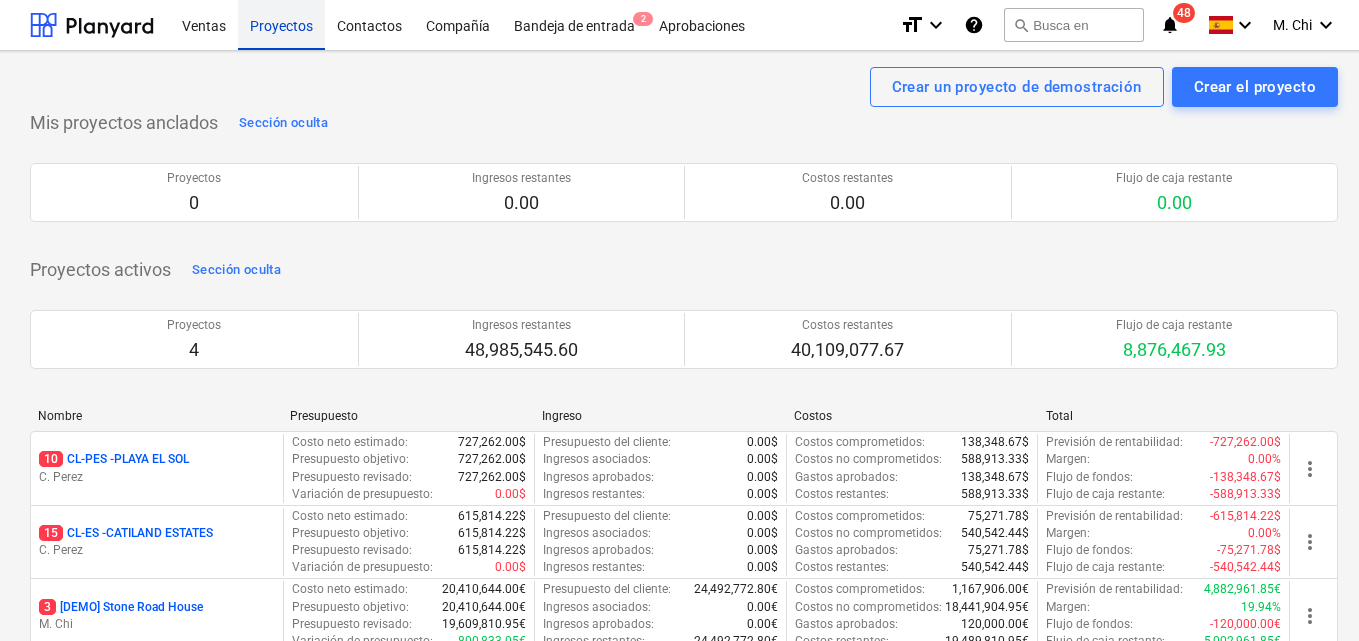 click on "Proyectos" at bounding box center (281, 24) 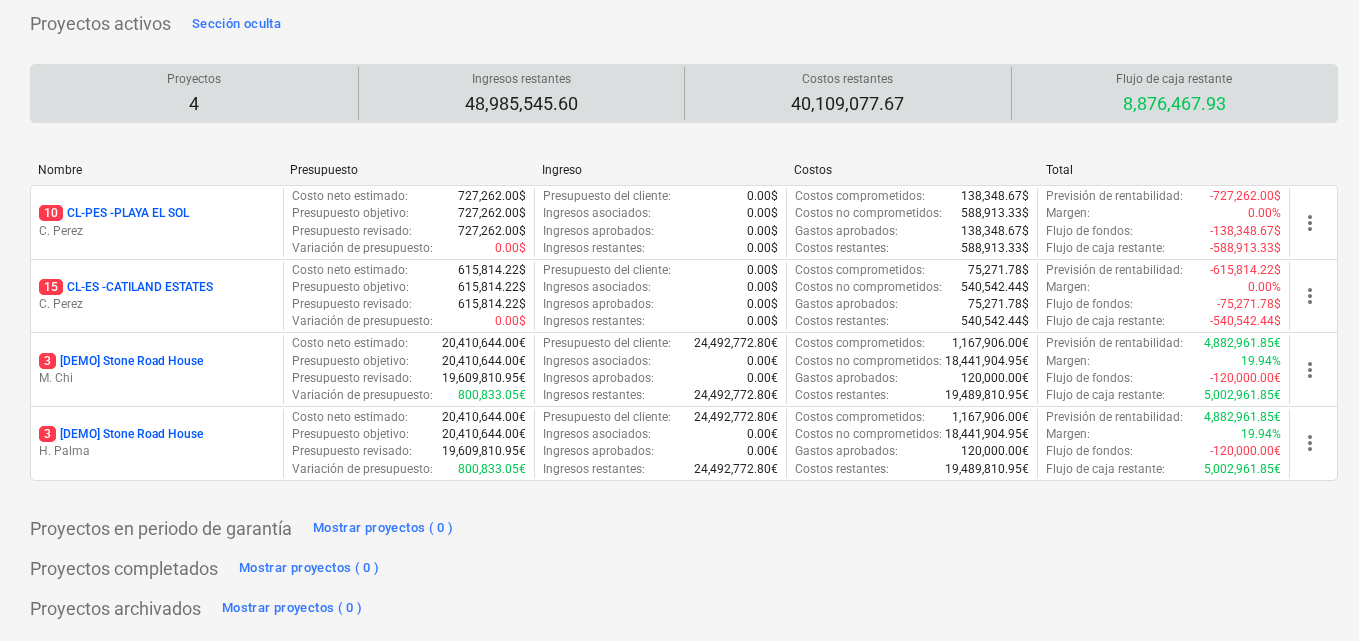 scroll, scrollTop: 0, scrollLeft: 0, axis: both 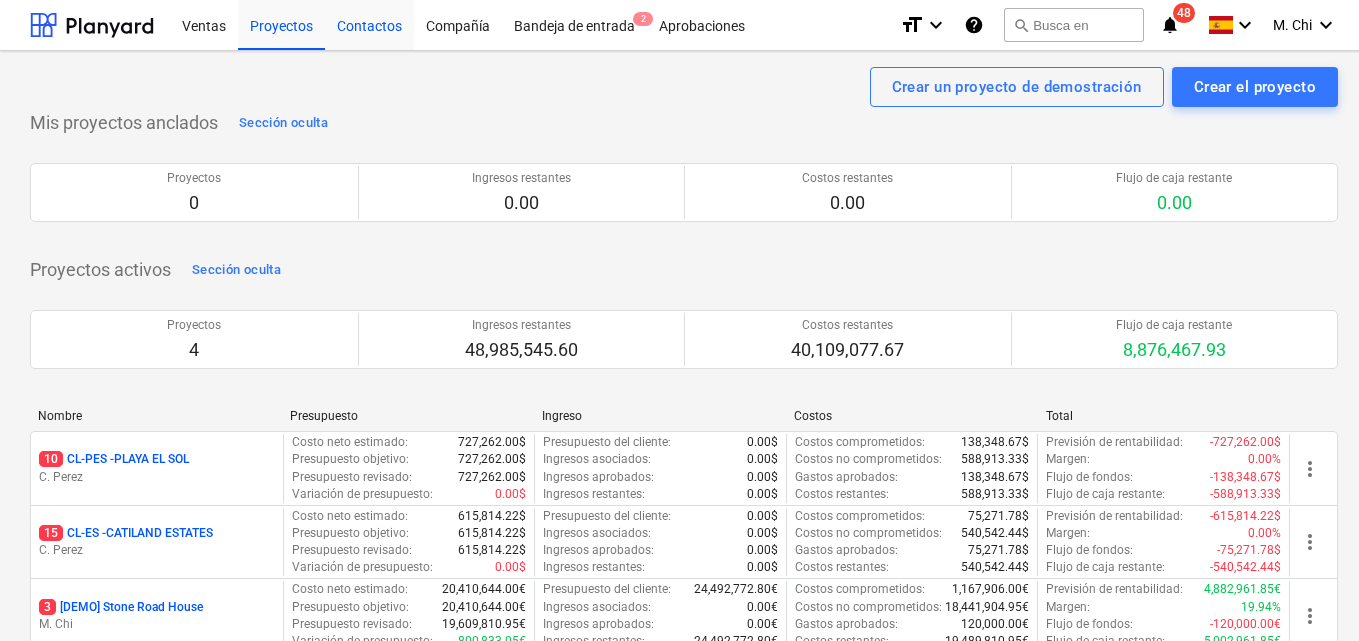 click on "Contactos" at bounding box center [369, 24] 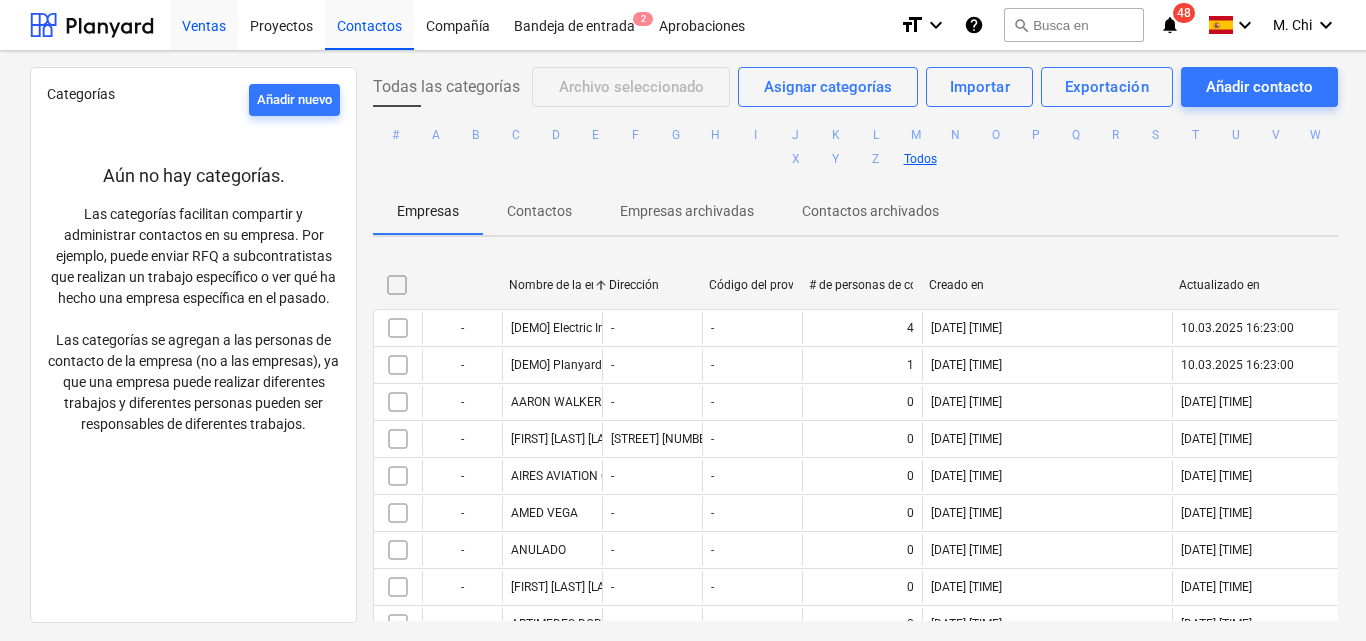 click on "Ventas" at bounding box center (204, 24) 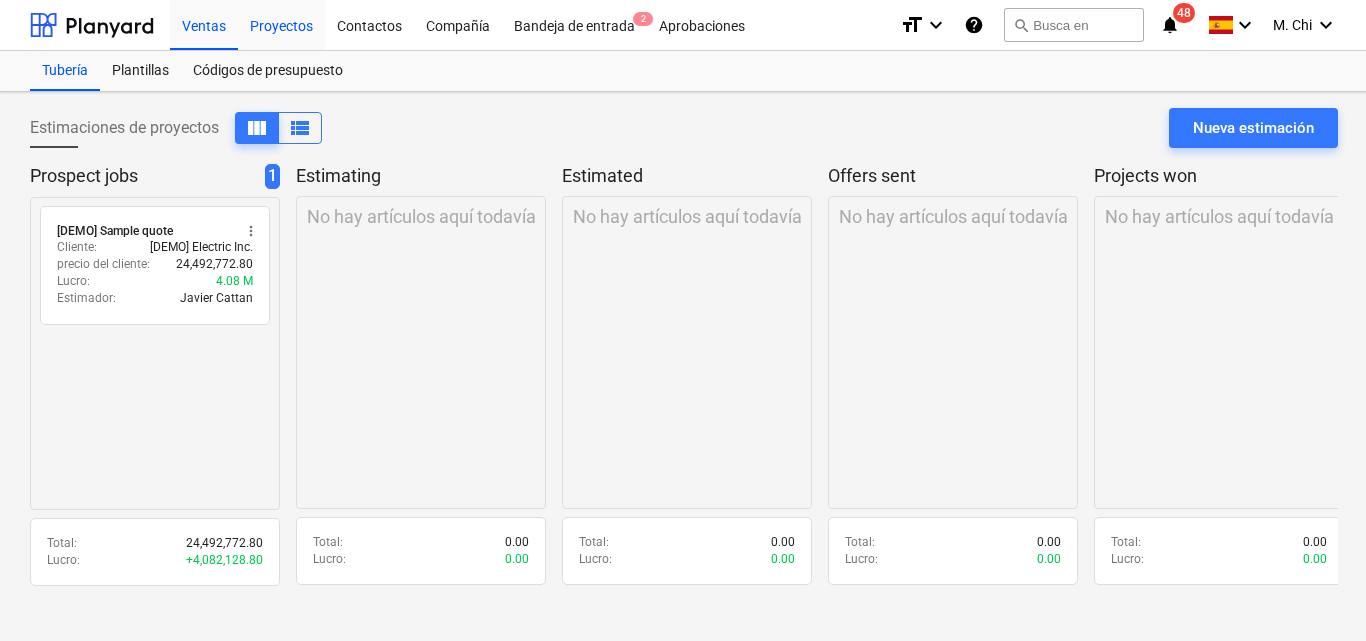 click on "Proyectos" at bounding box center (281, 24) 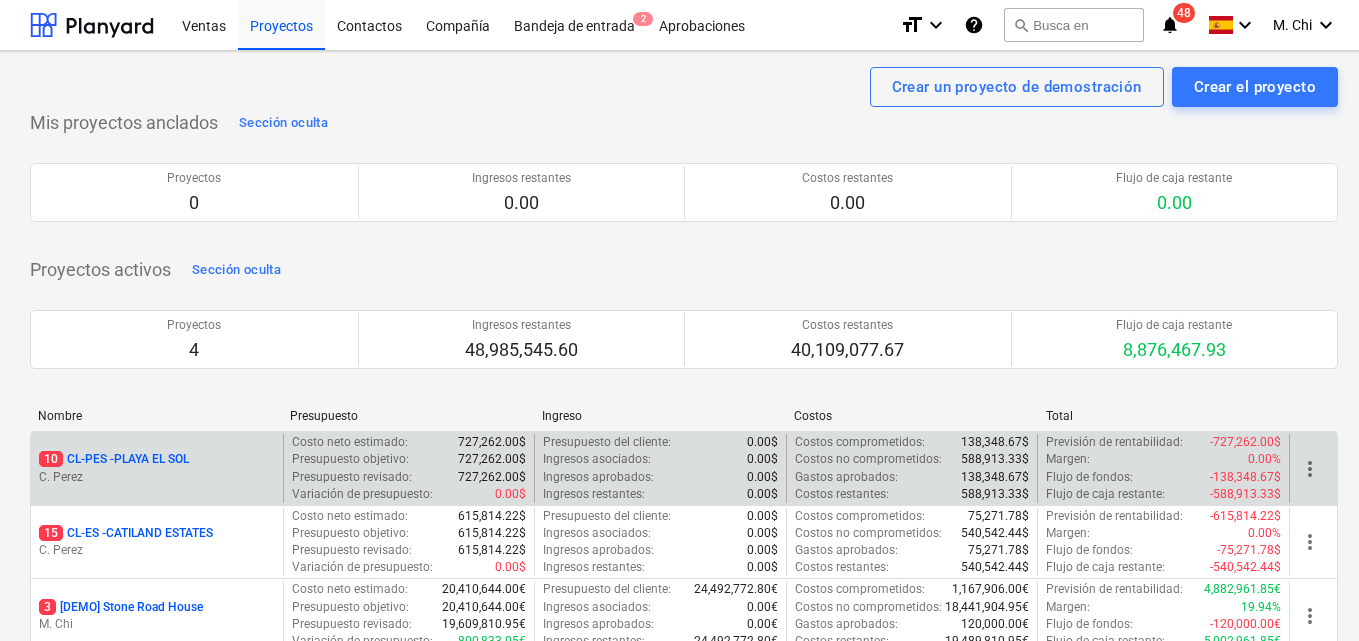 click on "C. Perez" at bounding box center [157, 477] 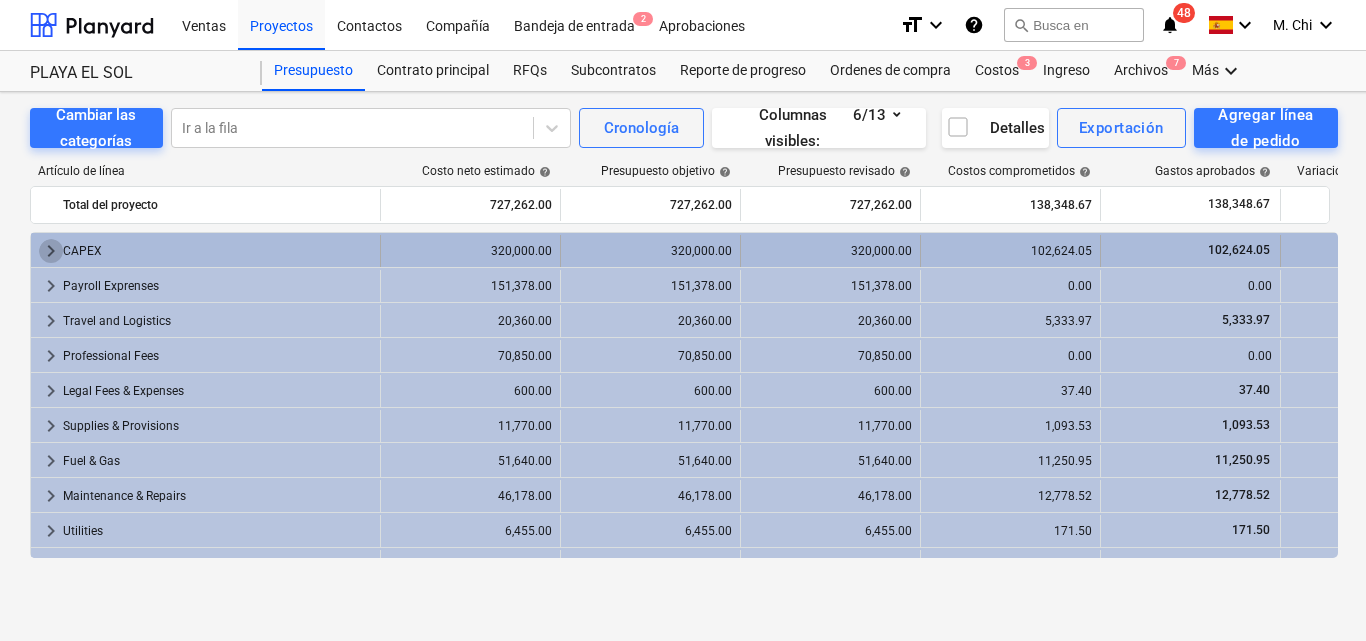 click on "keyboard_arrow_right" at bounding box center (51, 251) 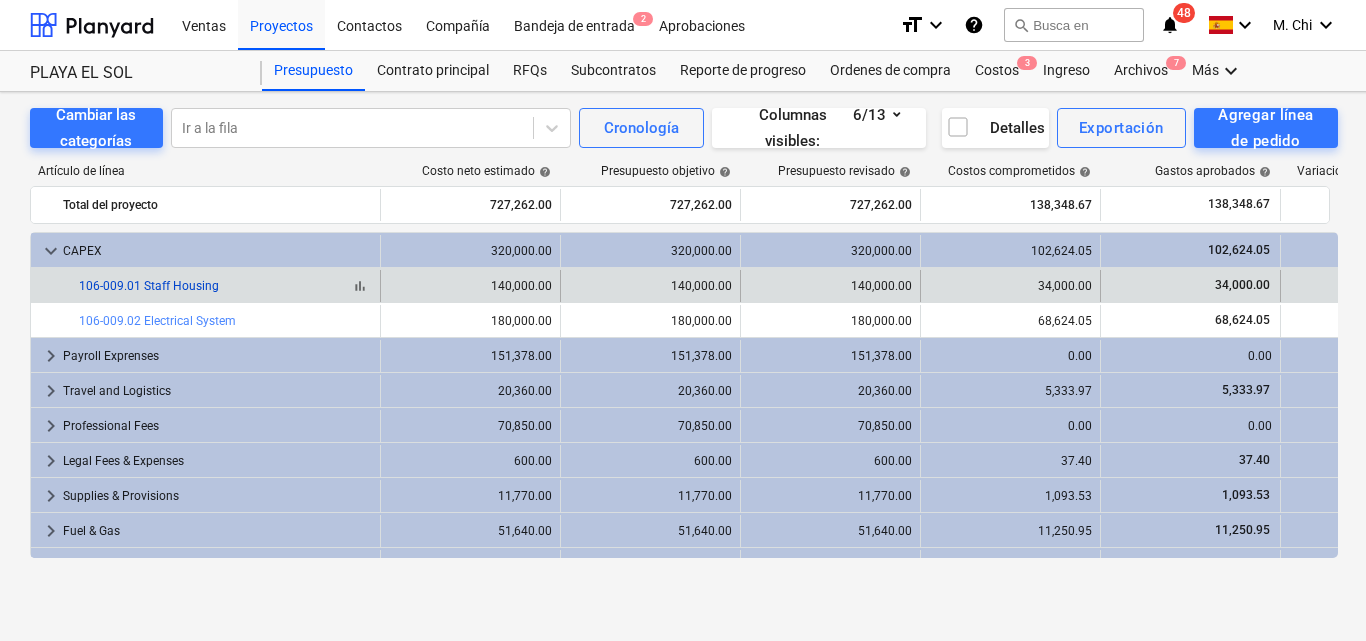 click on "106-009.01 Staff Housing" at bounding box center (149, 286) 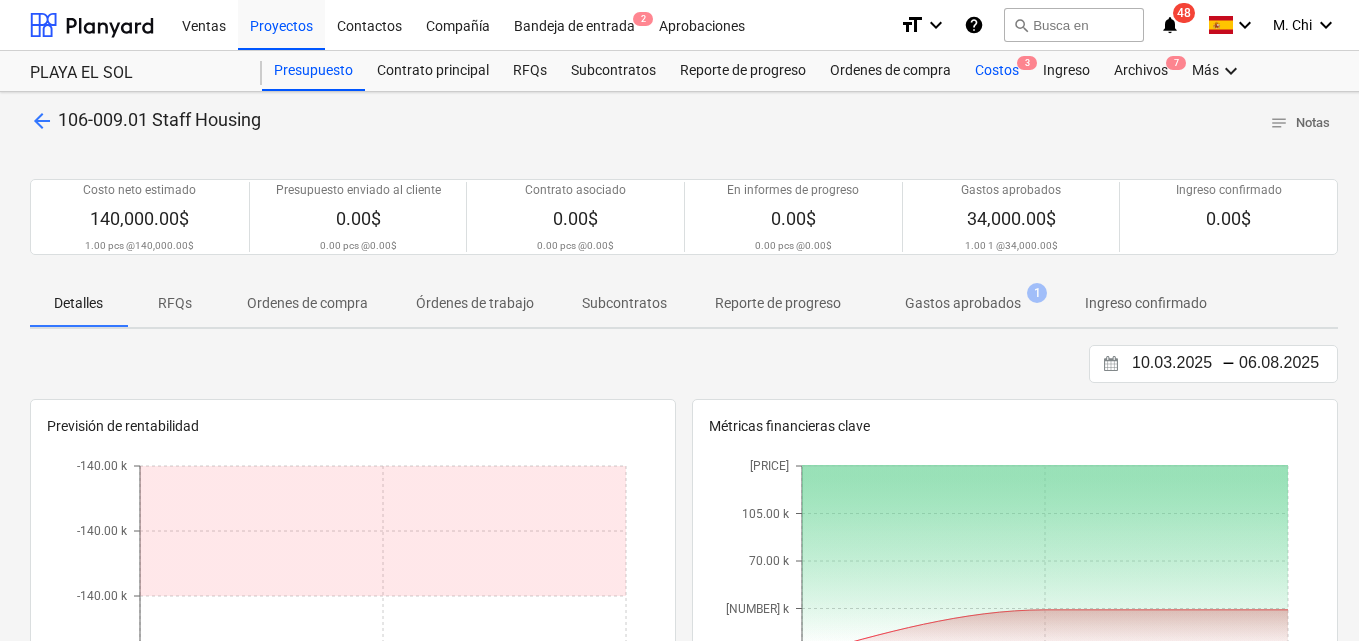 click on "Costos 3" at bounding box center (997, 71) 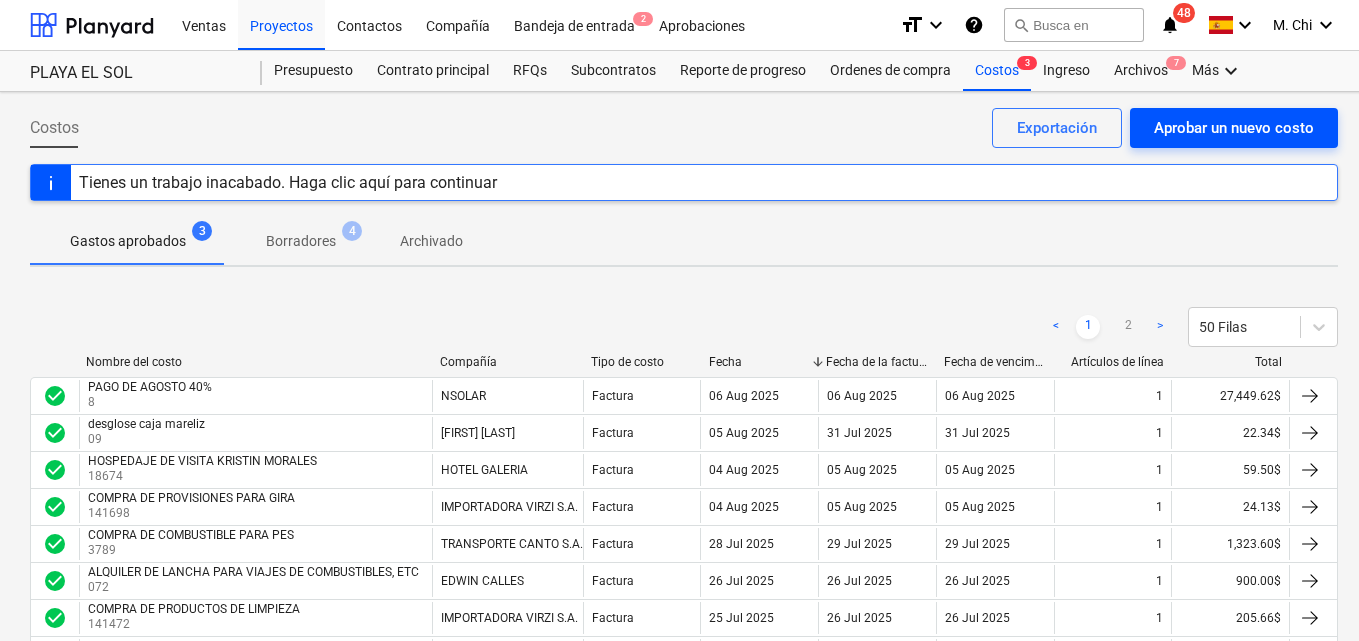 click on "Aprobar un nuevo costo" at bounding box center (1234, 128) 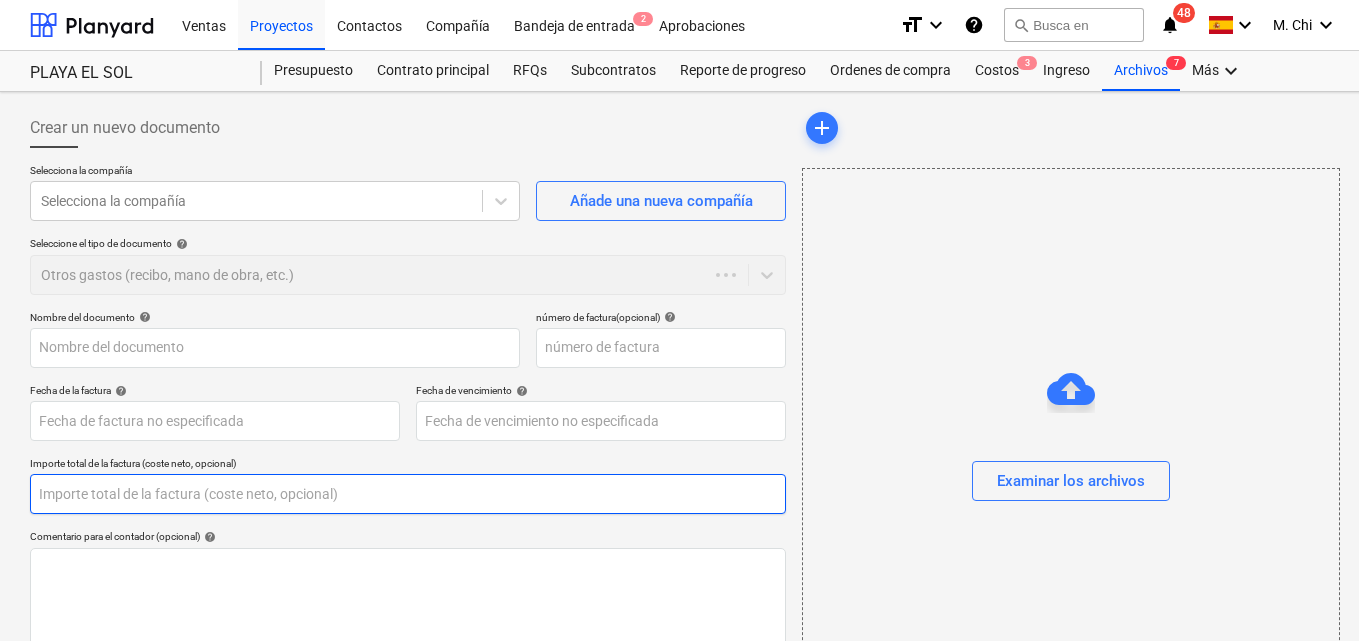 type on "0.00" 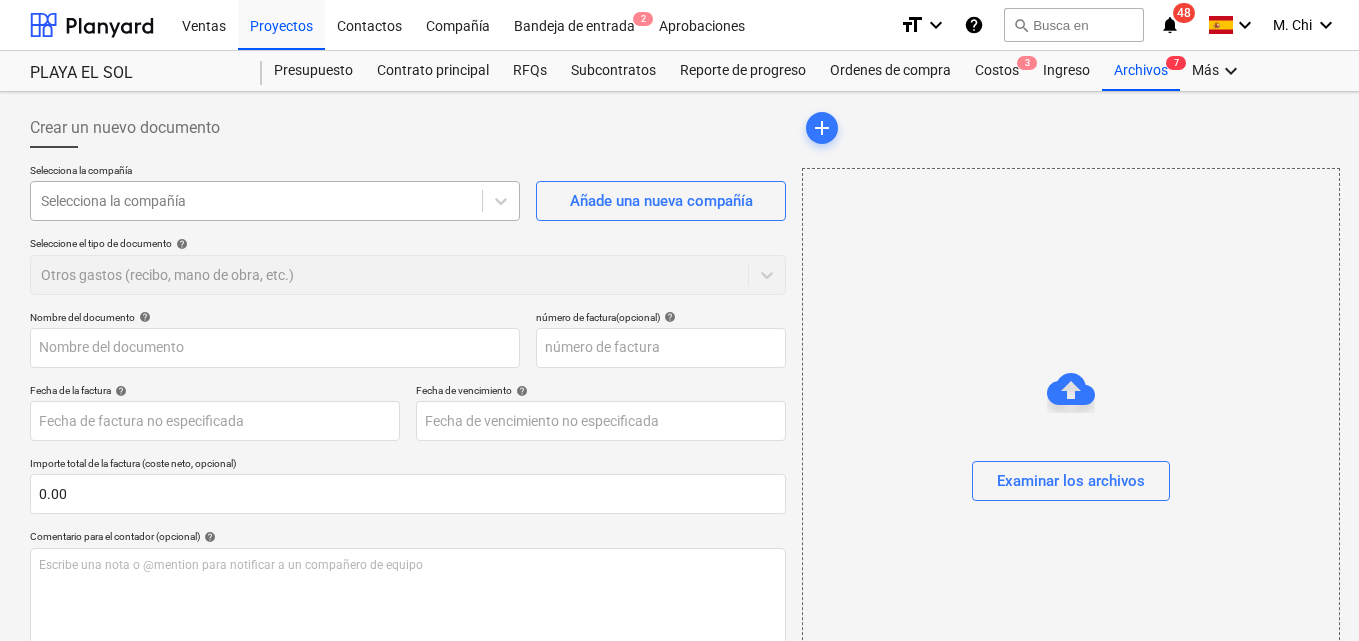 click at bounding box center [256, 201] 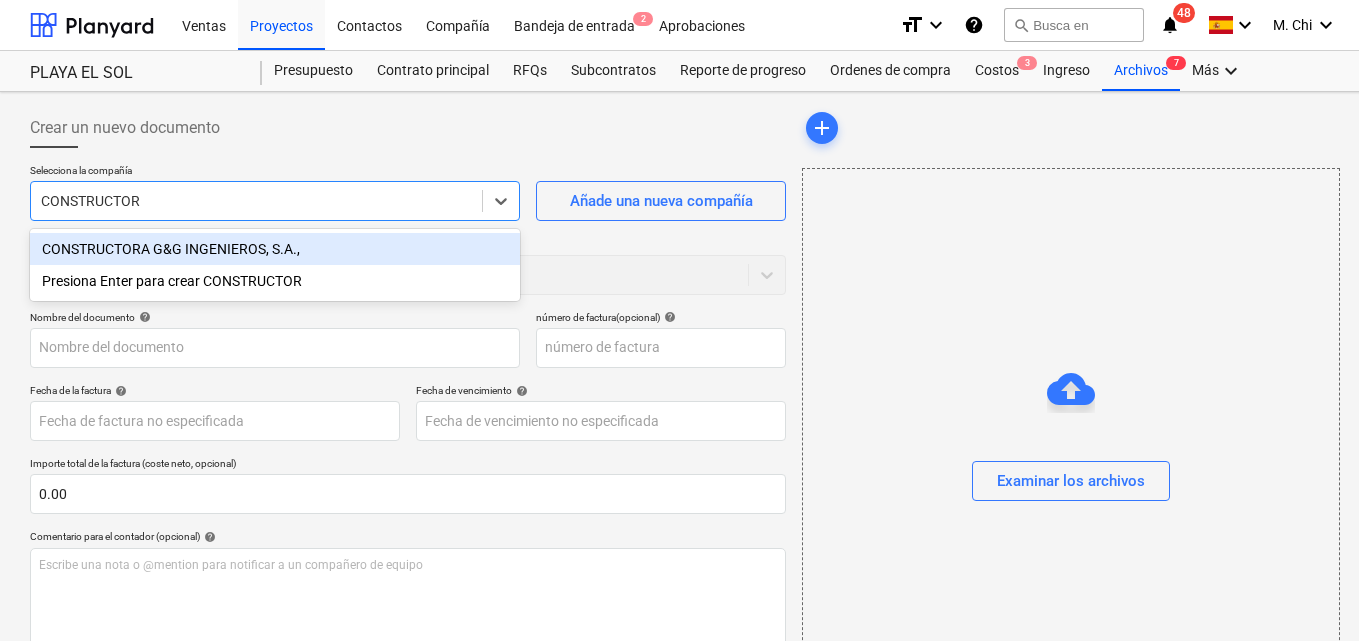type on "CONSTRUCTORA" 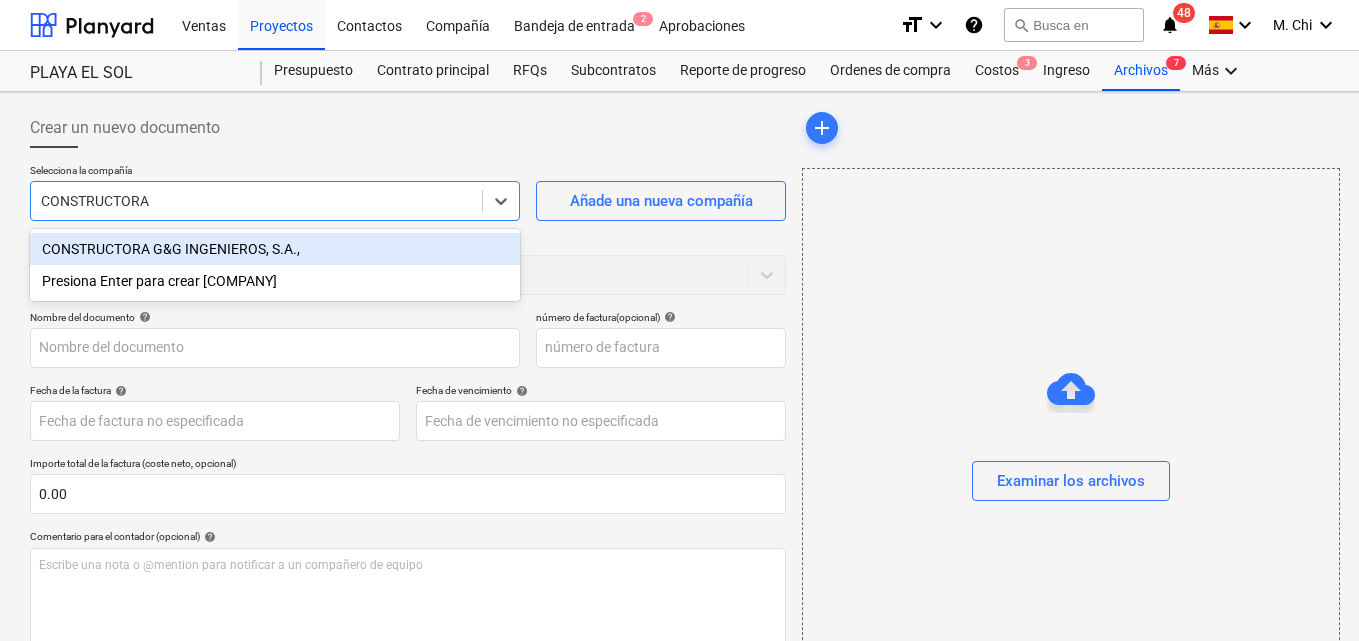 click on "CONSTRUCTORA G&G INGENIEROS, S.A.," at bounding box center (275, 249) 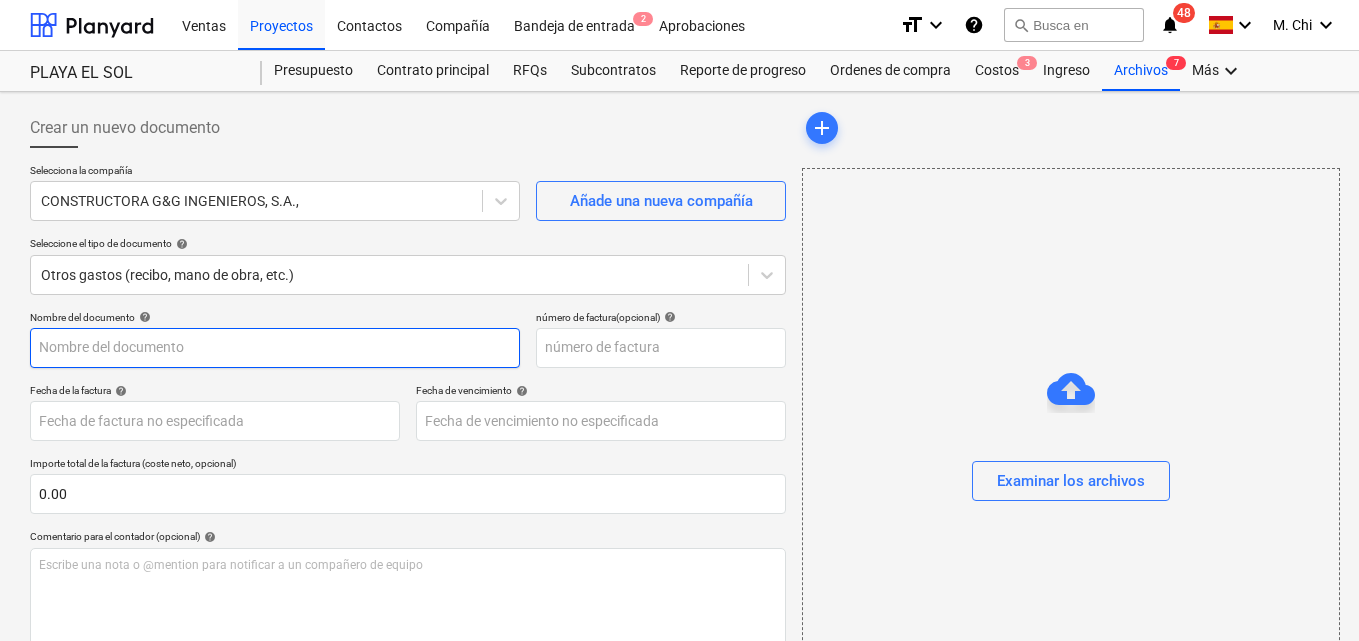 click at bounding box center (275, 348) 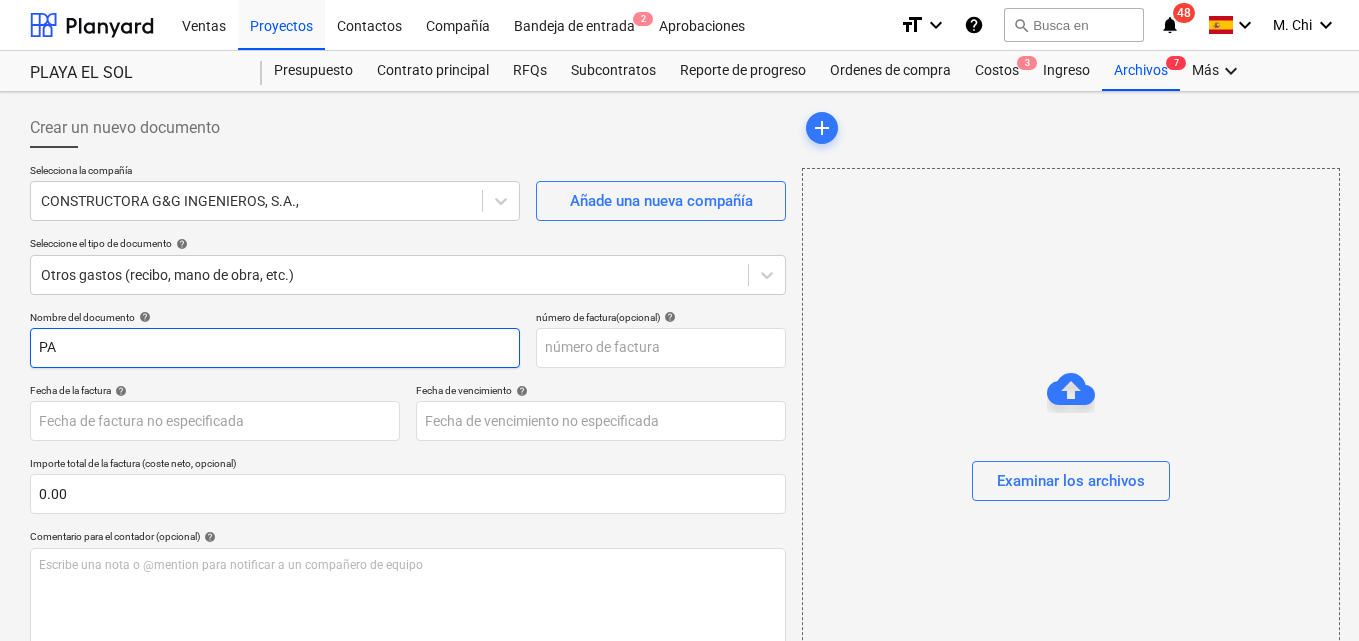 type on "P" 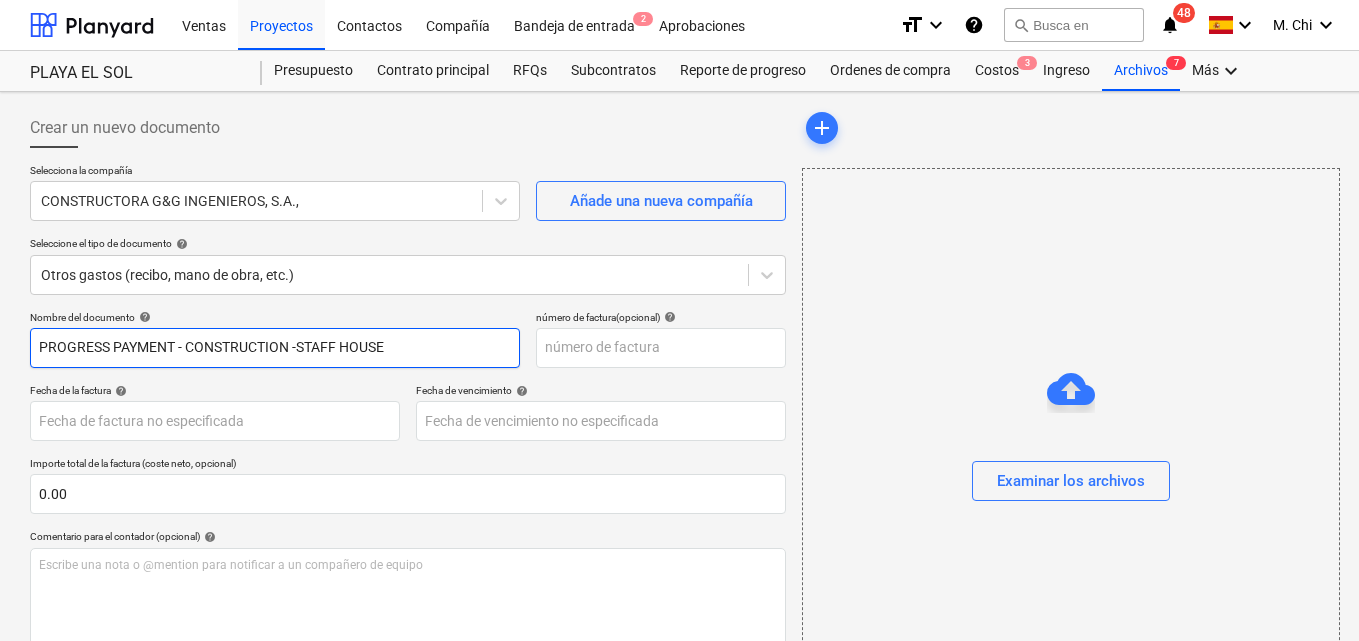 click on "PROGRESS PAYMENT - CONSTRUCTION -STAFF HOUSE" at bounding box center (275, 348) 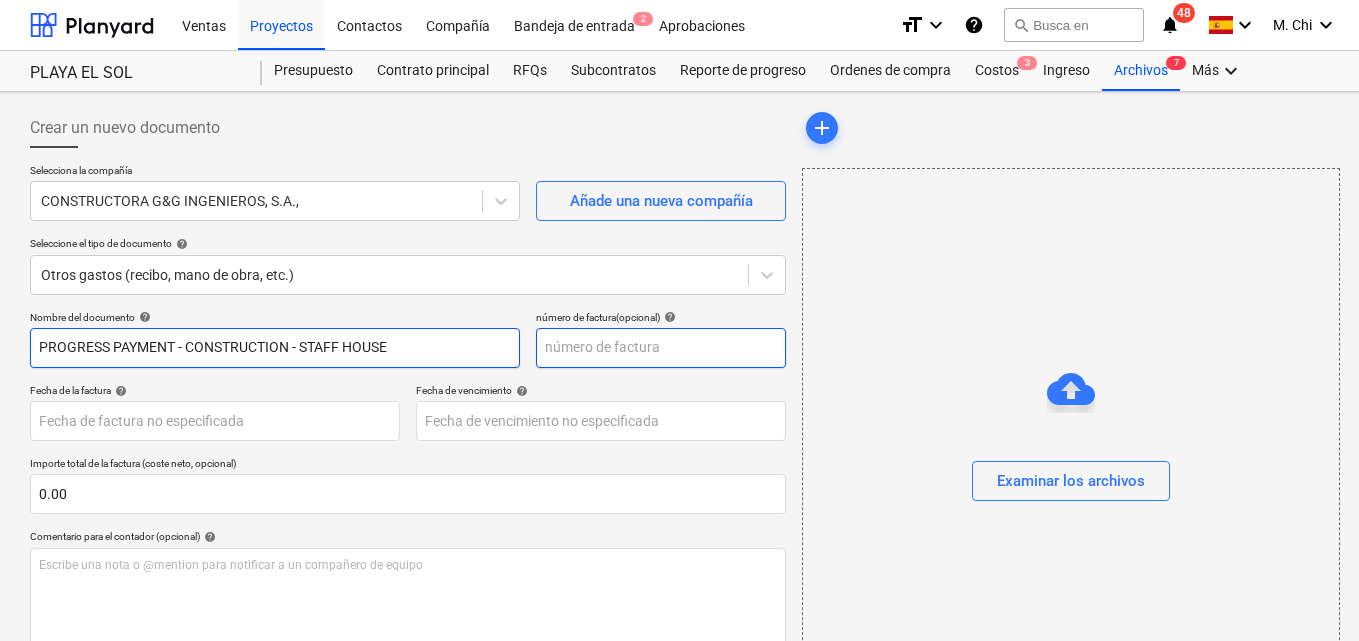 type on "PROGRESS PAYMENT - CONSTRUCTION - STAFF HOUSE" 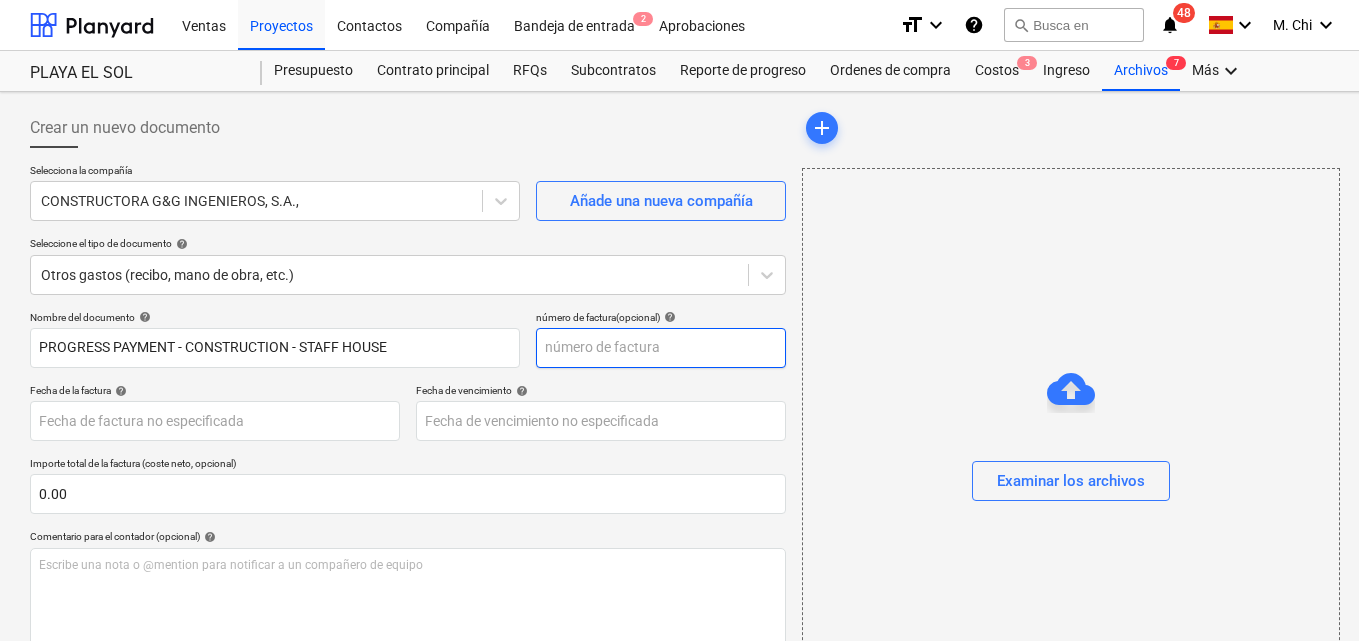 click at bounding box center (661, 348) 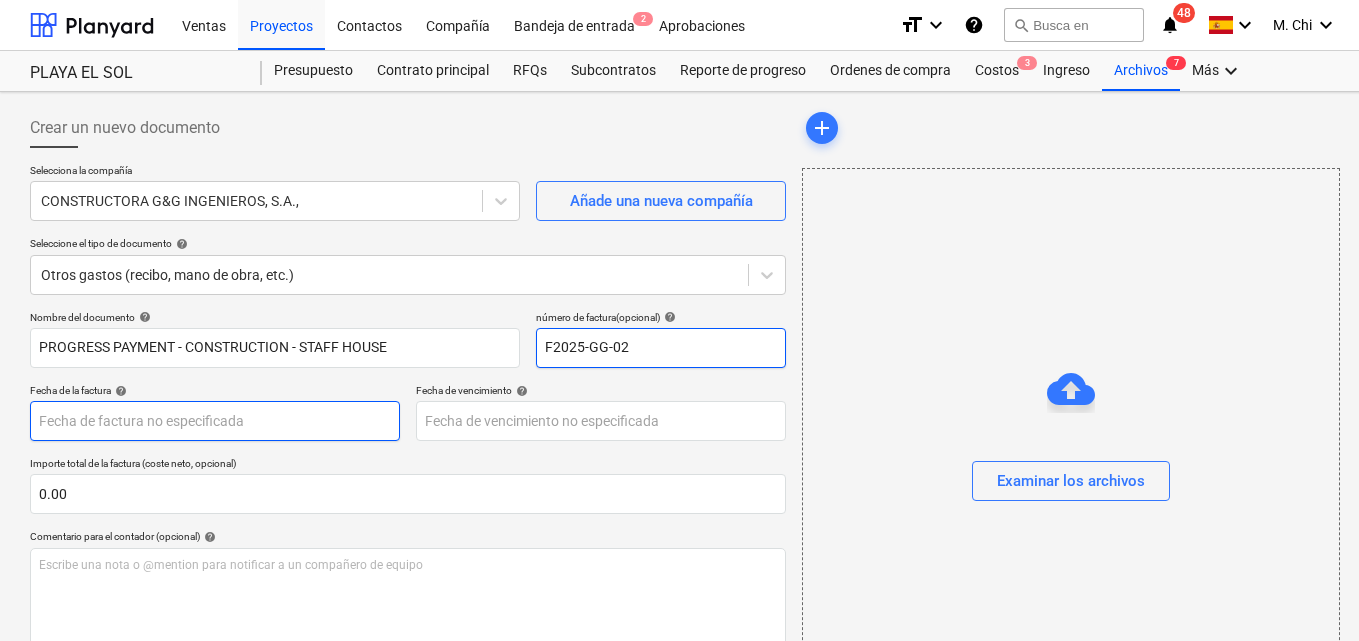 type on "F2025-GG-02" 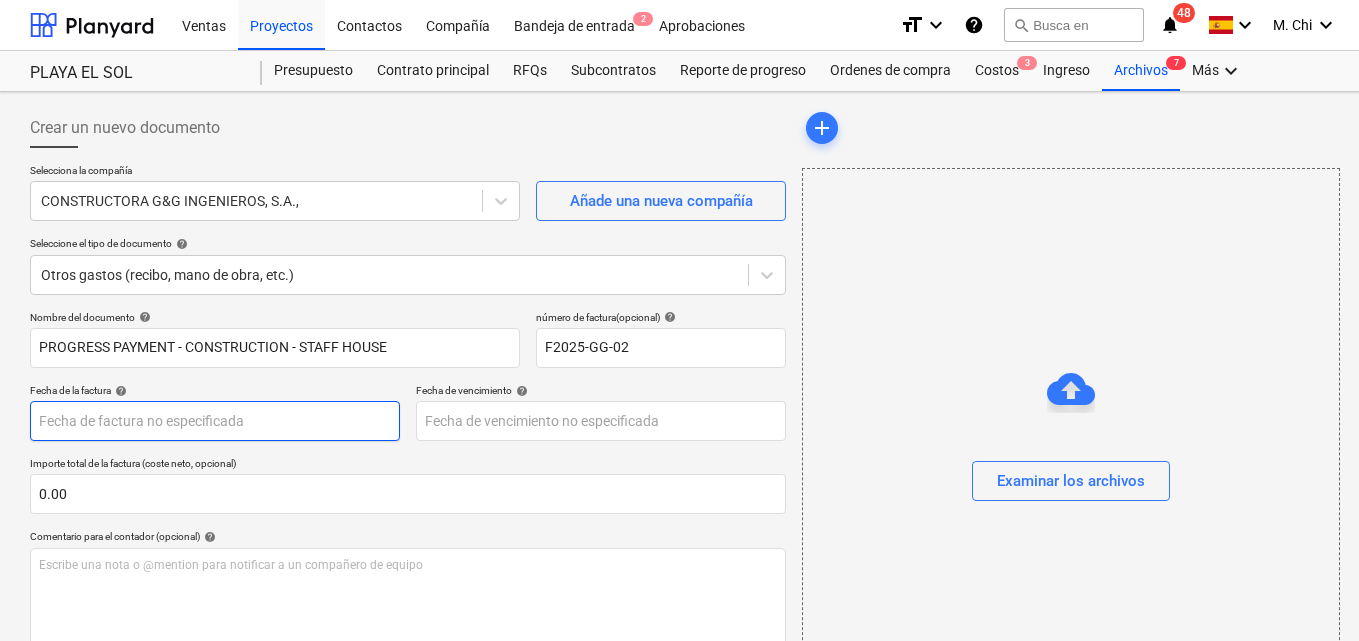 click on "Ventas Proyectos Contactos Compañía Bandeja de entrada 2 Aprobaciones keyboard_arrow_down help search Busca en notifications 48 keyboard_arrow_down M. Chi keyboard_arrow_down PLAYA EL SOL Presupuesto Contrato principal RFQs Subcontratos Reporte de progreso Ordenes de compra Costos 3 Ingreso Archivos 7 Más keyboard_arrow_down Crear un nuevo documento Selecciona la compañía CONSTRUCTORA G&G INGENIEROS, S.A., Añade una nueva compañía Seleccione el tipo de documento help Otros gastos (recibo, mano de obra, etc.) Nombre del documento help PROGRESS PAYMENT - CONSTRUCTION - STAFF HOUSE número de factura (opcional) help F2025-GG-02 Fecha de la factura help Press the down arrow key to interact with the calendar and select a date. Press the question mark key to get the keyboard shortcuts for changing dates. Fecha de vencimiento help Press the down arrow key to interact with the calendar and select a date. Press the question mark key to get the keyboard shortcuts for changing dates." at bounding box center (679, 320) 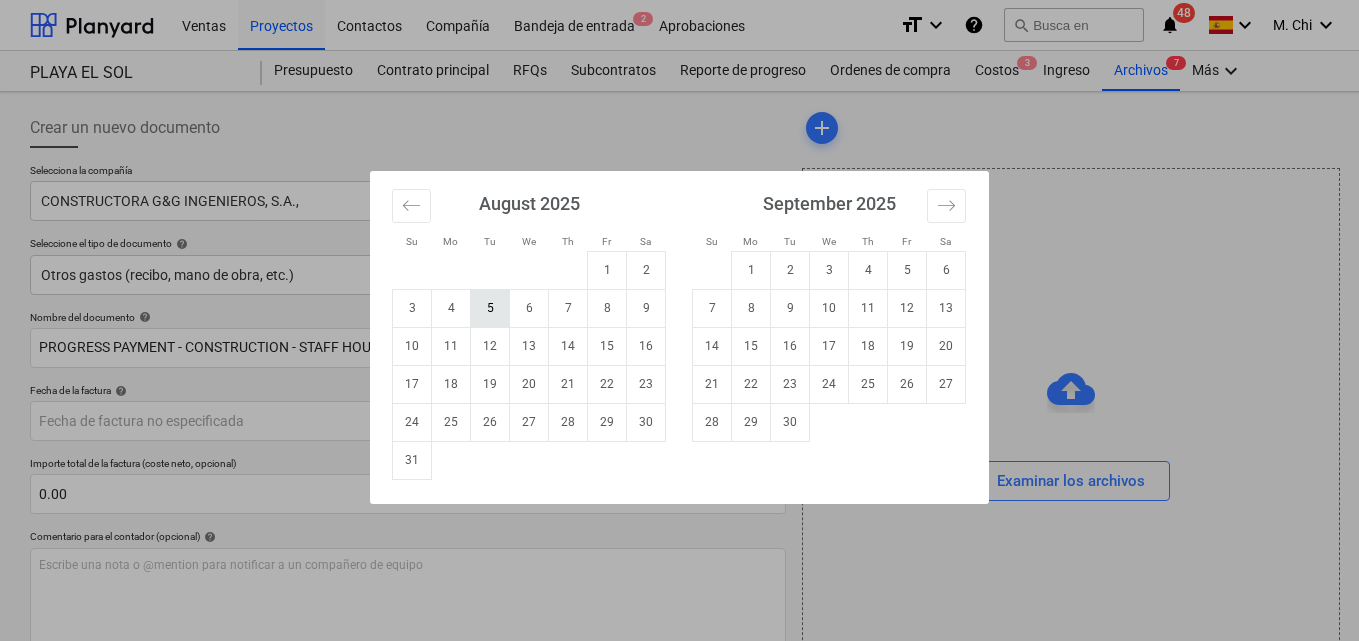 click on "5" at bounding box center [490, 308] 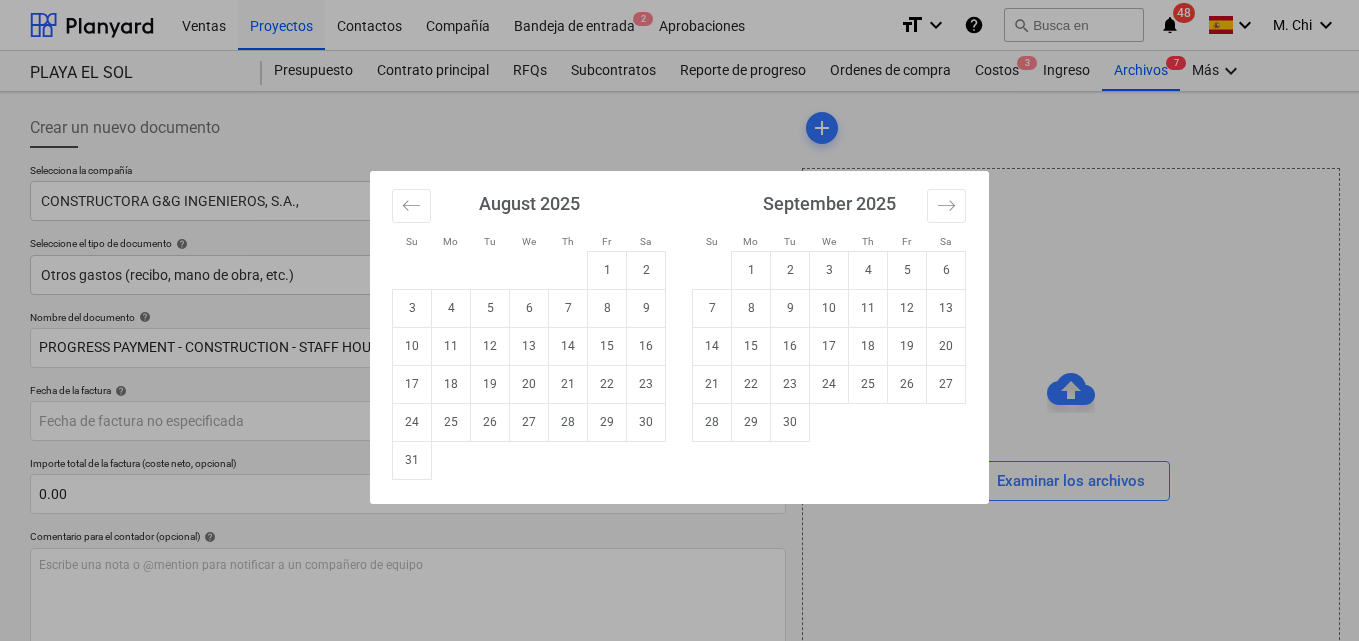 type on "05 Aug 2025" 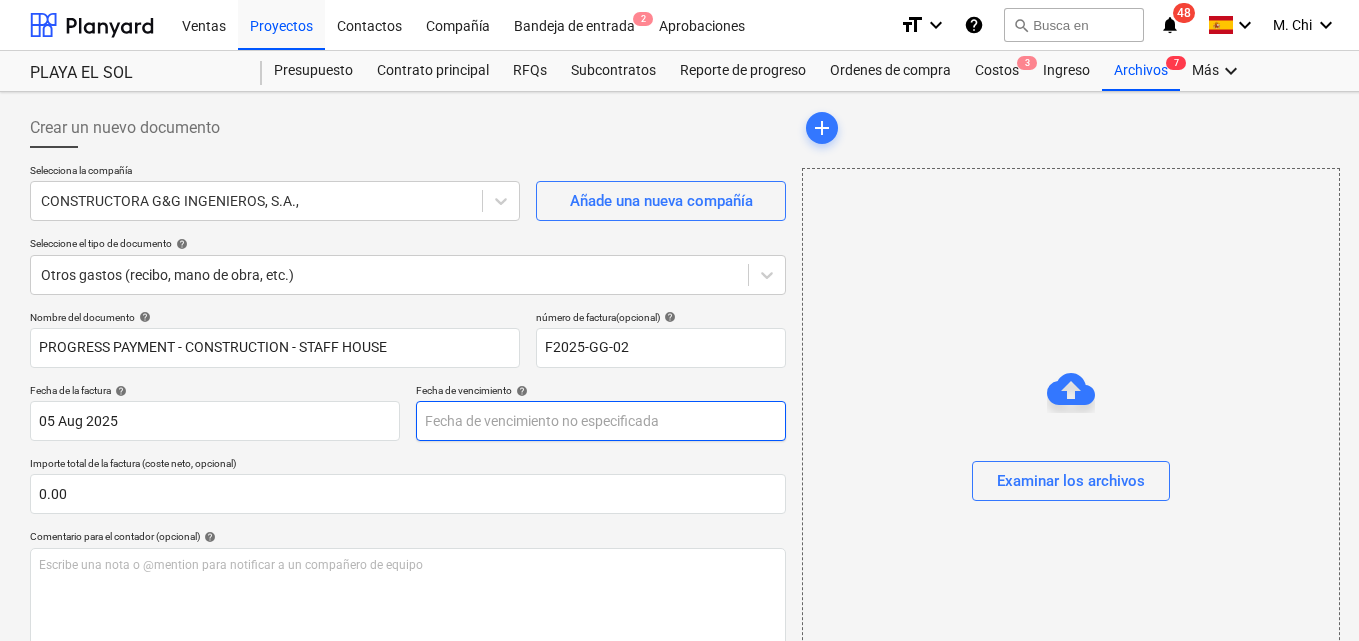 click on "Ventas Proyectos Contactos Compañía Bandeja de entrada 2 Aprobaciones format_size keyboard_arrow_down help search Busca en notifications 48 keyboard_arrow_down M. Chi keyboard_arrow_down PLAYA EL SOL  Presupuesto Contrato principal RFQs Subcontratos Reporte de progreso Ordenes de compra Costos 3 Ingreso Archivos 7 Más keyboard_arrow_down Crear un nuevo documento Selecciona la compañía [COMPANY]   Añade una nueva compañía Seleccione el tipo de documento help Otros gastos (recibo, mano de obra, etc.) Nombre del documento help PROGRESS PAYMENT - CONSTRUCTION - STAFF HOUSE número de factura  (opcional) help F2025-GG-02 Fecha de la factura help 05 Aug 2025 [DATE] Press the down arrow key to interact with the calendar and
select a date. Press the question mark key to get the keyboard shortcuts for changing dates. Fecha de vencimiento help Importe total de la factura (coste neto, opcional) 0.00 Comentario para el contador (opcional) help ﻿ Despejado Guardar Envíe help" at bounding box center [679, 320] 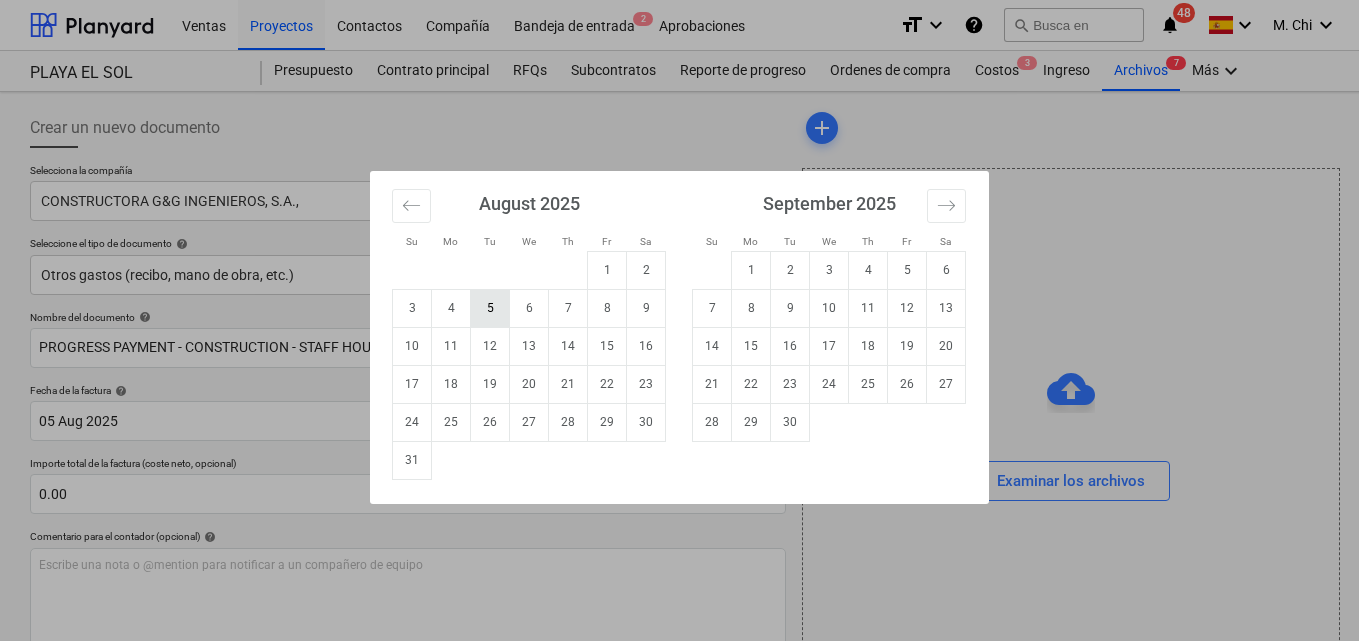click on "5" at bounding box center (490, 308) 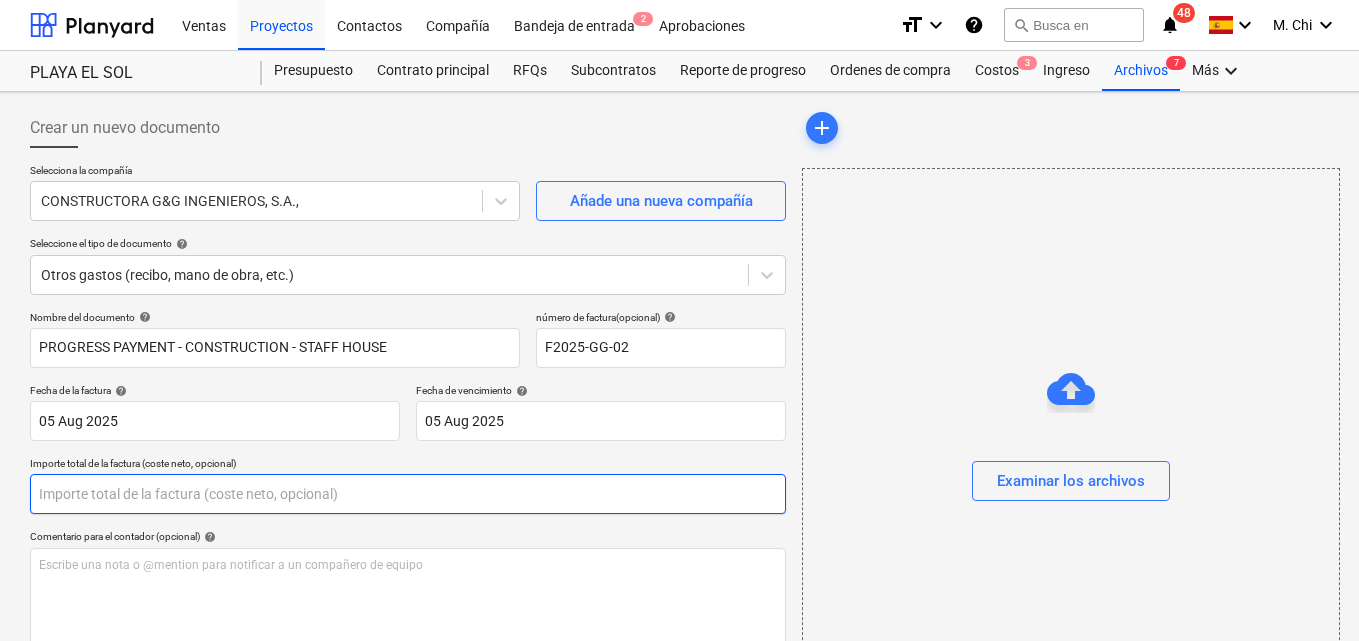 click at bounding box center (408, 494) 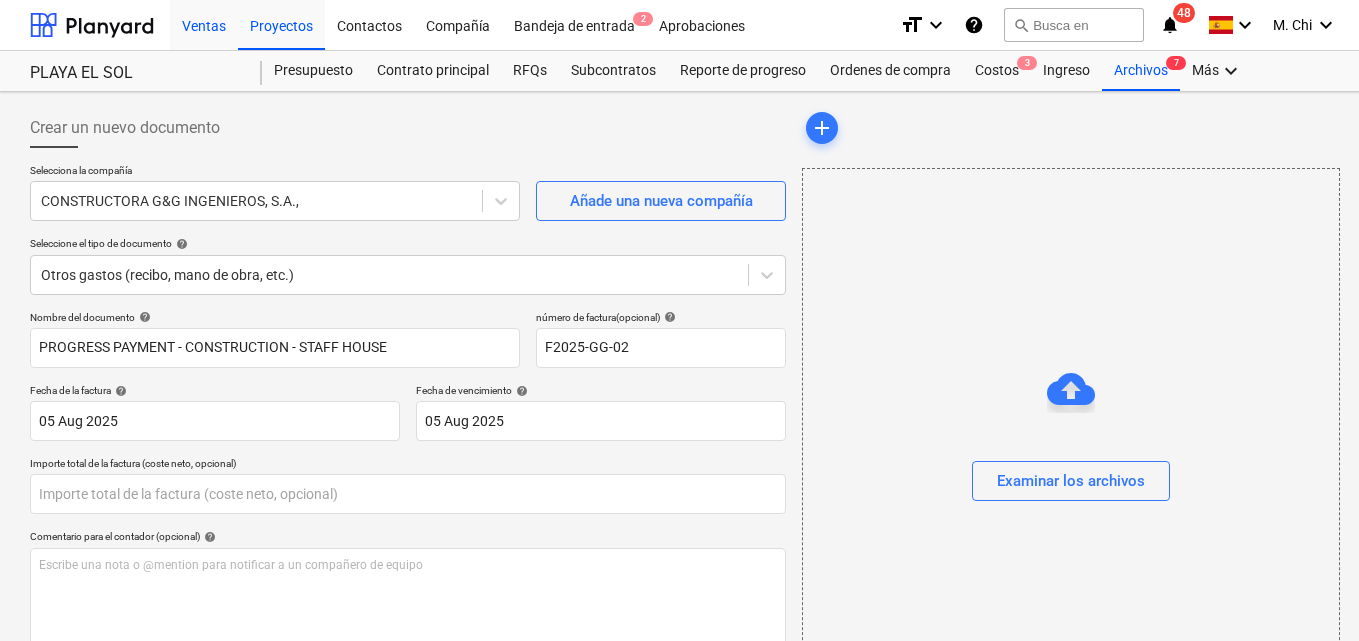 type on "0.00" 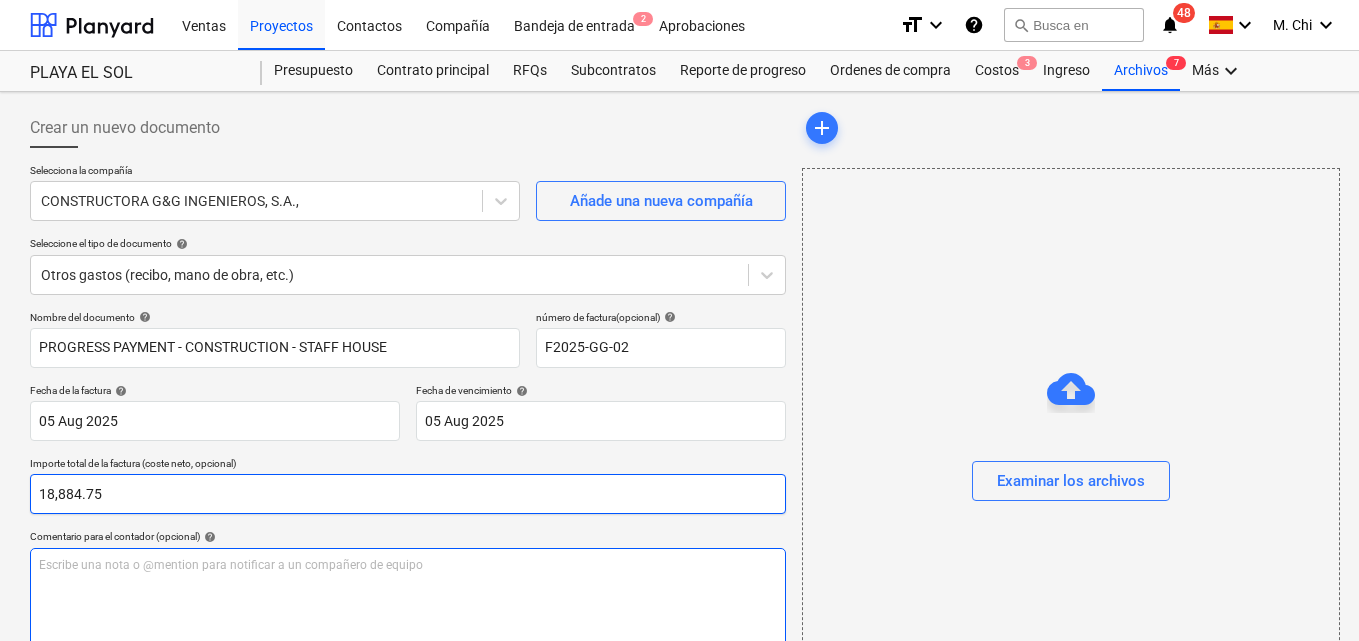 type on "18,884.75" 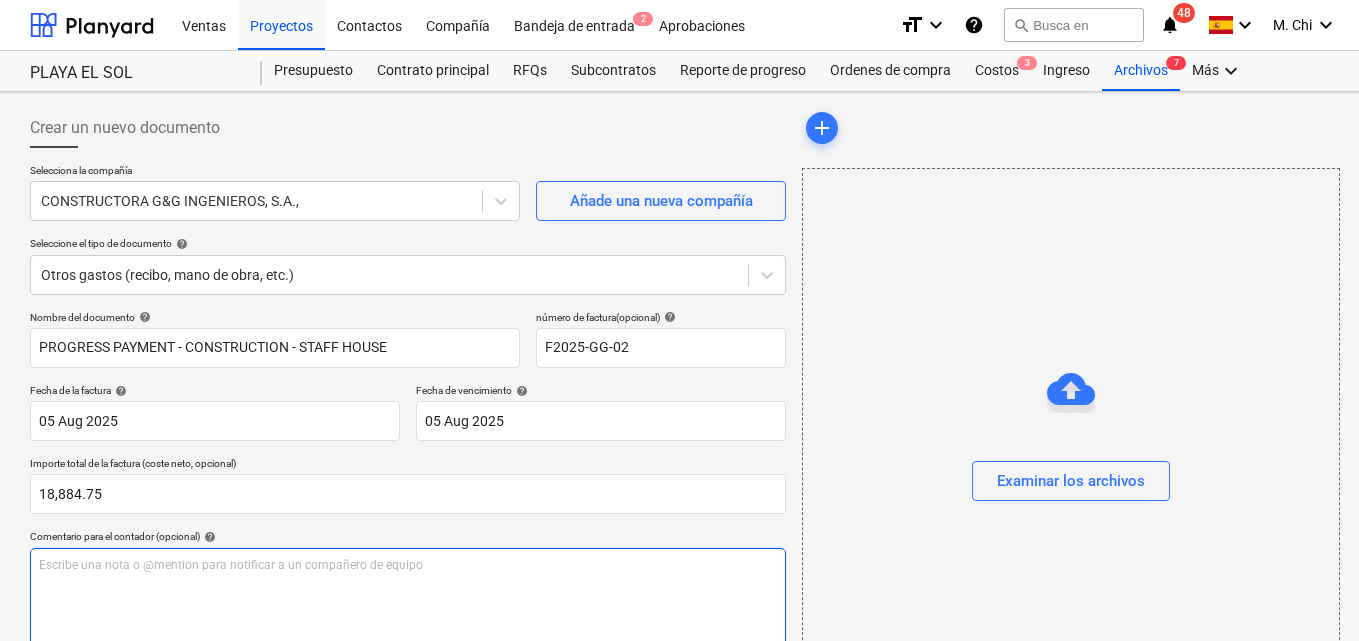 click on "Escribe una nota o @mention para notificar a un compañero de equipo ﻿" at bounding box center (408, 607) 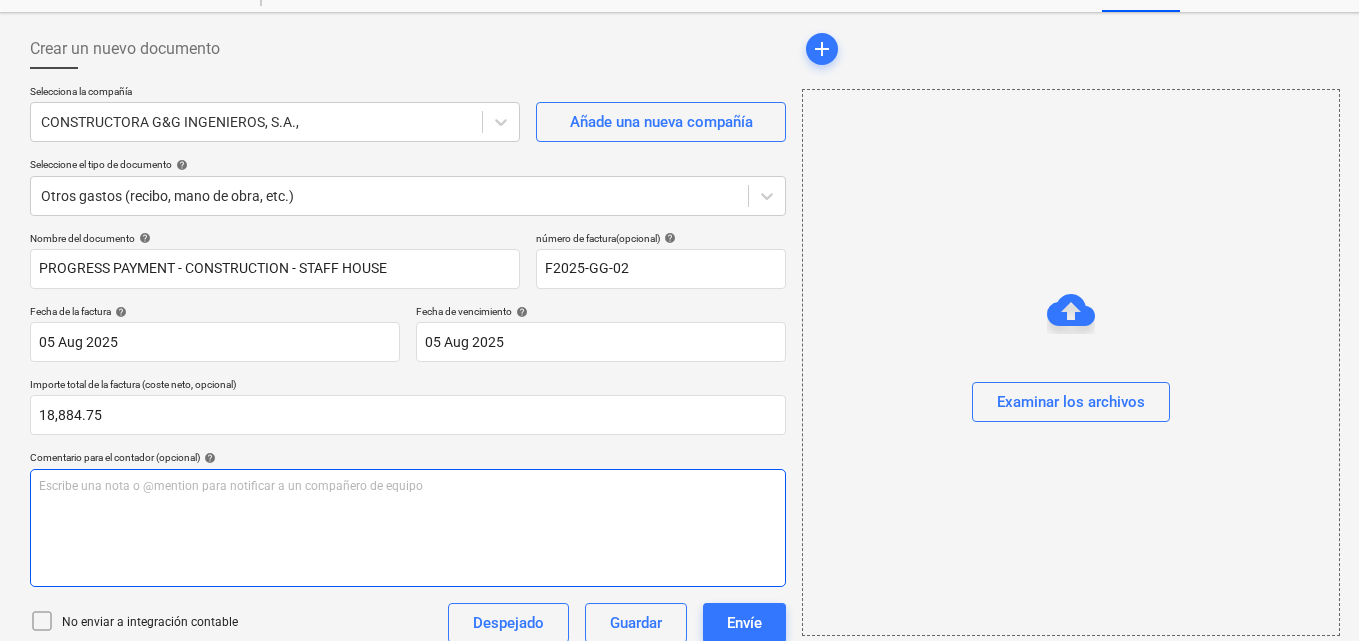 scroll, scrollTop: 100, scrollLeft: 0, axis: vertical 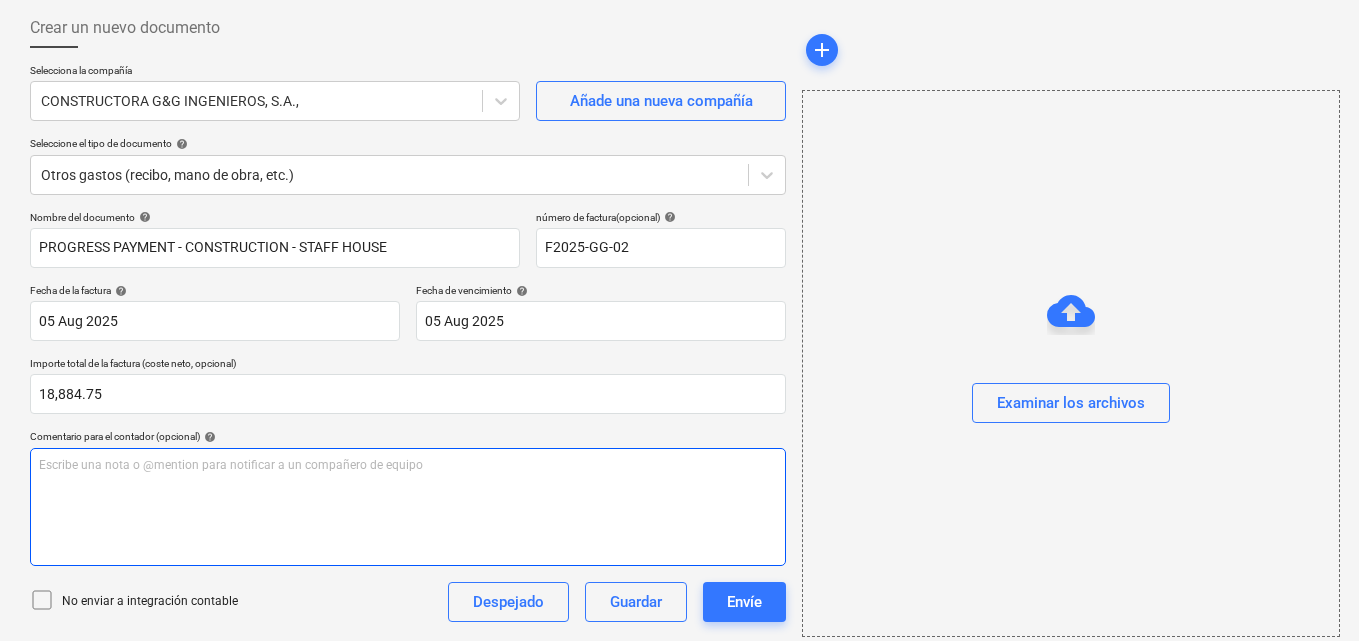 click on "Escribe una nota o @mention para notificar a un compañero de equipo ﻿" at bounding box center [408, 465] 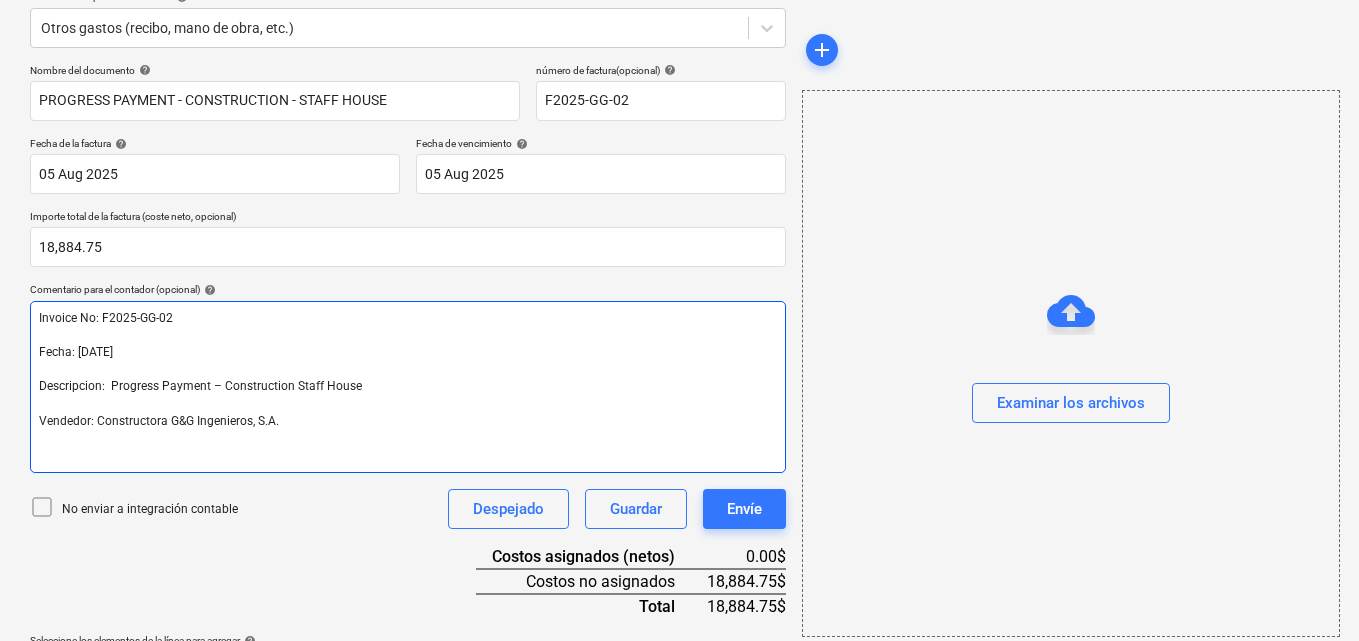 scroll, scrollTop: 313, scrollLeft: 0, axis: vertical 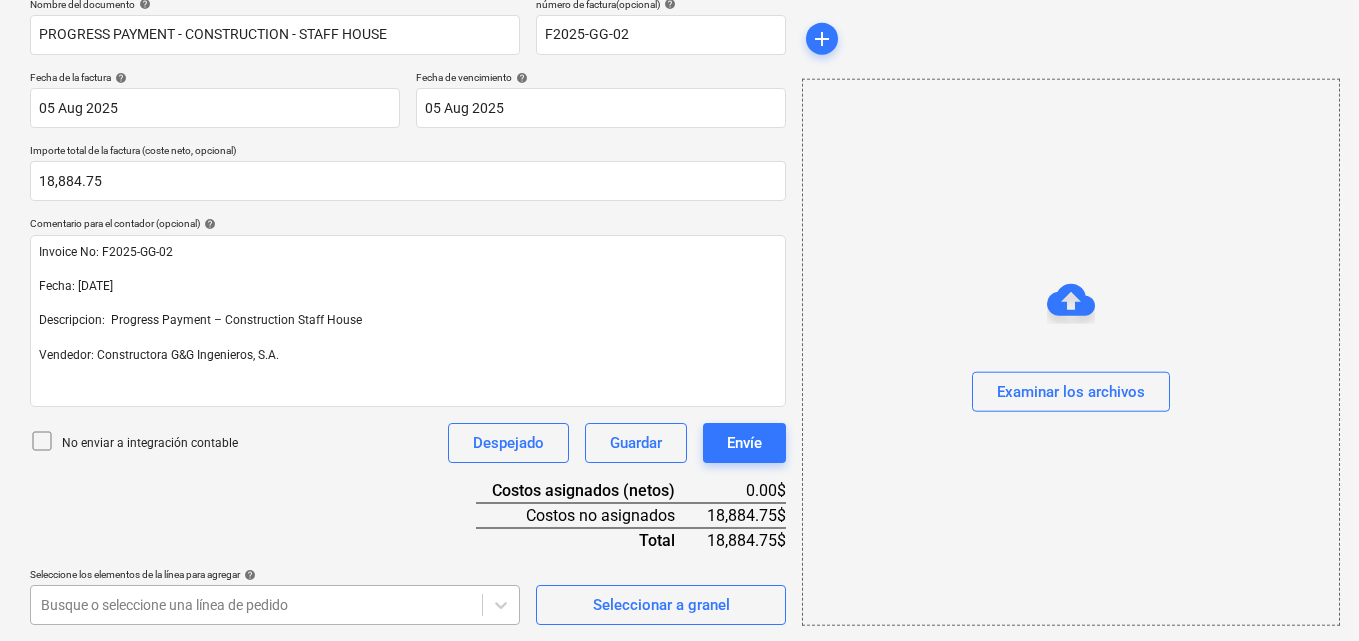 click on "Ventas Proyectos Contactos Compañía Bandeja de entrada 2 Aprobaciones format_size keyboard_arrow_down help search Busca en notifications 48 keyboard_arrow_down M. Chi keyboard_arrow_down PLAYA EL SOL  PLAYA EL SOL  Presupuesto Contrato principal RFQs Subcontratos Reporte de progreso Ordenes de compra Costos 3 Ingreso Archivos 7 Más keyboard_arrow_down Crear un nuevo documento Selecciona la compañía [COMPANY]   Añade una nueva compañía Seleccione el tipo de documento help Otros gastos (recibo, mano de obra, etc.) Nombre del documento help PROGRESS PAYMENT - CONSTRUCTION - STAFF HOUSE número de factura  (opcional) help F2025-GG-02 Fecha de la factura help 05 Aug 2025 [DATE] Press the down arrow key to interact with the calendar and
select a date. Press the question mark key to get the keyboard shortcuts for changing dates. Fecha de vencimiento help 05 Aug 2025 [DATE] Importe total de la factura (coste neto, opcional) [PRICE] help Invoice No: F2025-GG-02 ﻿" at bounding box center (679, 7) 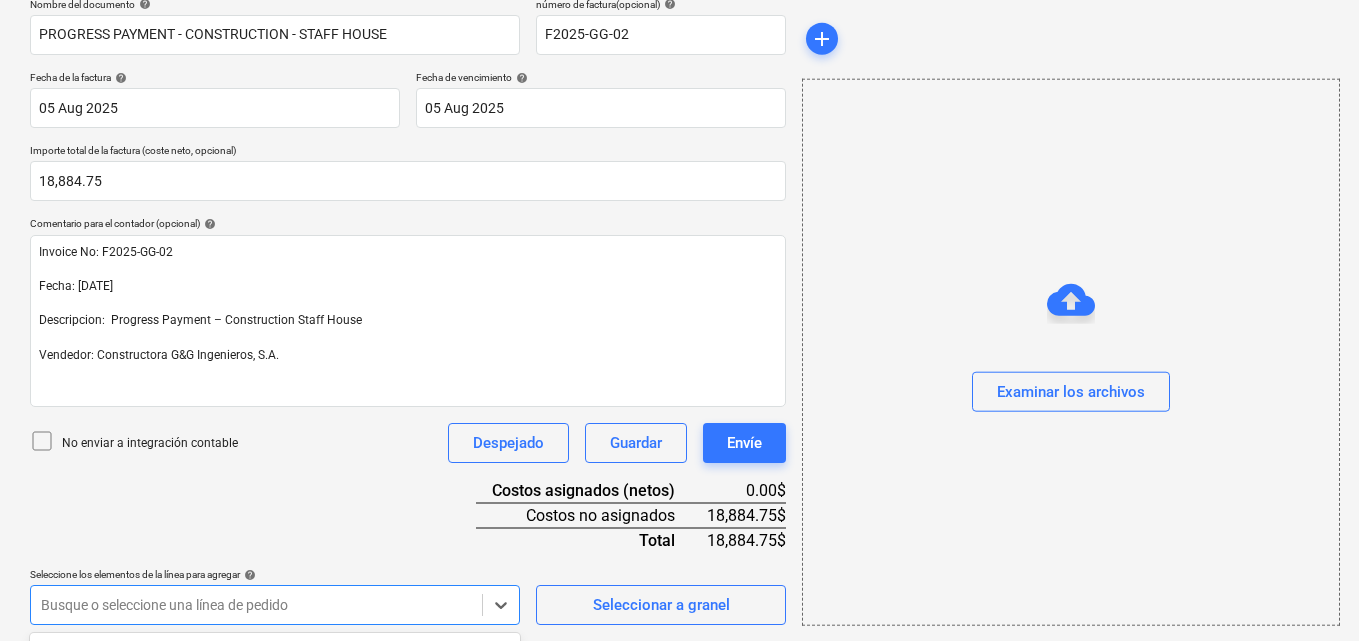 scroll, scrollTop: 609, scrollLeft: 0, axis: vertical 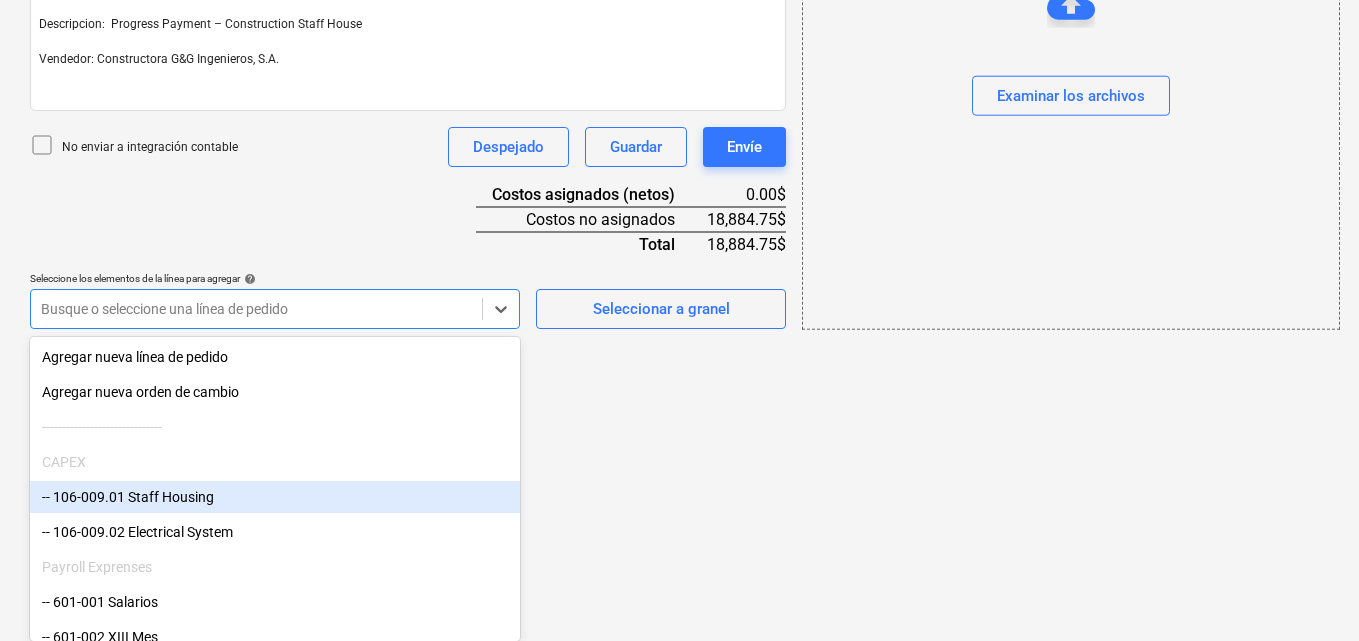 click on "--  106-009.01 Staff Housing" at bounding box center (275, 497) 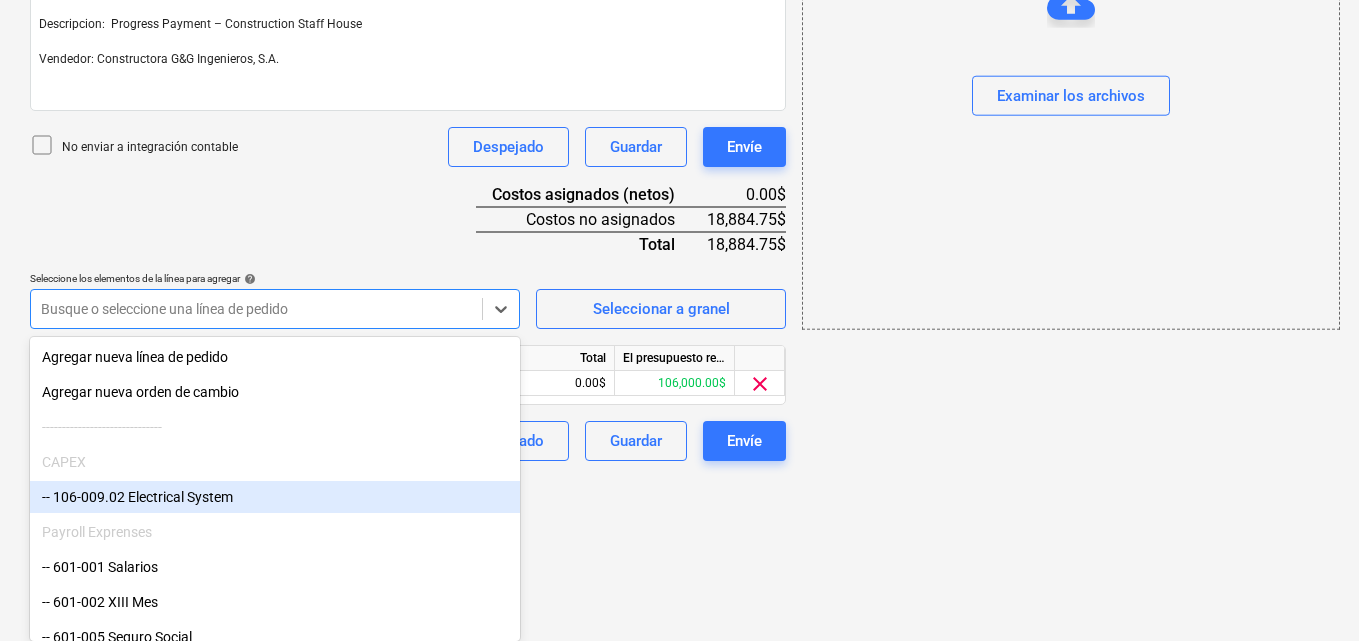 click on "Ventas Proyectos Contactos Compañía Bandeja de entrada 2 Aprobaciones keyboard_arrow_down help search Busca en notifications 48 keyboard_arrow_down M. Chi keyboard_arrow_down PLAYA EL SOL PLAYA EL SOL Presupuesto Contrato principal RFQs Subcontratos Reporte de progreso Ordenes de compra Costos 3 Ingreso Archivos 7 Más keyboard_arrow_down Crear un nuevo documento Selecciona la compañía CONSTRUCTORA G&G INGENIEROS, S.A., Añade una nueva compañía Seleccione el tipo de documento help Otros gastos (recibo, mano de obra, etc.) Nombre del documento help PROGRESS PAYMENT - CONSTRUCTION - STAFF HOUSE número de factura (opcional) help F2025-GG-02 Fecha de la factura help 05 Aug 2025 05.08.2025 Press the down arrow key to interact with the calendar and select a date. Press the question mark key to get the keyboard shortcuts for changing dates. Fecha de vencimiento help 05 Aug 2025 05.08.2025 Importe total de la factura (coste neto, opcional) 18,884.75 help Invoice No: F2025-GG-02" at bounding box center (679, -289) 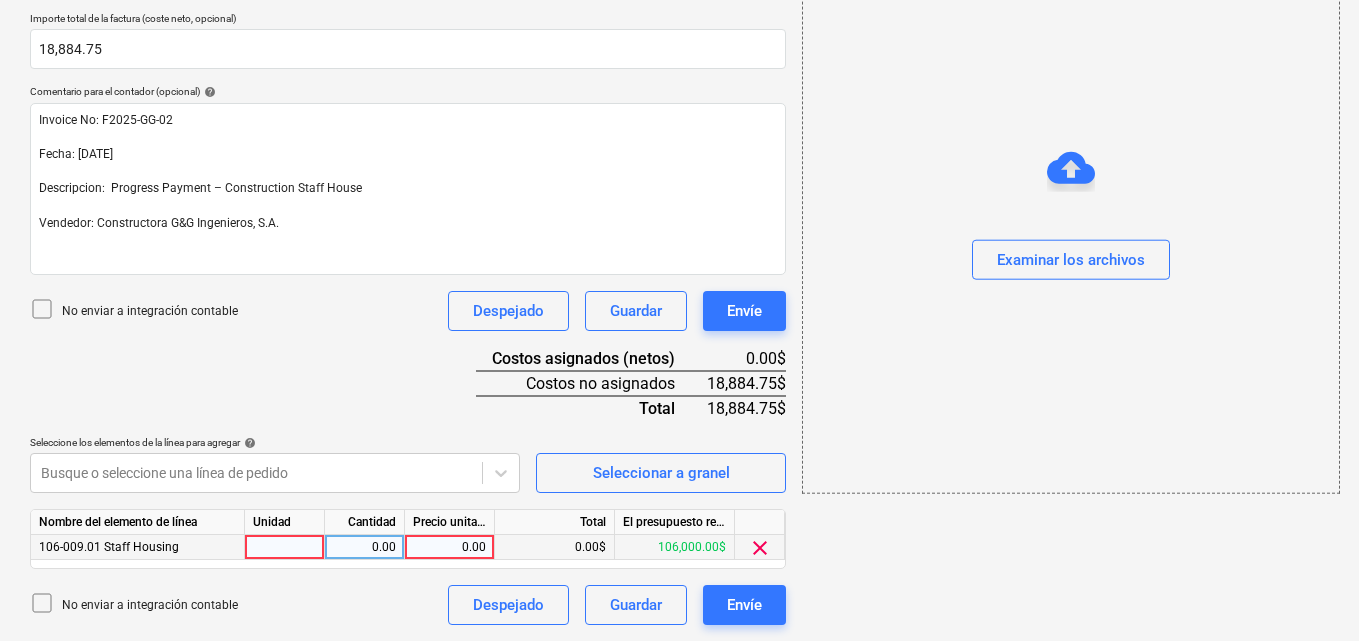 click at bounding box center [285, 547] 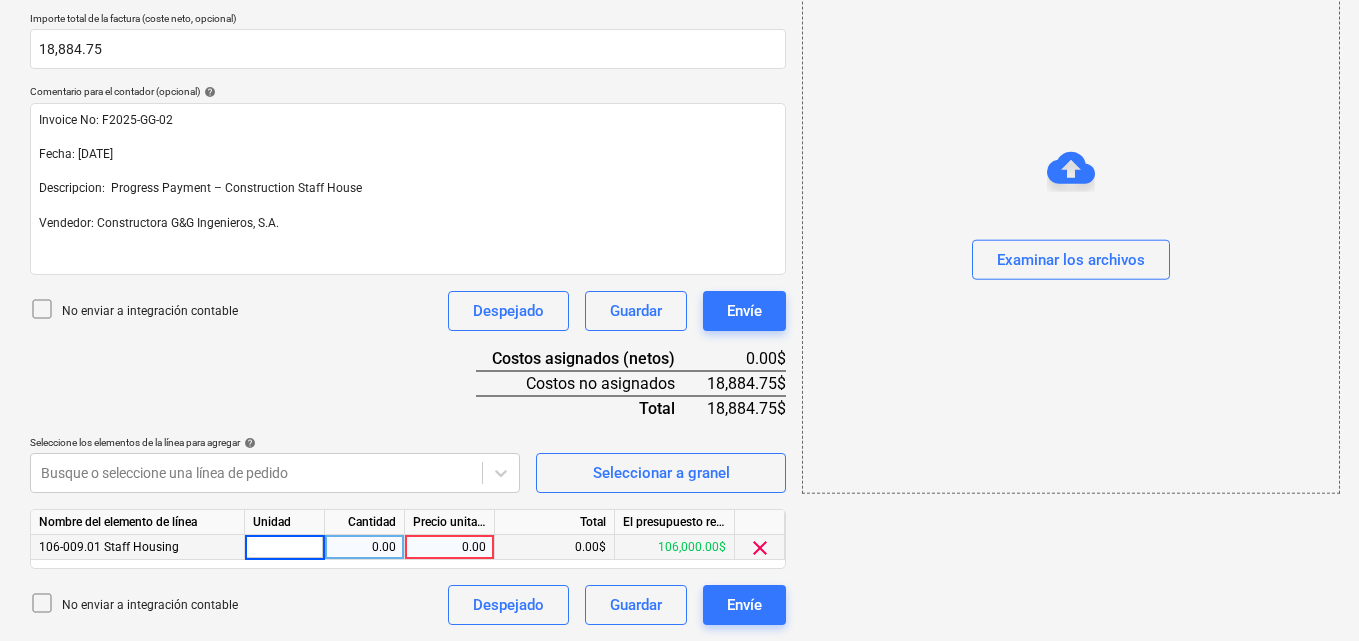 type on "1" 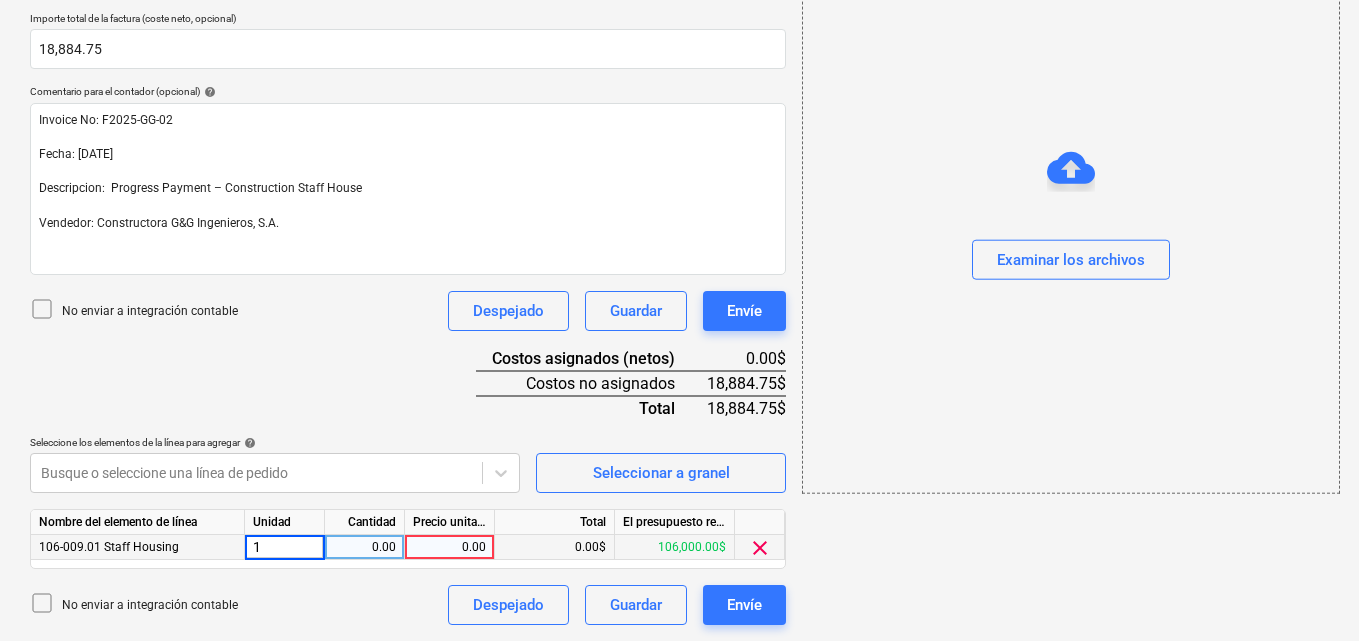 click on "0.00" at bounding box center [364, 547] 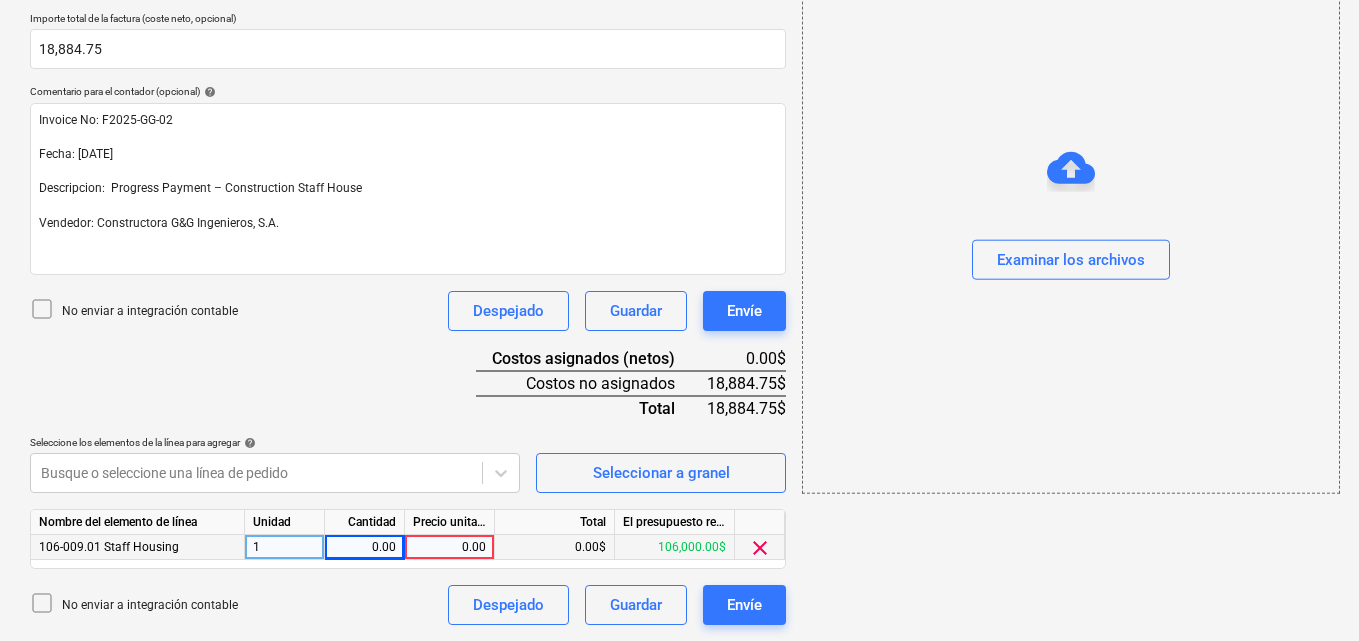 click on "0.00" at bounding box center [449, 547] 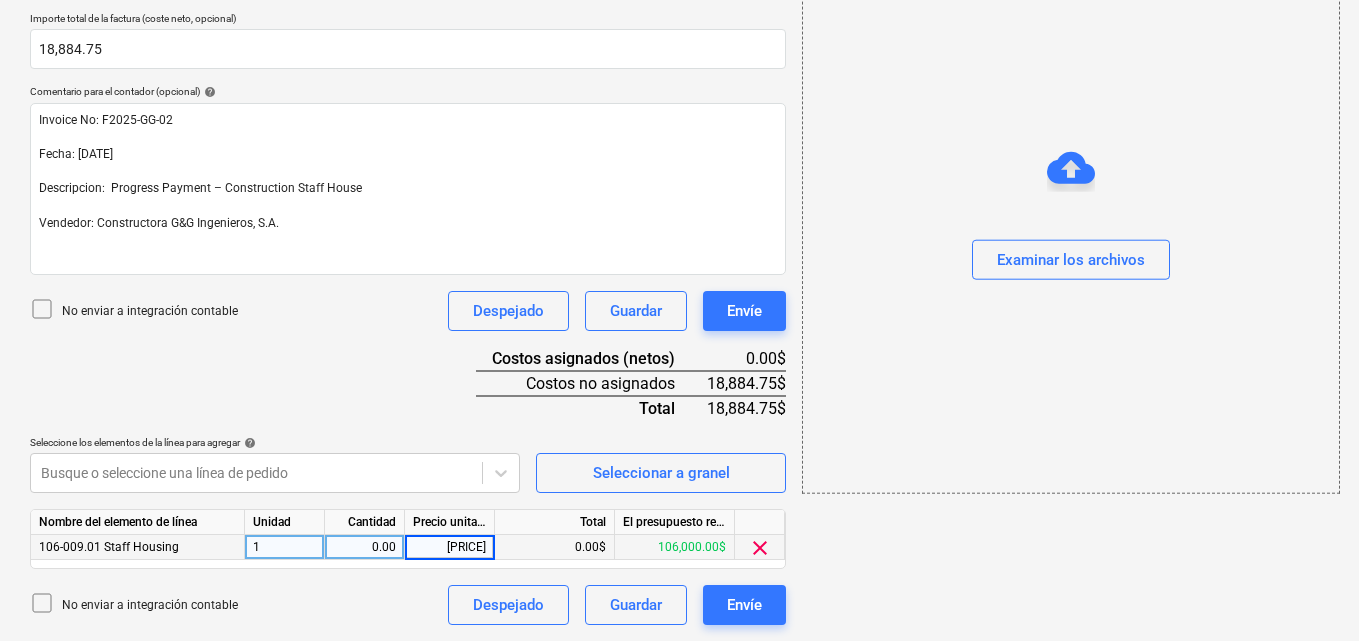 type on "18,884.75" 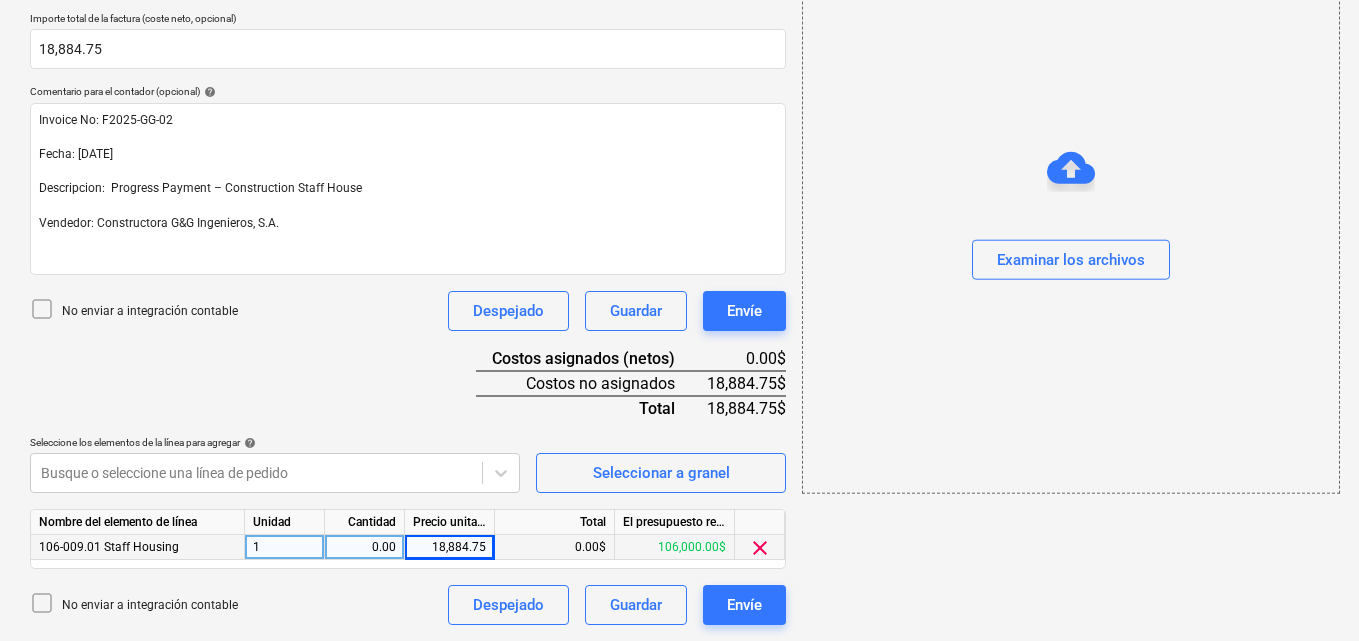 click on "add Examinar los archivos" at bounding box center [1070, 144] 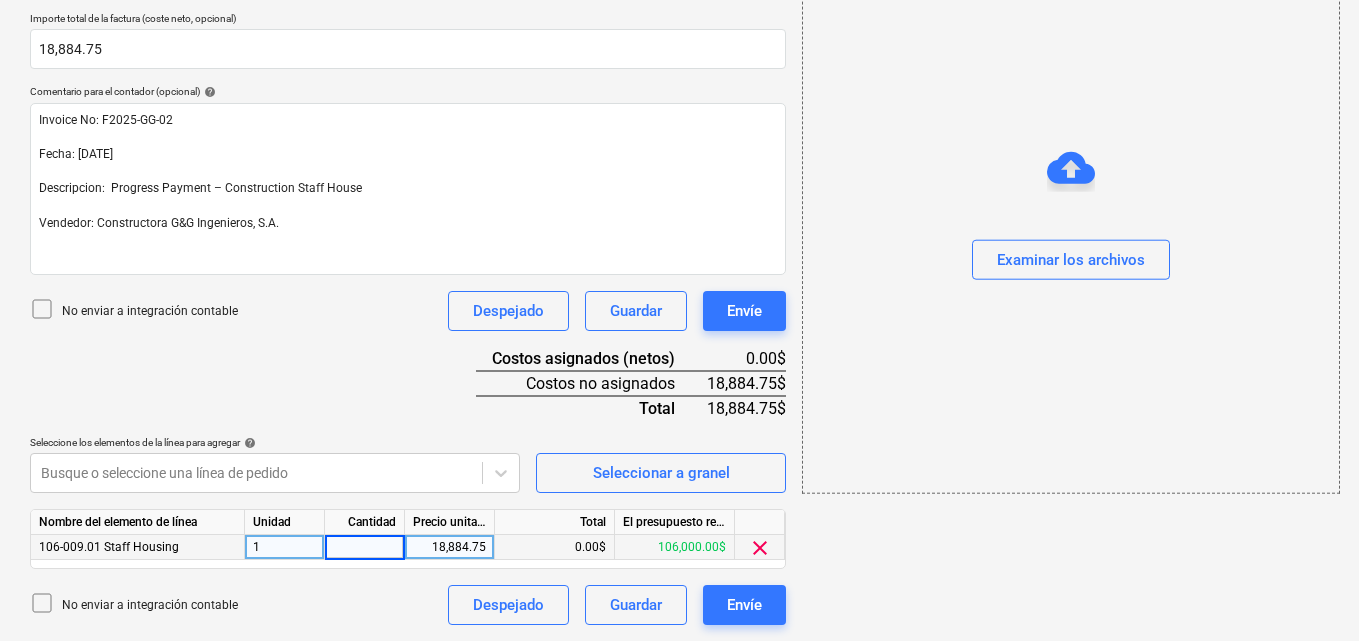 type on "1" 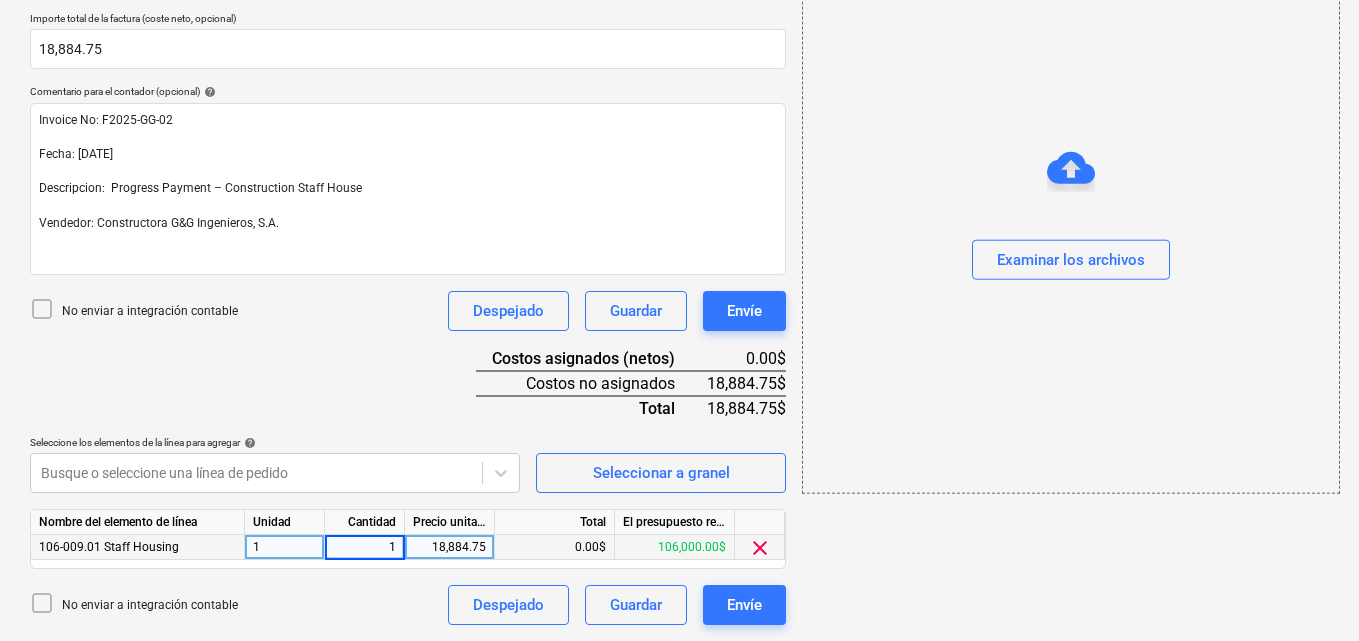 click on "add Examinar los archivos" at bounding box center (1070, 144) 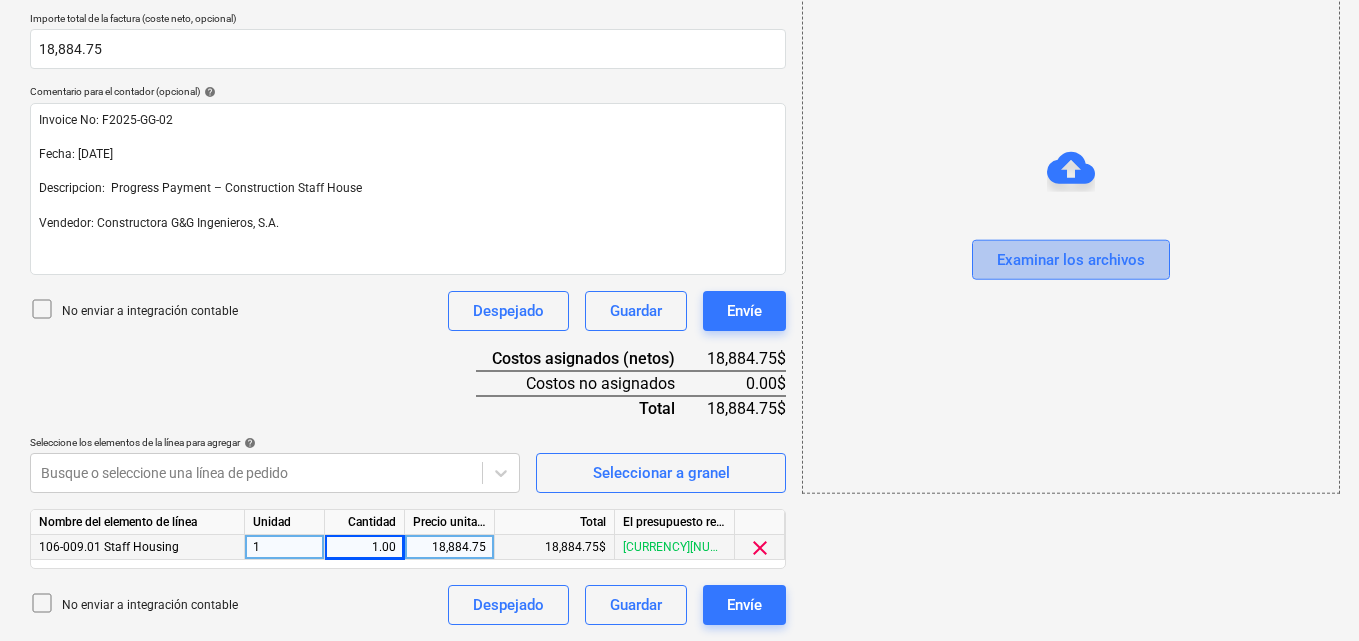 click on "Examinar los archivos" at bounding box center (1071, 260) 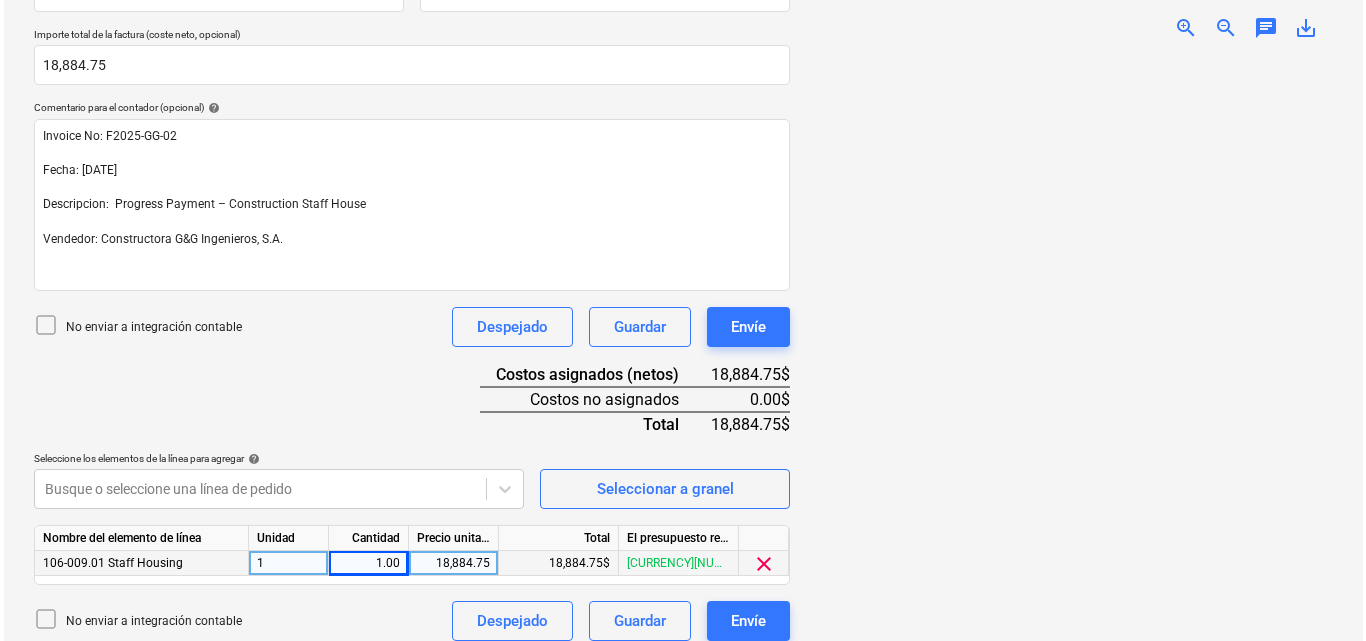 scroll, scrollTop: 445, scrollLeft: 0, axis: vertical 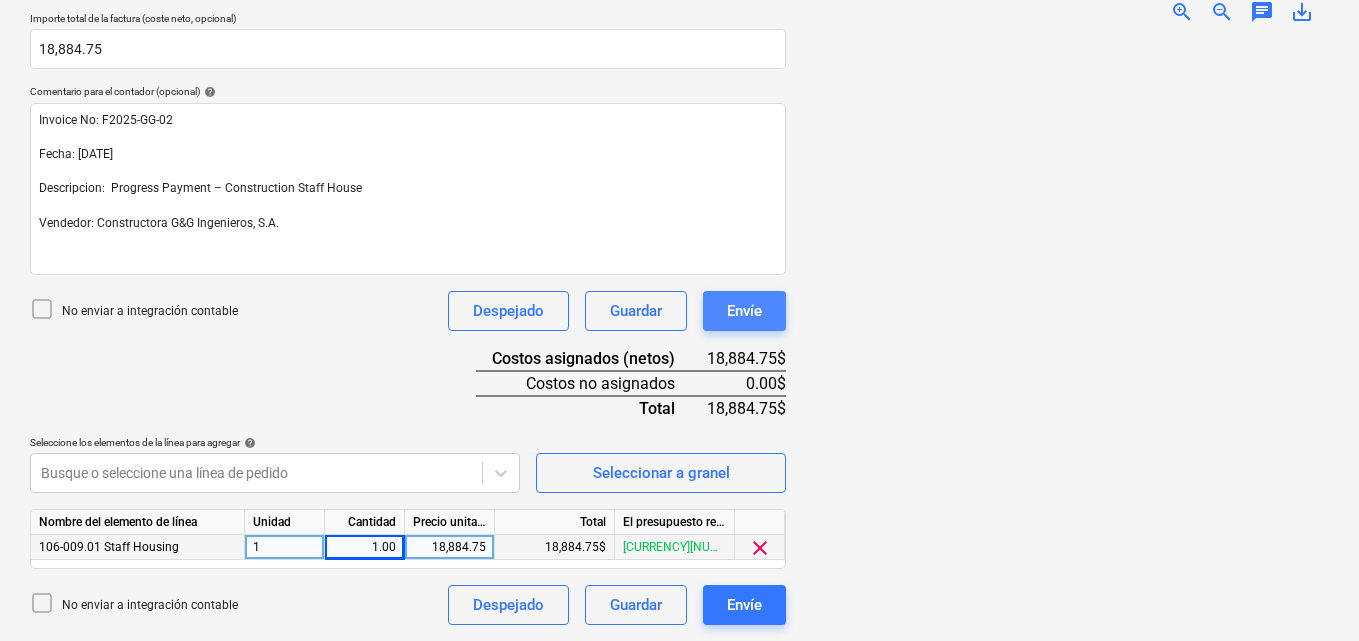 click on "Envíe" at bounding box center [744, 311] 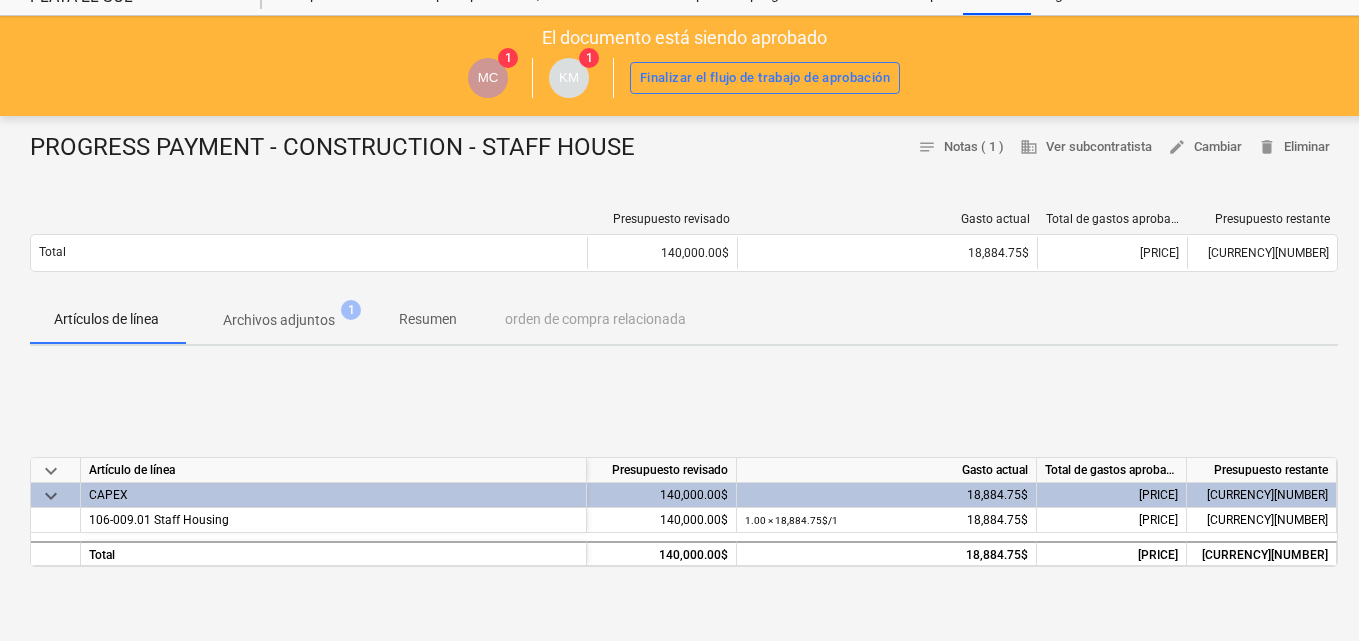 scroll, scrollTop: 0, scrollLeft: 0, axis: both 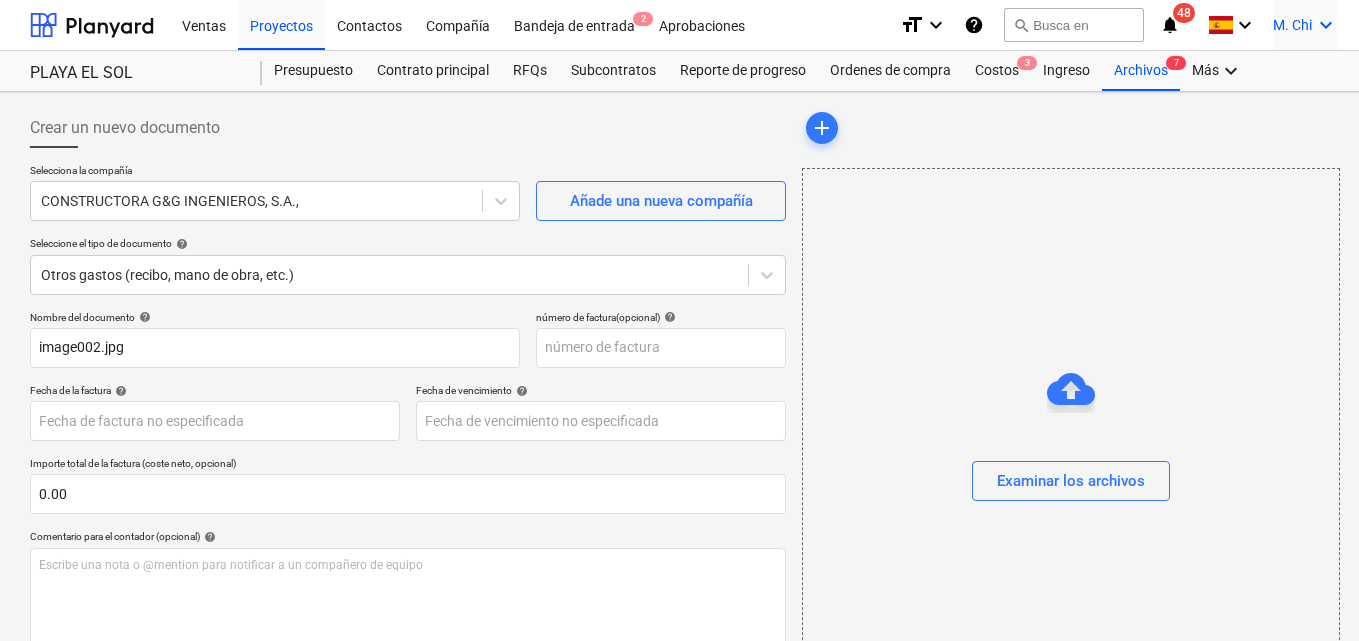 click on "keyboard_arrow_down" at bounding box center (1326, 25) 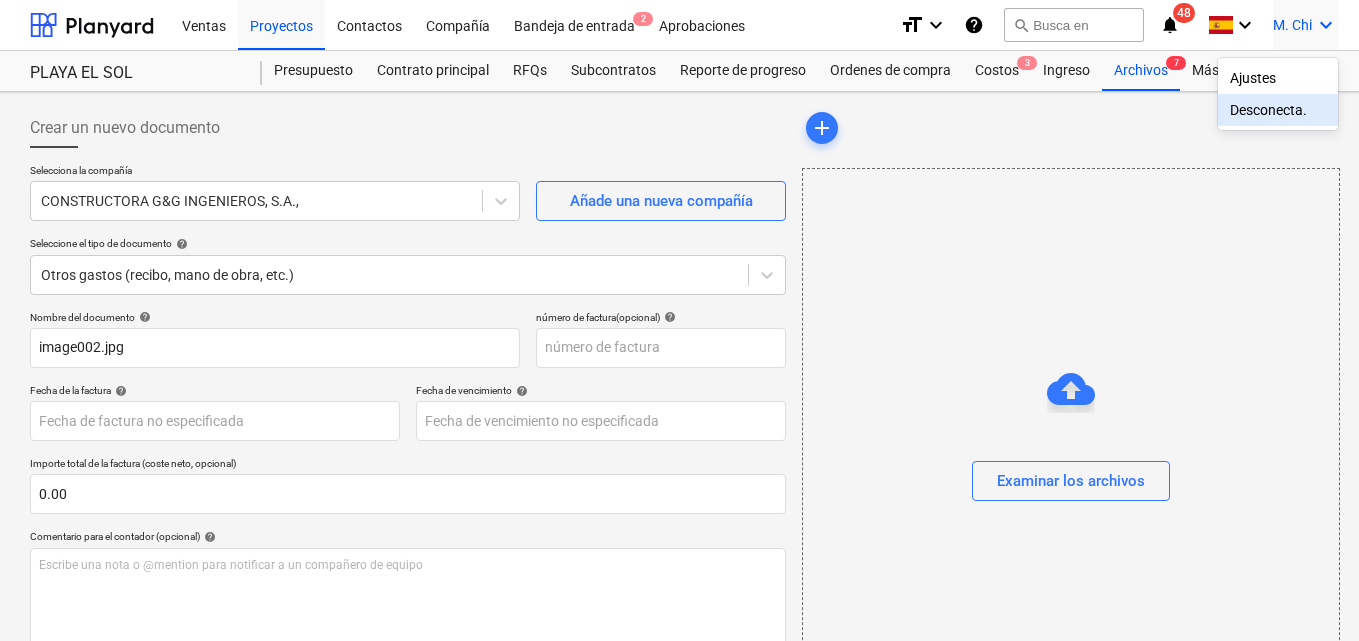 click on "Desconecta." at bounding box center [1278, 110] 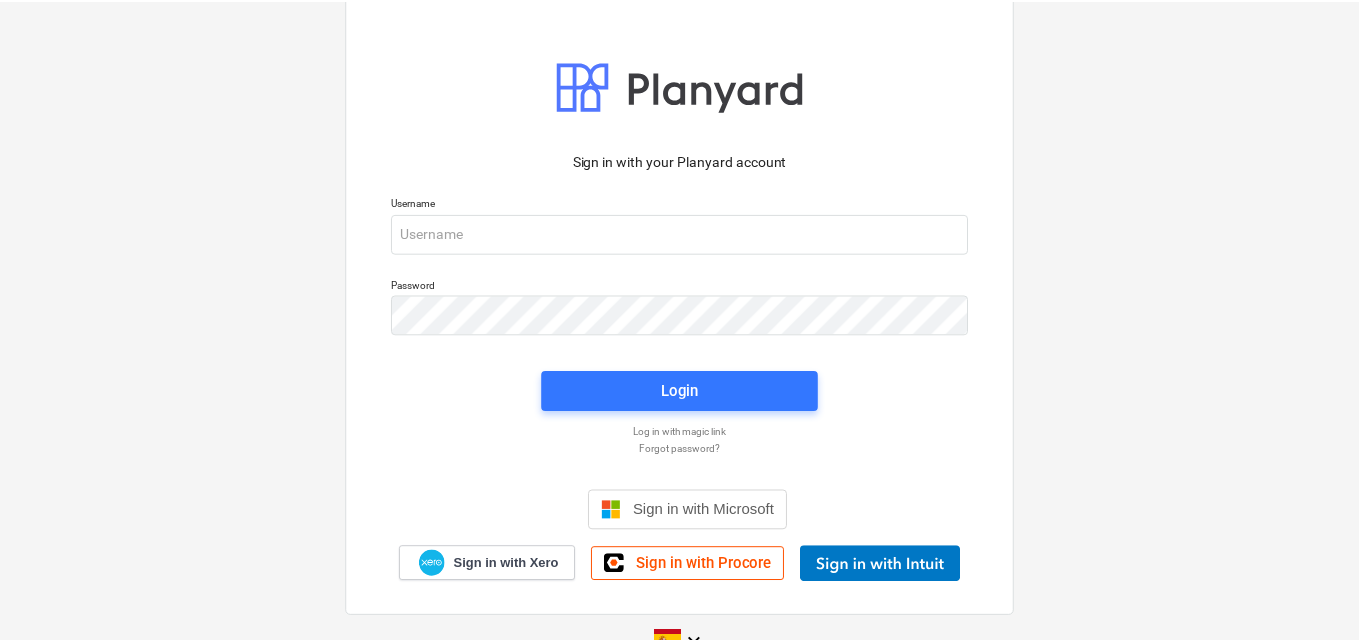 scroll, scrollTop: 0, scrollLeft: 0, axis: both 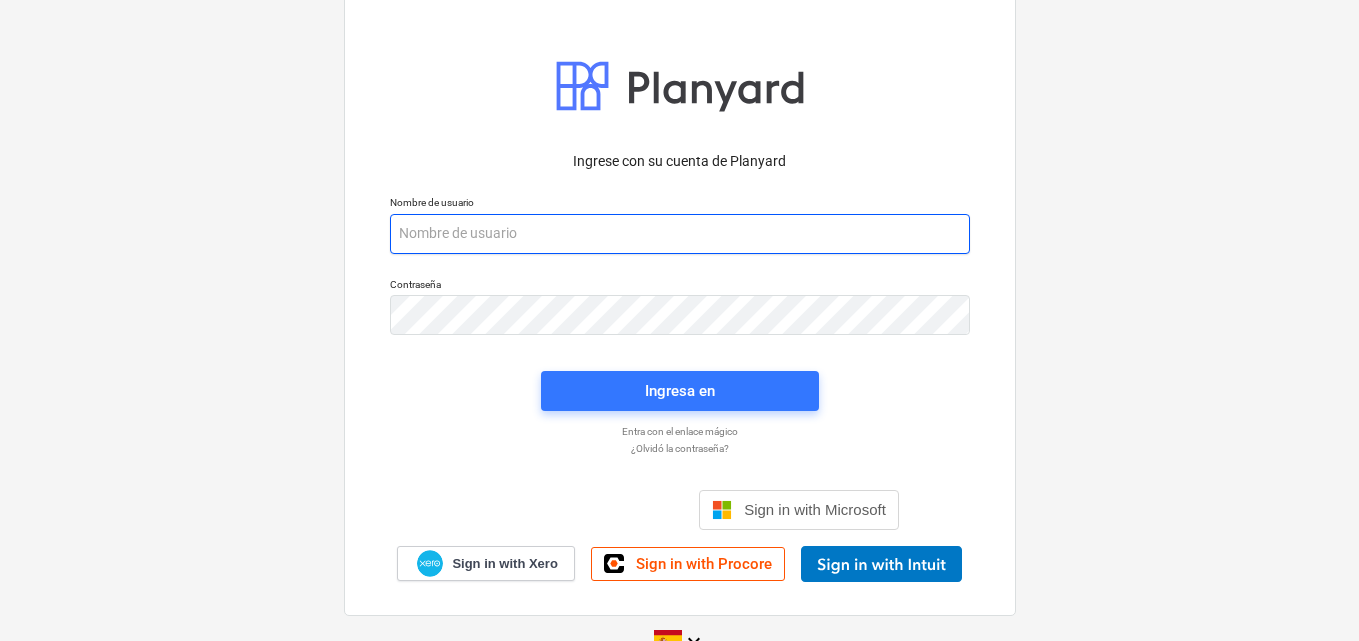 click at bounding box center (680, 234) 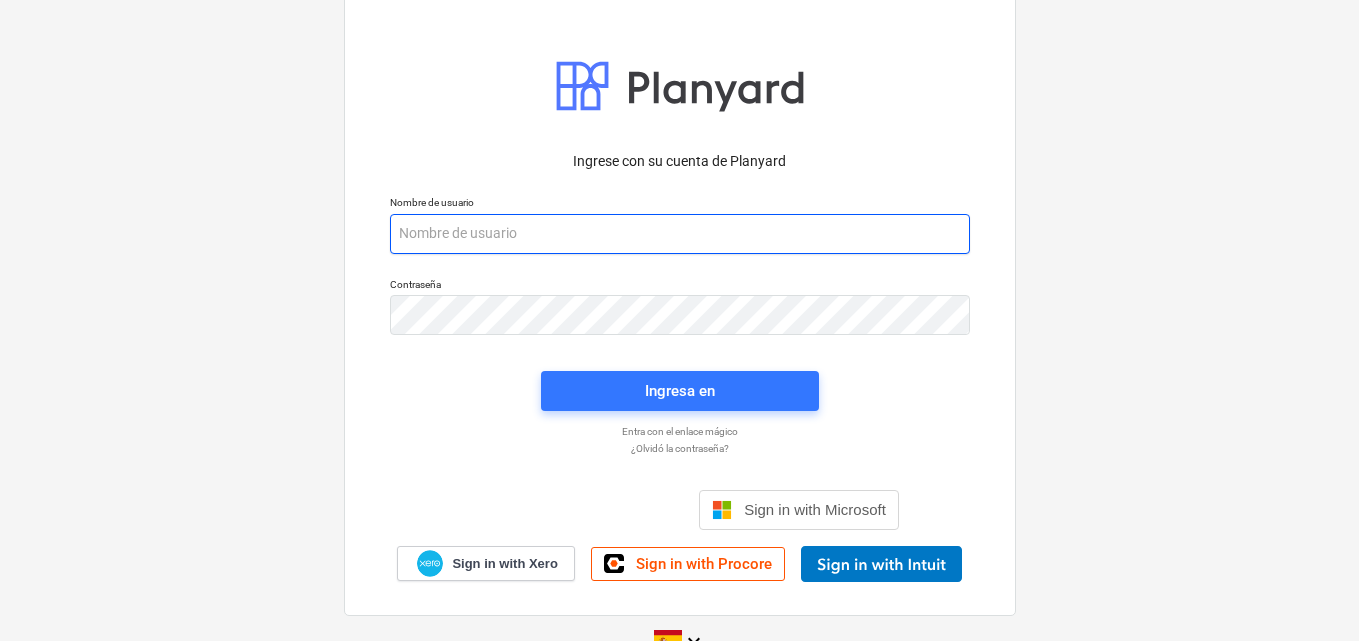 paste on "[EMAIL]" 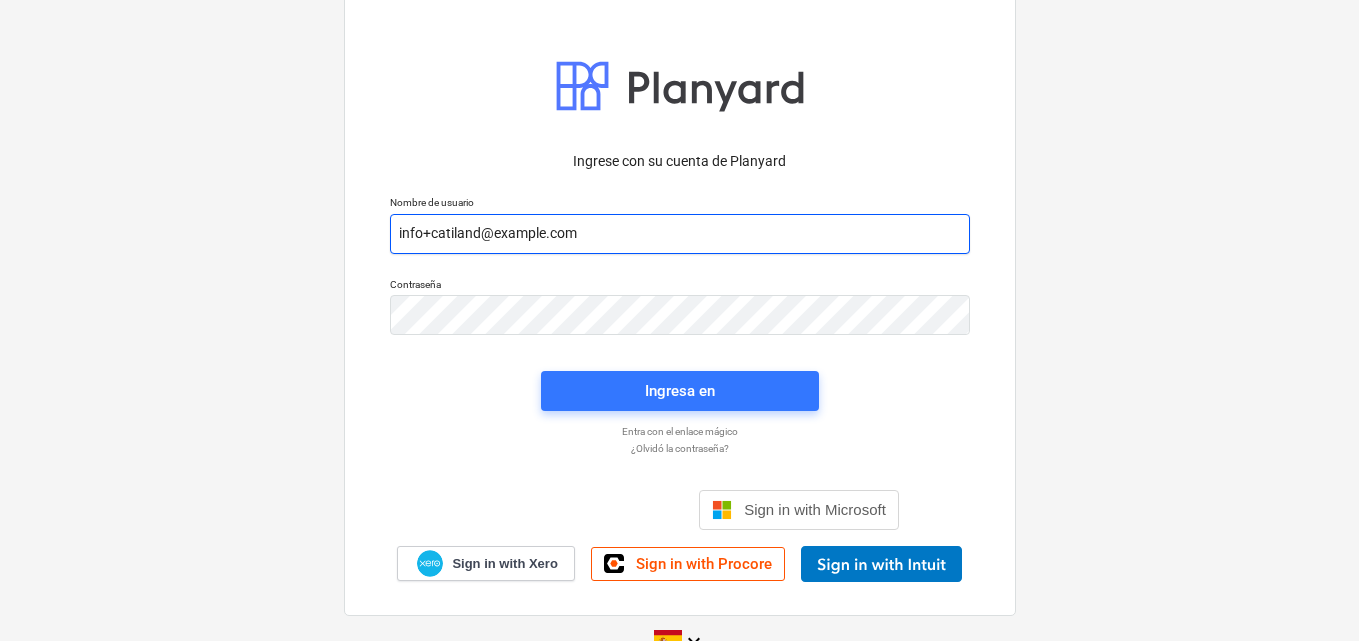 type on "[EMAIL]" 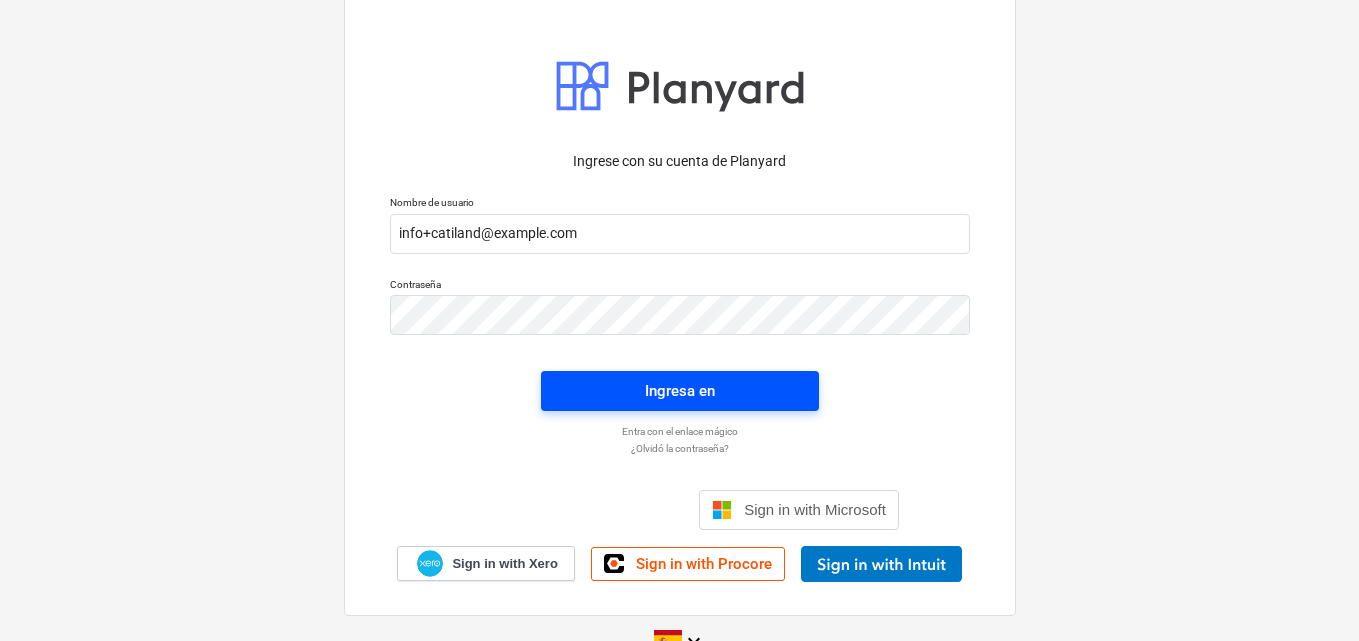 click on "Ingresa en" at bounding box center (680, 391) 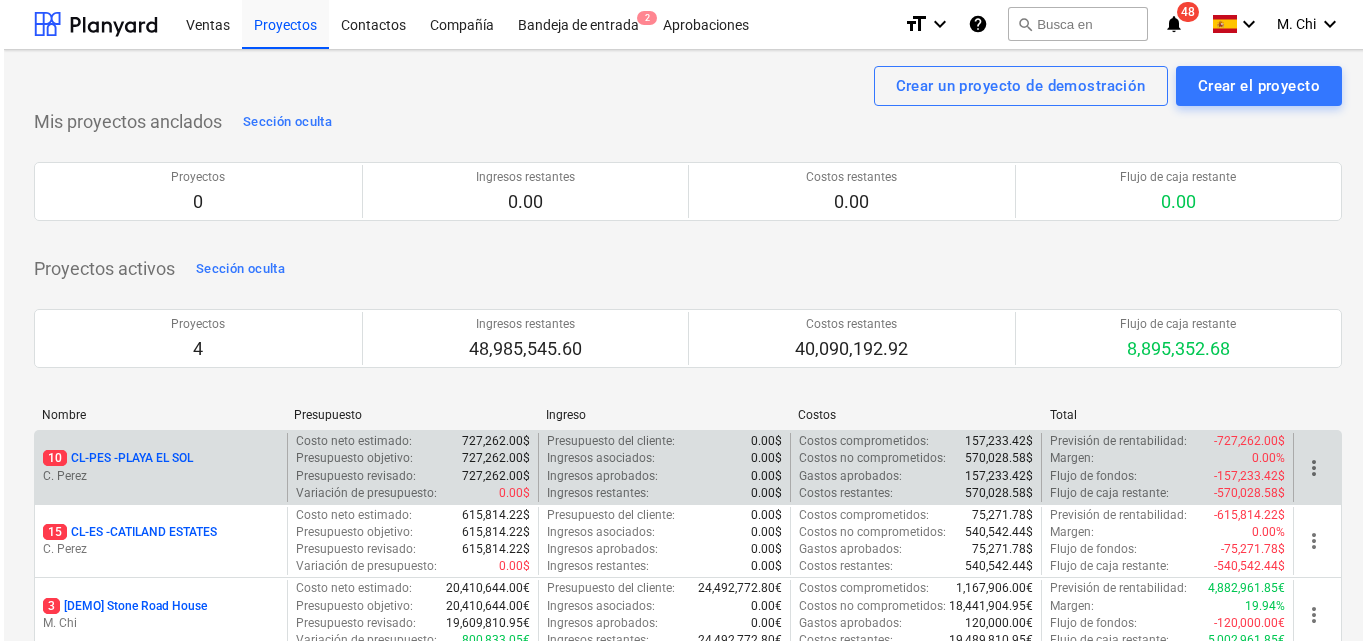 scroll, scrollTop: 0, scrollLeft: 0, axis: both 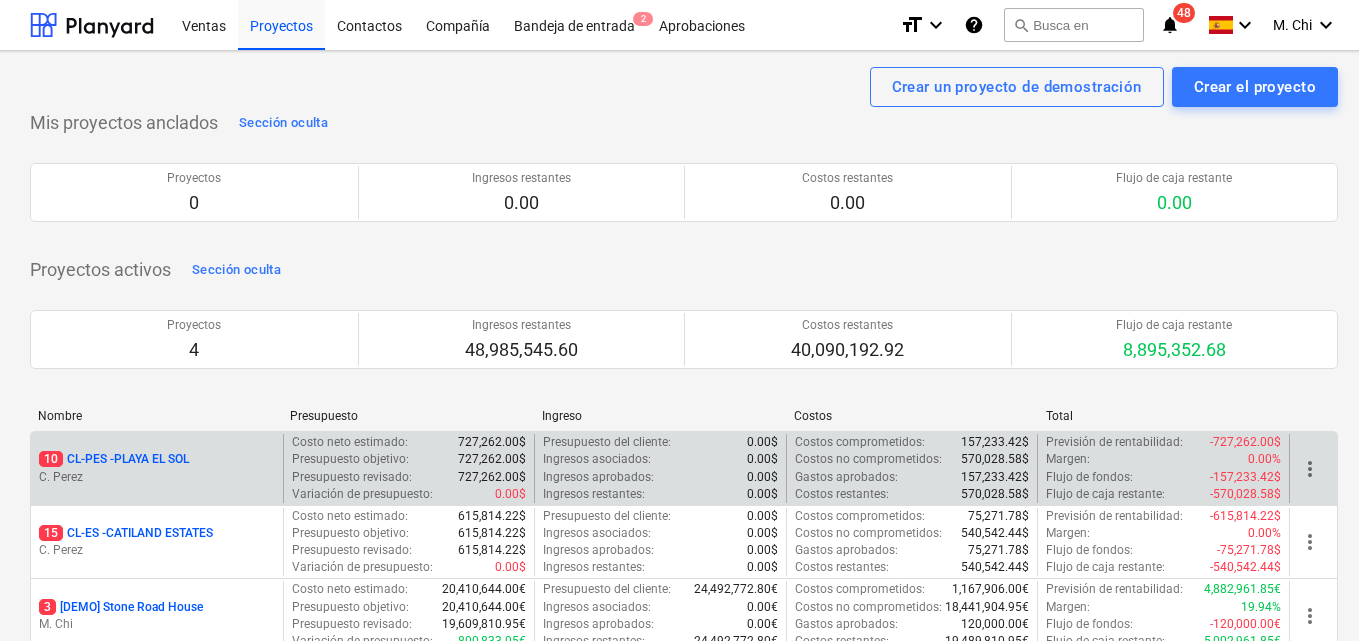 click on "C. Perez" at bounding box center [157, 477] 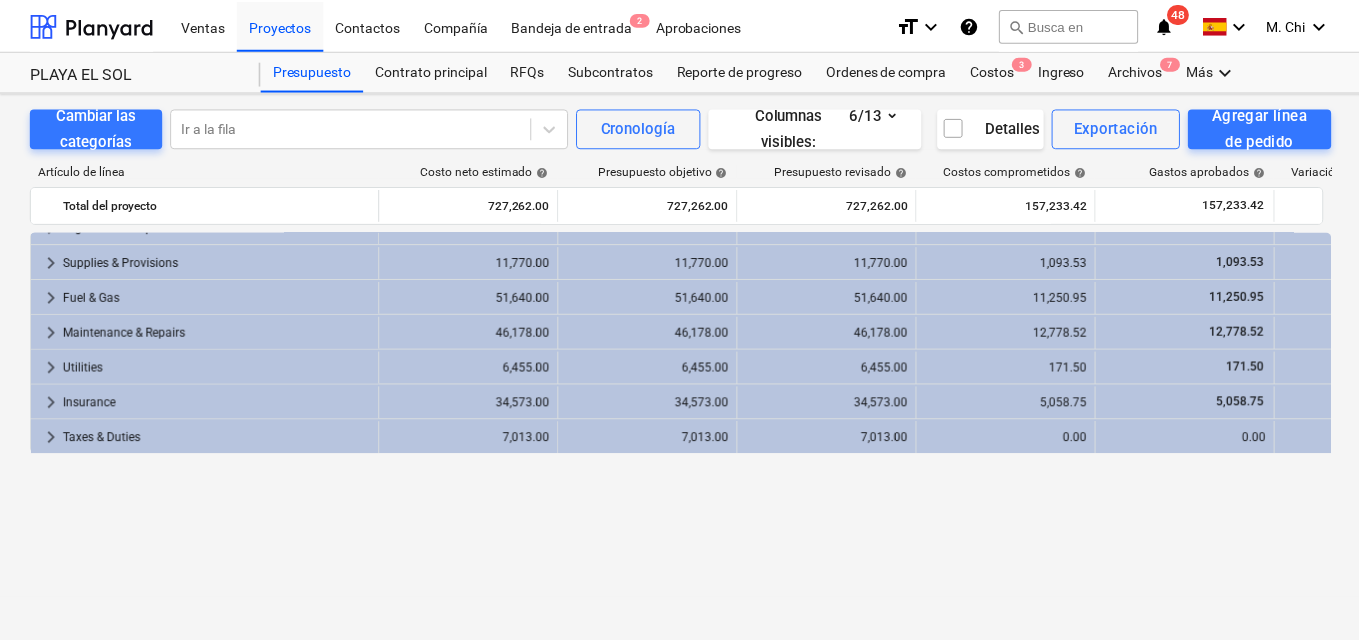 scroll, scrollTop: 0, scrollLeft: 0, axis: both 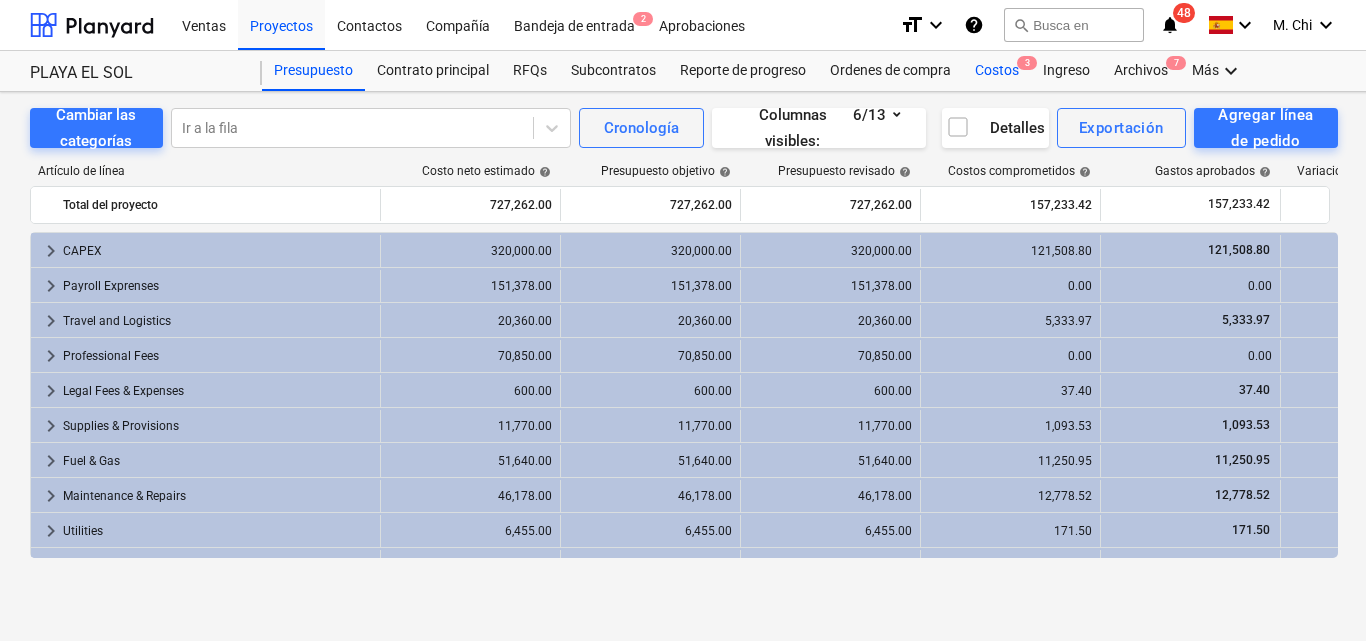 click on "Costos 3" at bounding box center [997, 71] 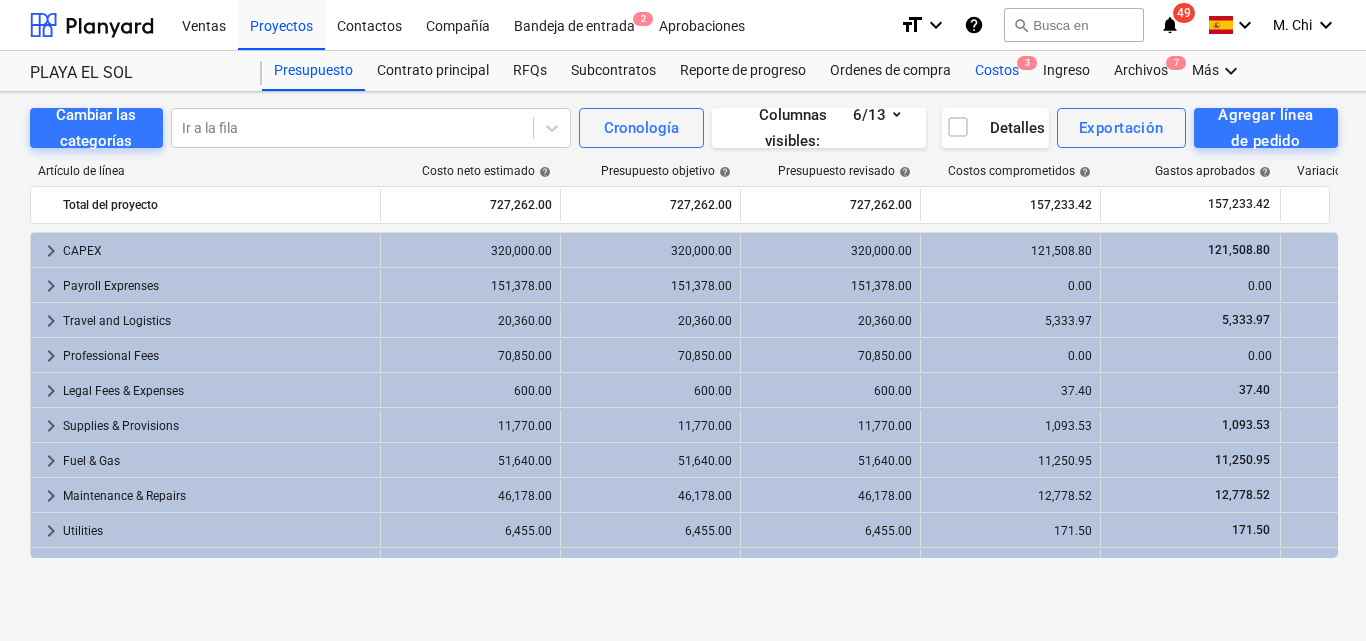 click on "Costos 3" at bounding box center (997, 71) 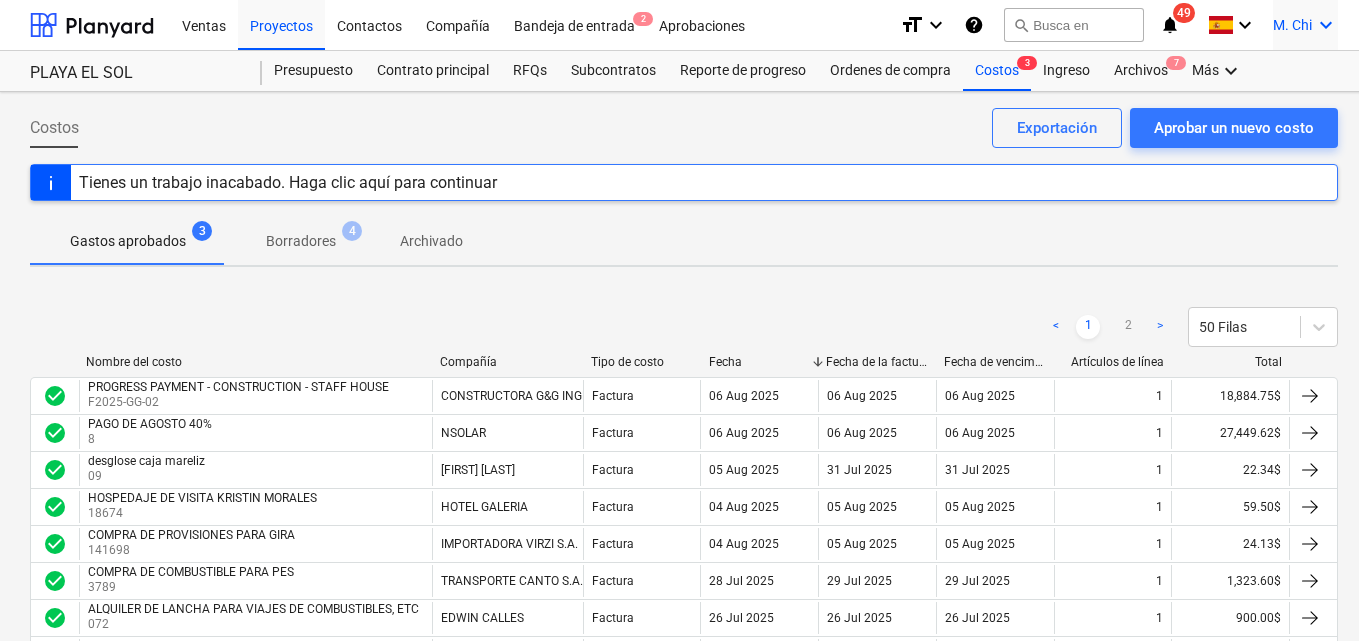 click on "keyboard_arrow_down" at bounding box center [1326, 25] 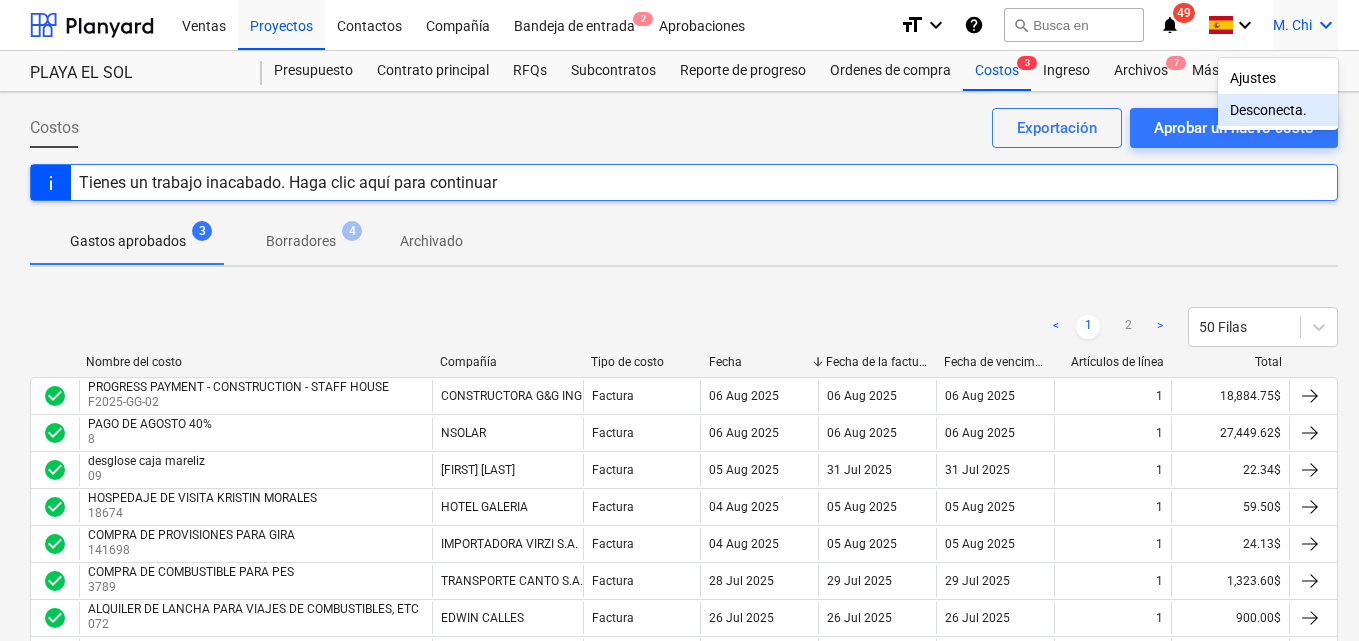 click on "Desconecta." at bounding box center (1278, 110) 